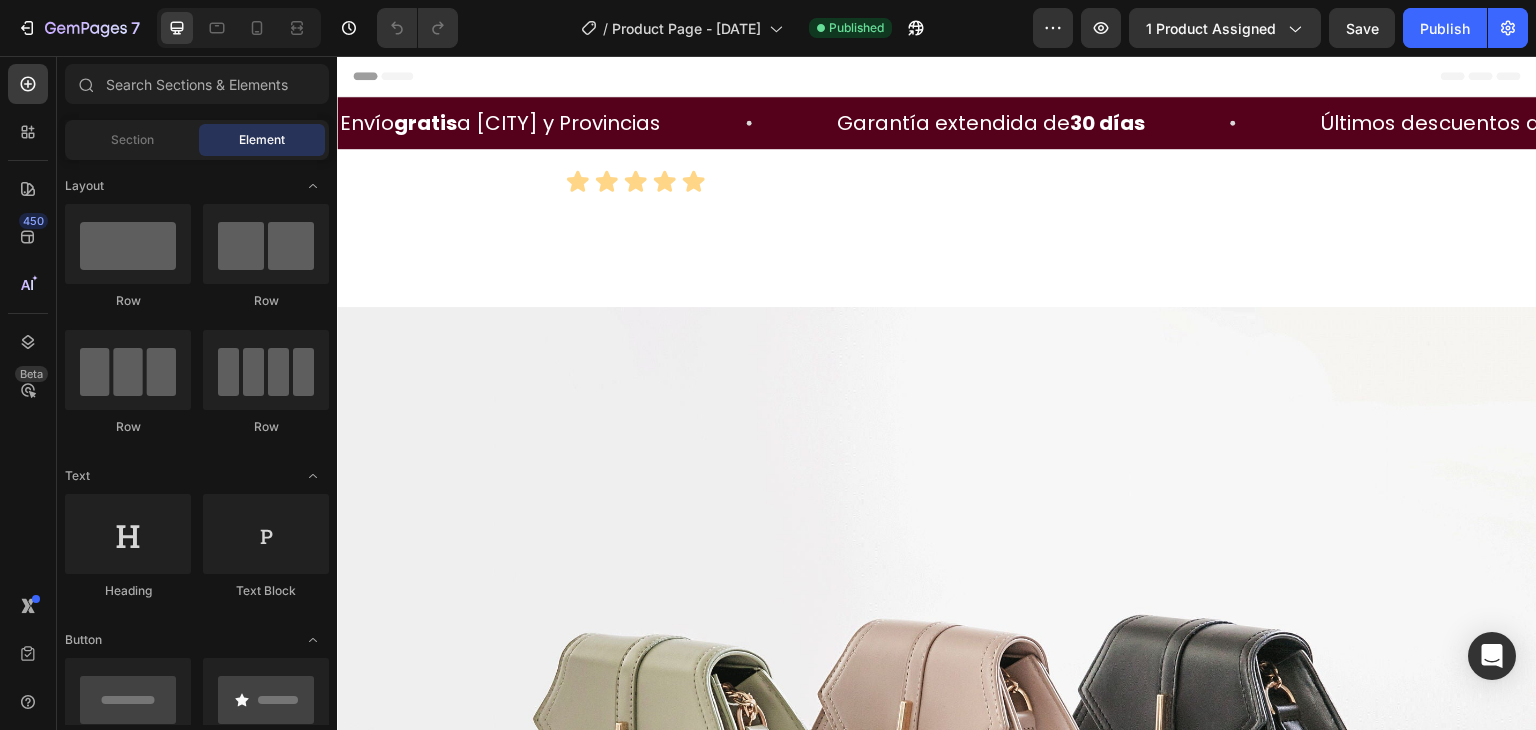 scroll, scrollTop: 0, scrollLeft: 0, axis: both 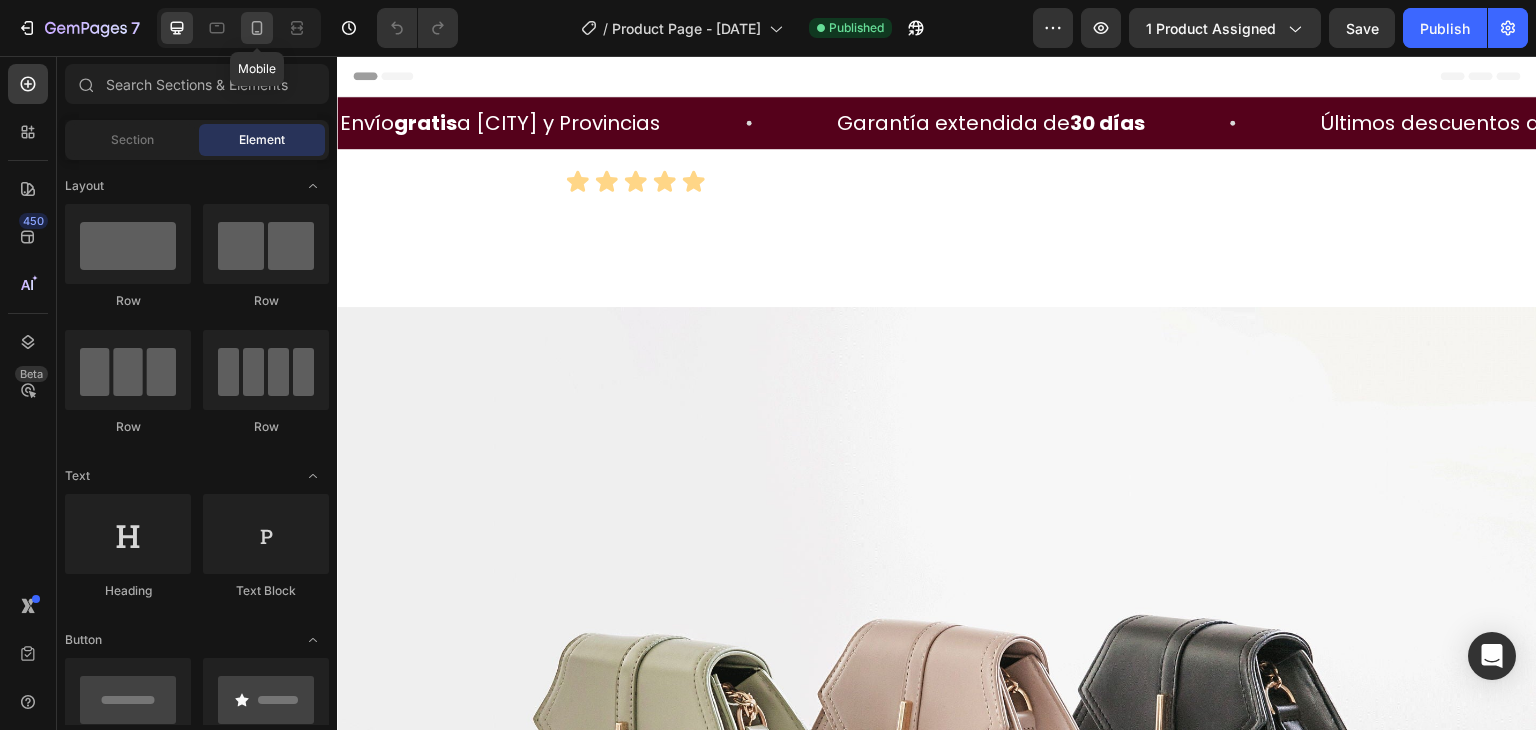 click 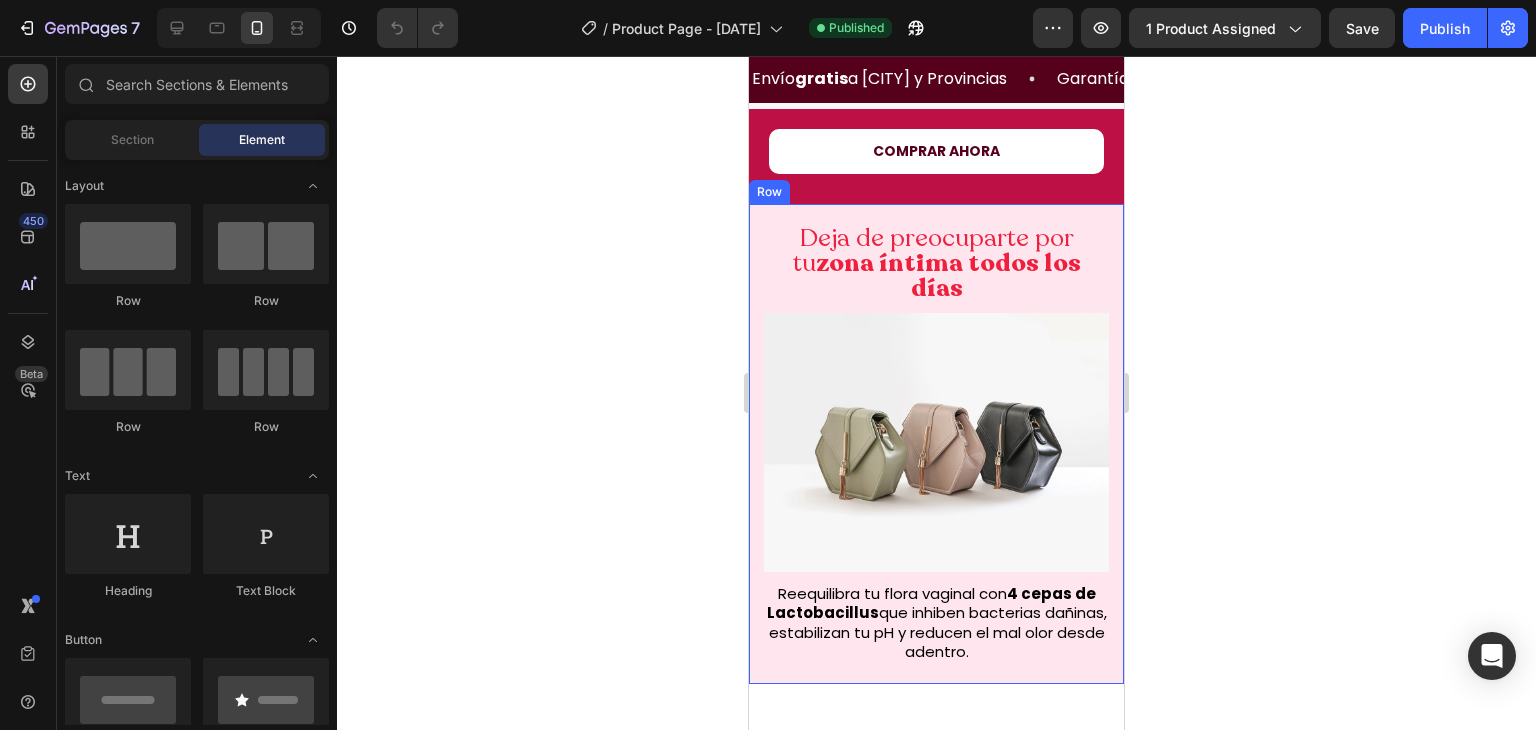 scroll, scrollTop: 510, scrollLeft: 0, axis: vertical 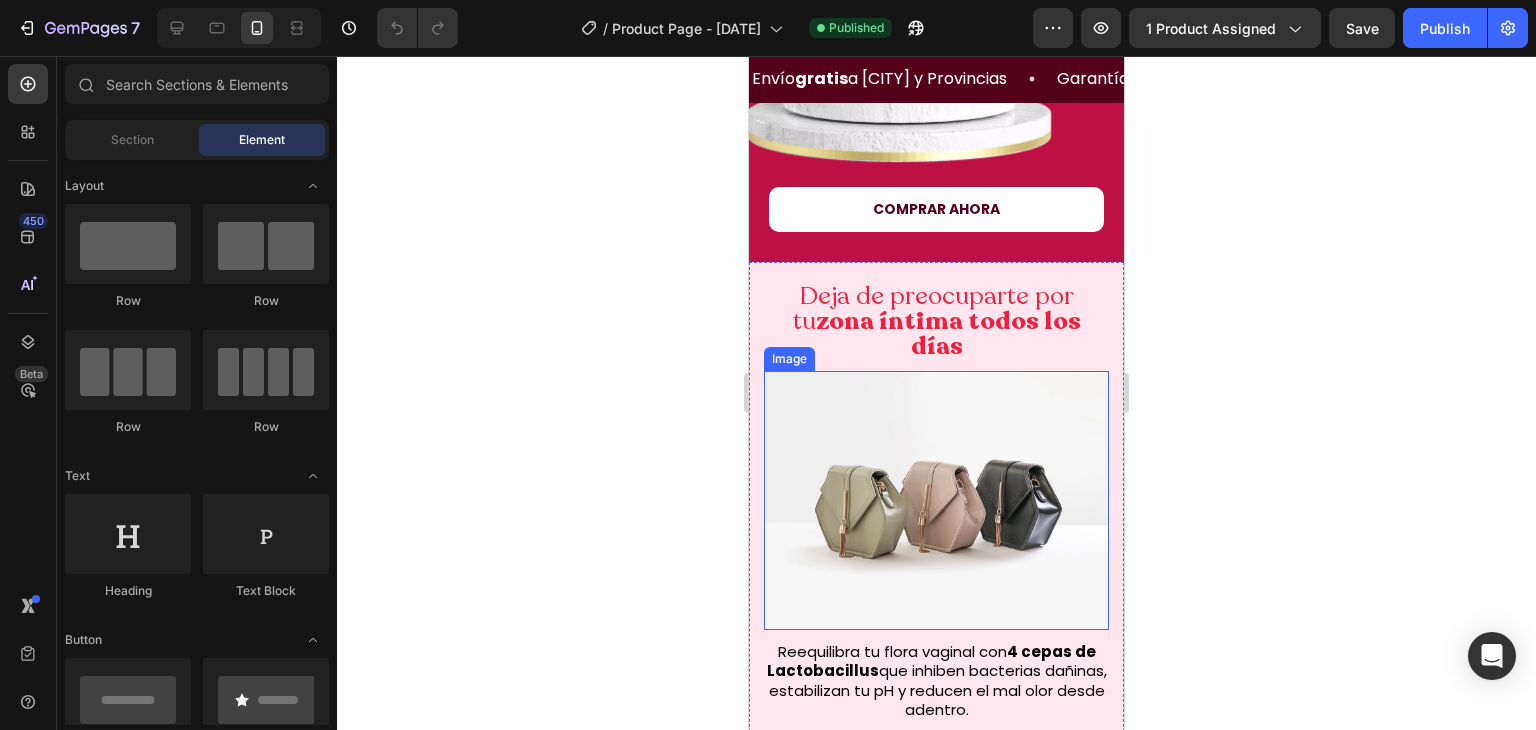 click at bounding box center (936, 500) 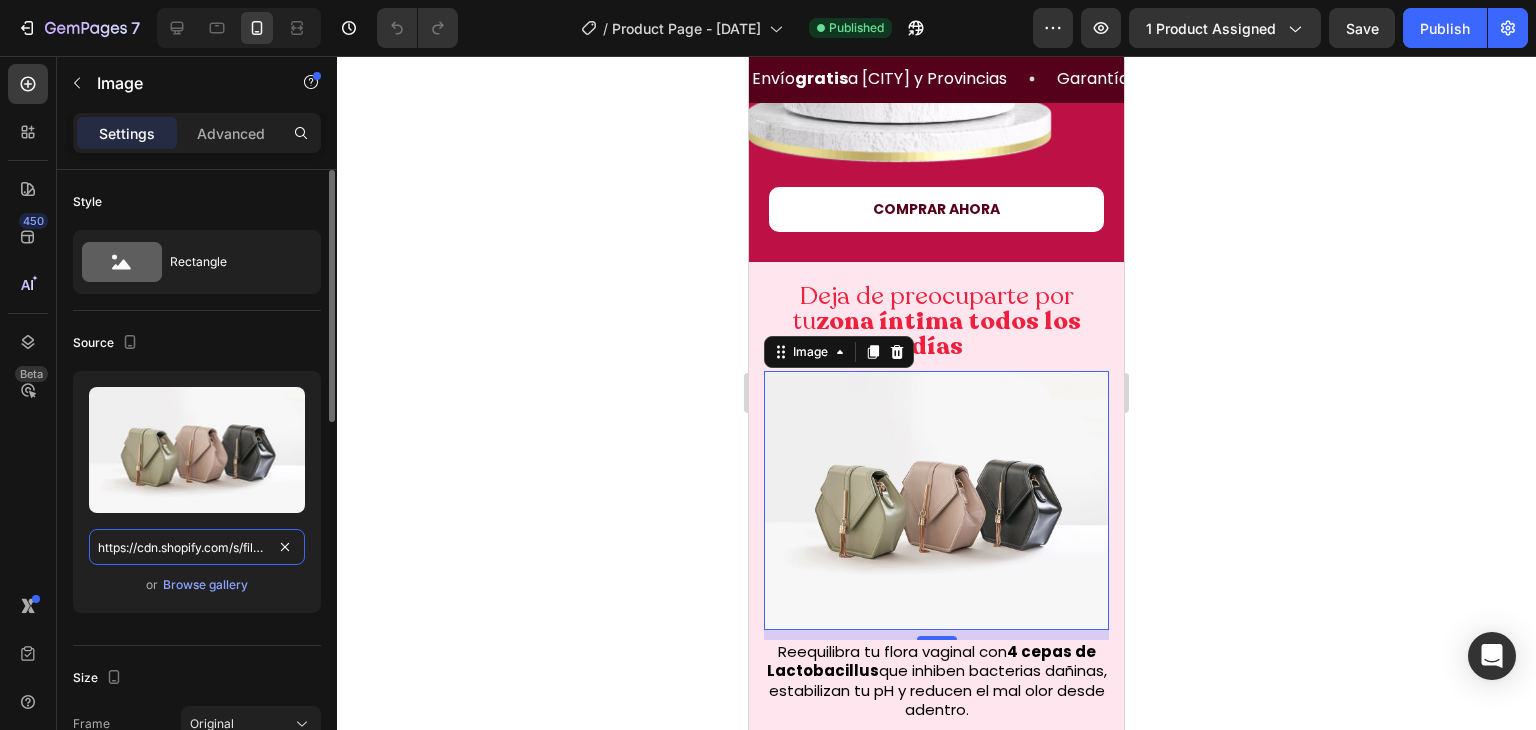 click on "https://cdn.shopify.com/s/files/1/2005/9307/files/image_demo.jpg" at bounding box center [197, 547] 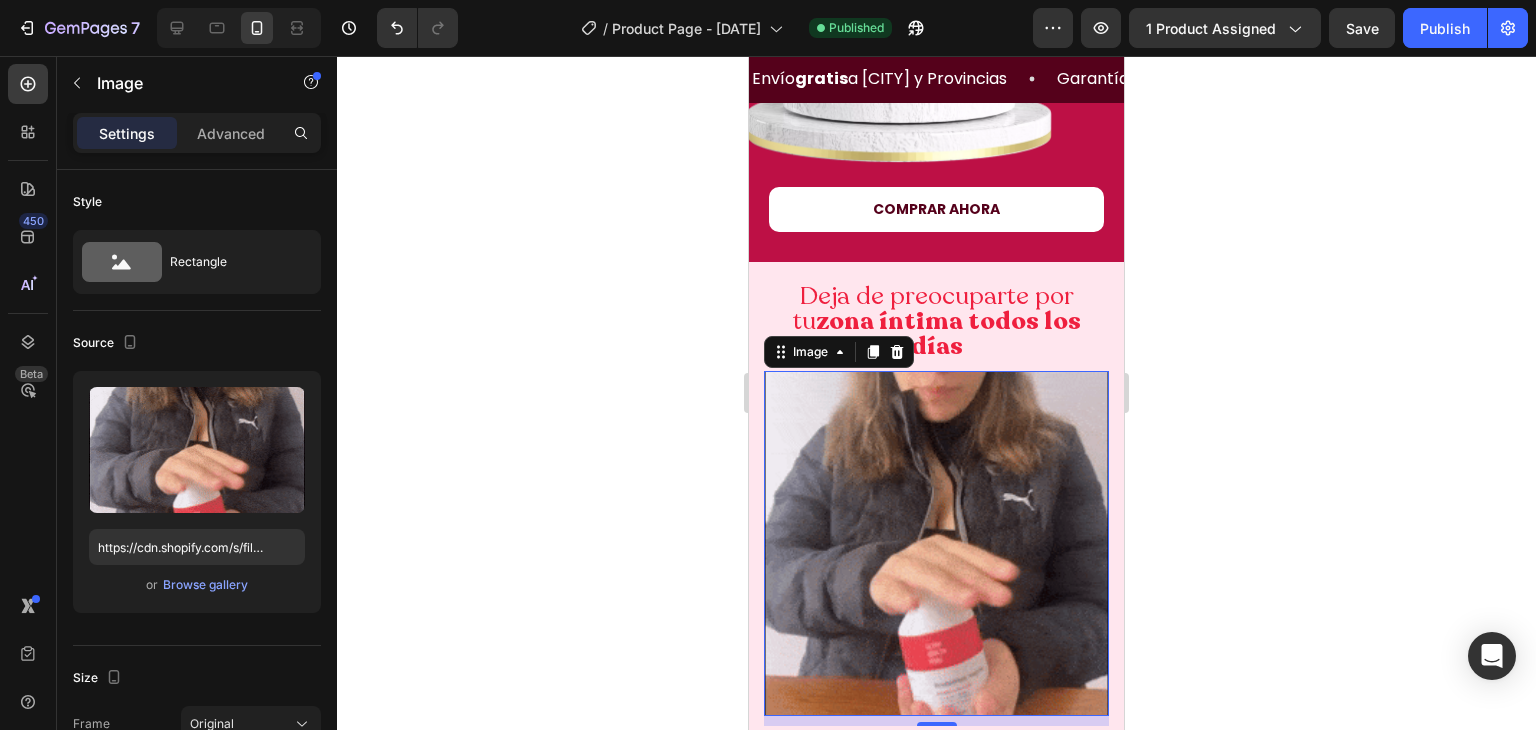 scroll, scrollTop: 696, scrollLeft: 0, axis: vertical 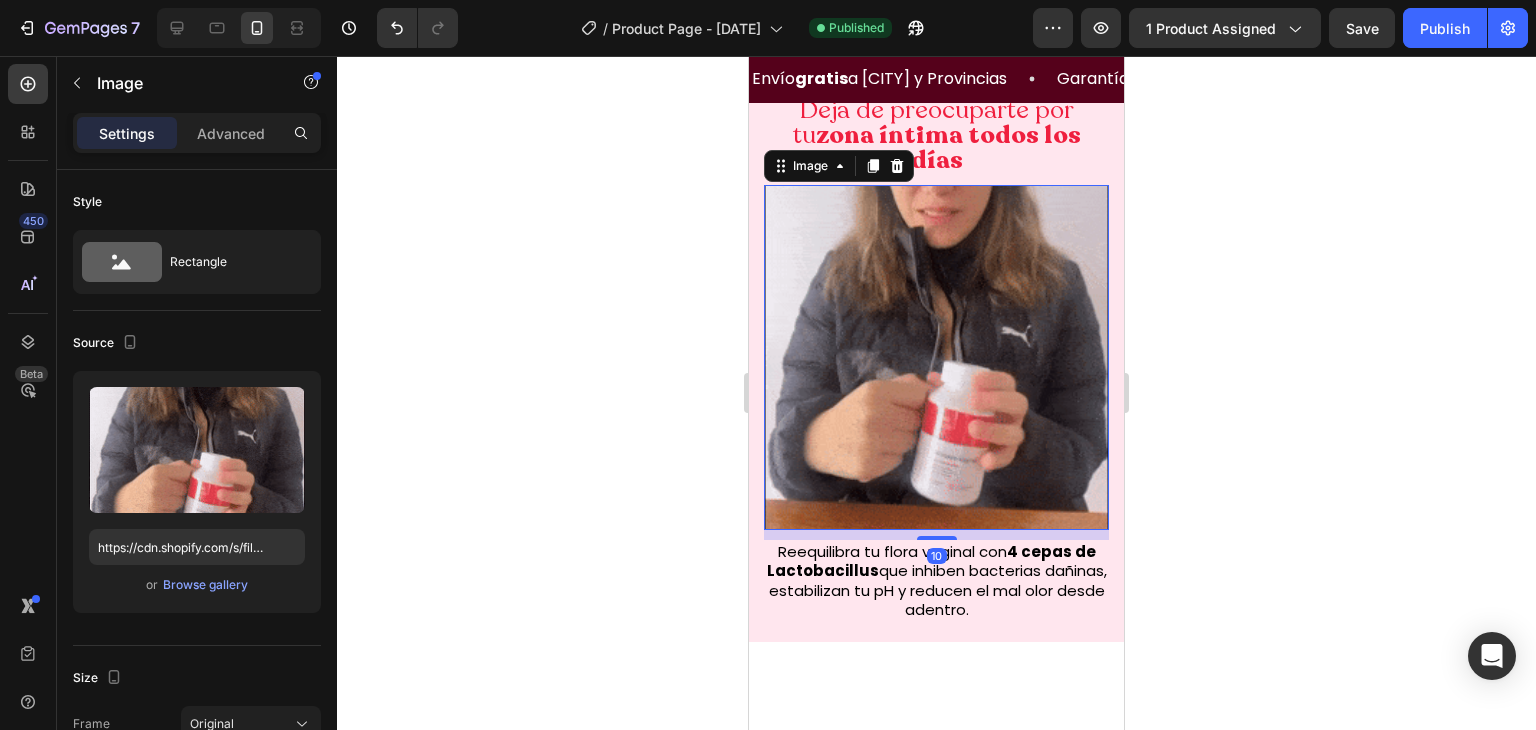 click 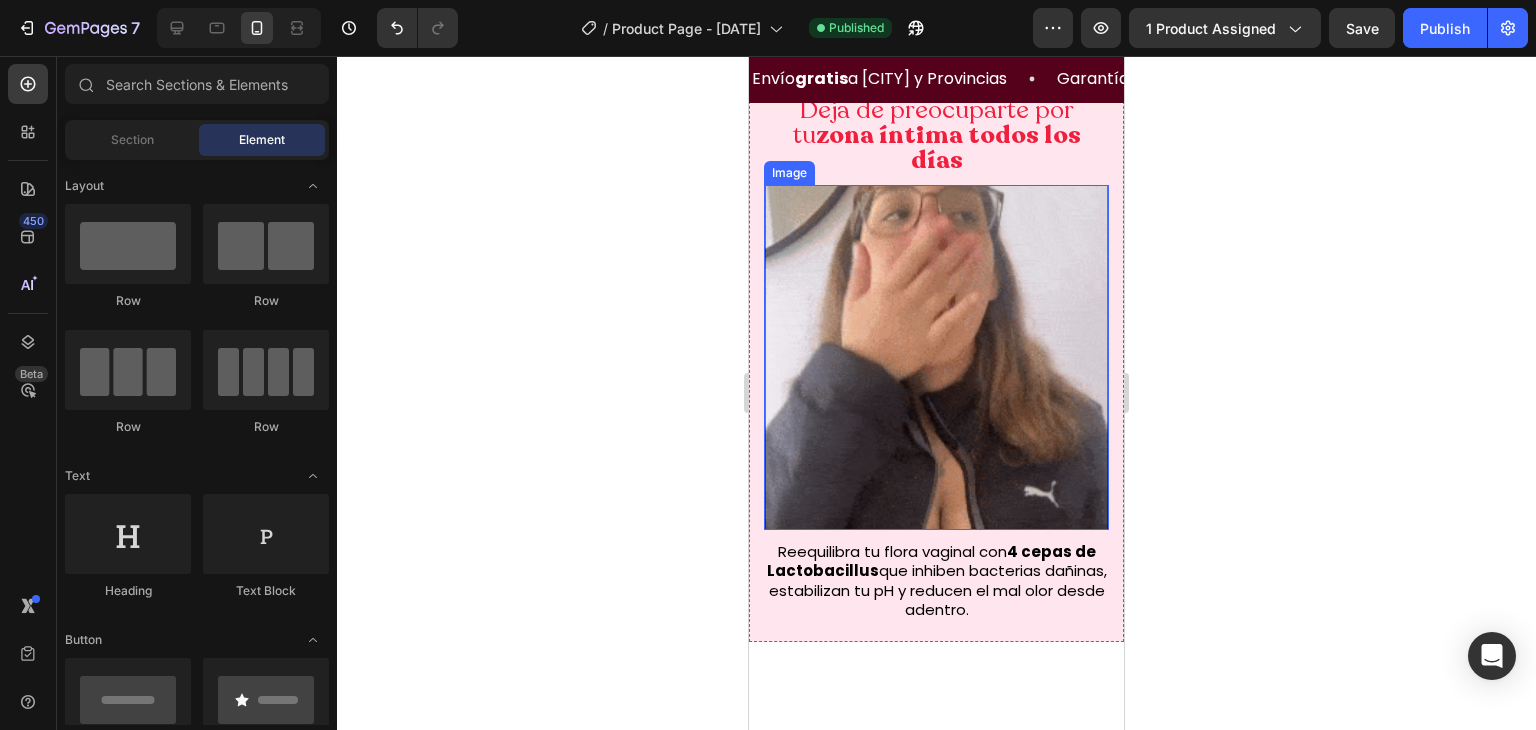 click at bounding box center [936, 357] 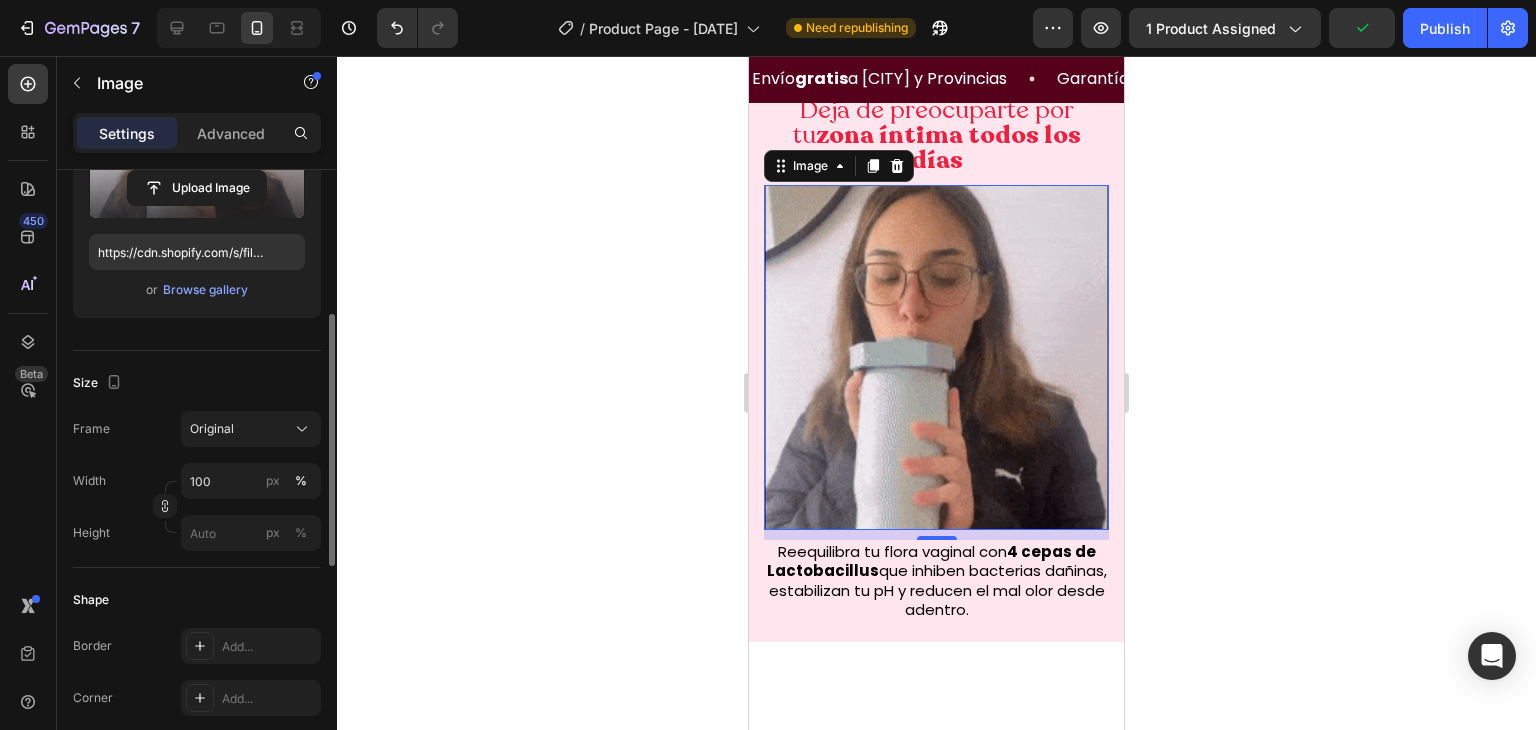 scroll, scrollTop: 370, scrollLeft: 0, axis: vertical 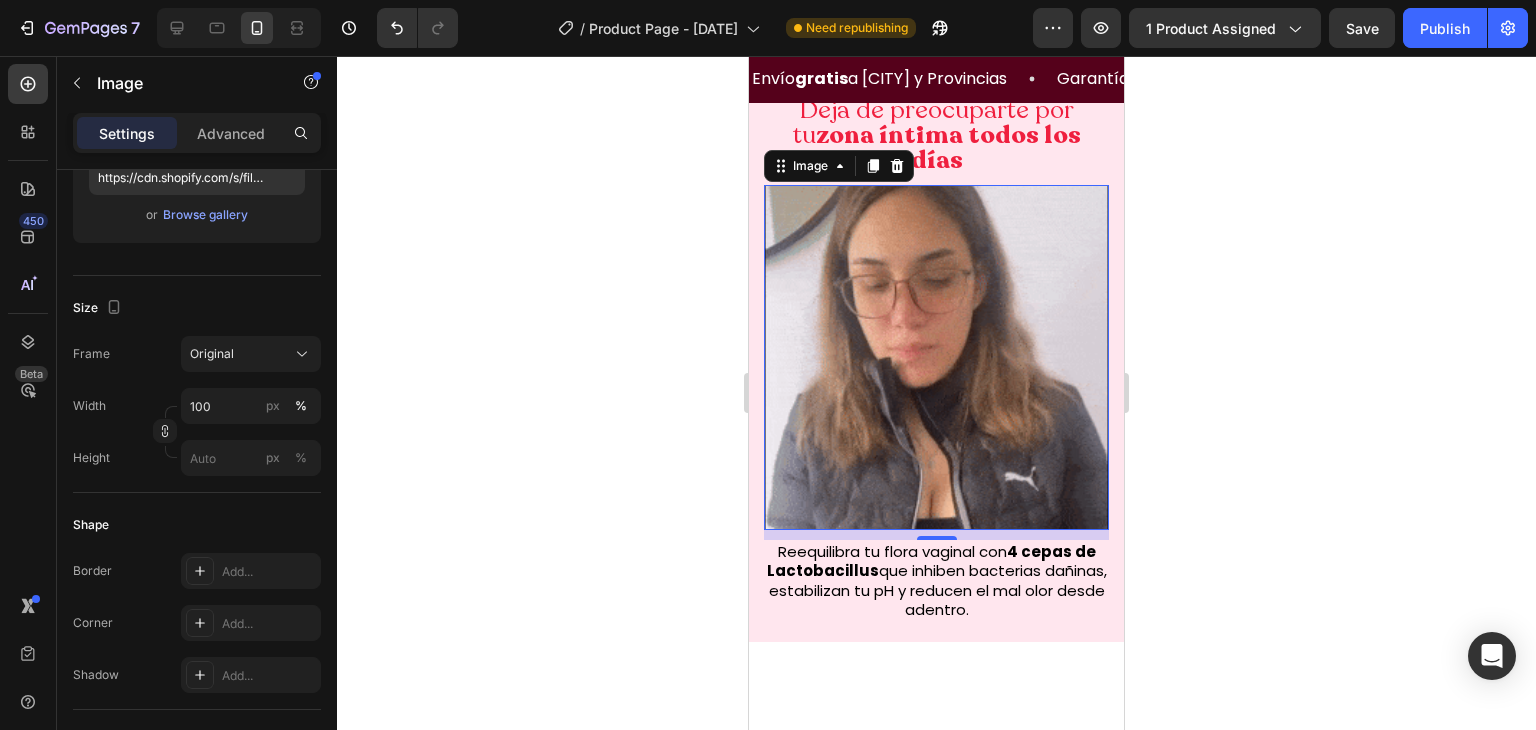 click 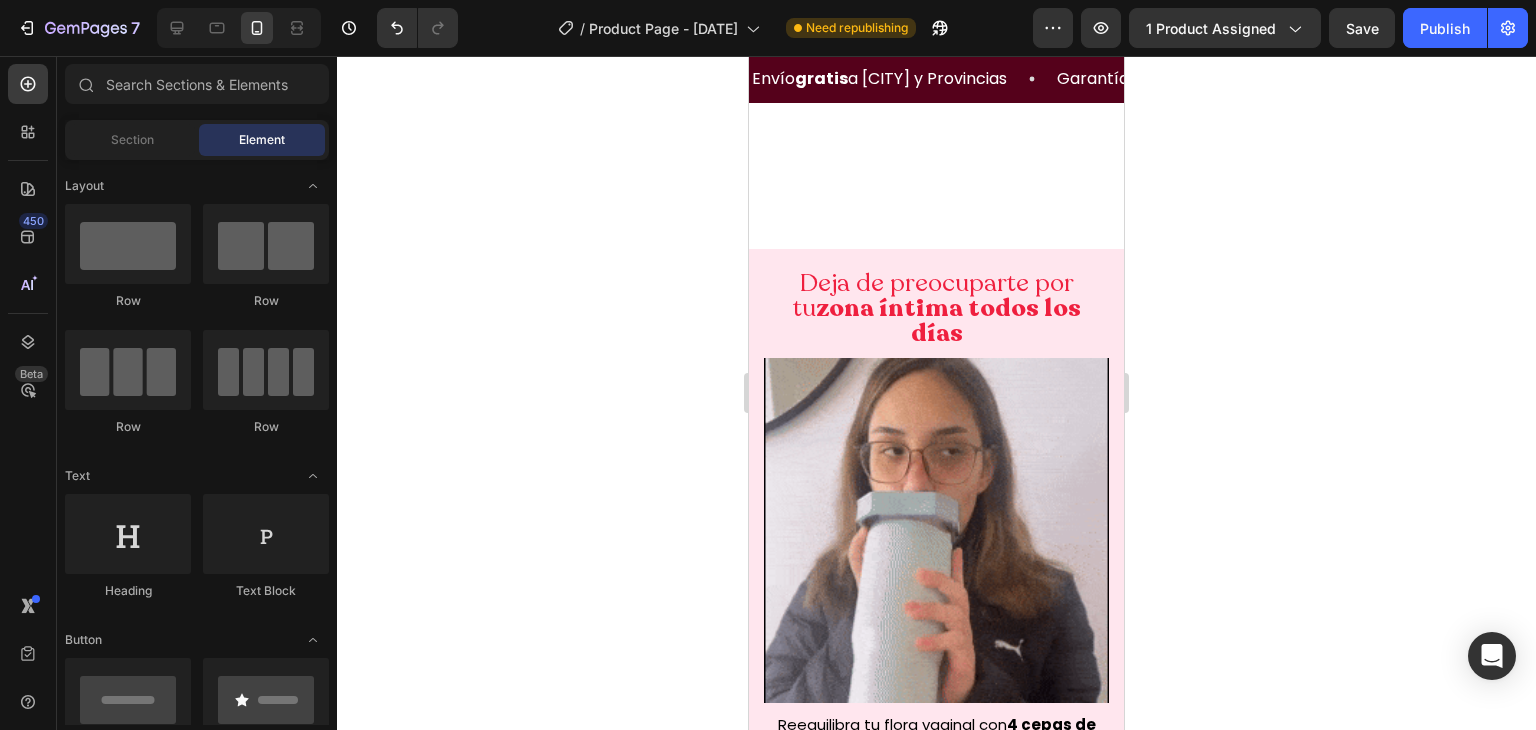 scroll, scrollTop: 764, scrollLeft: 0, axis: vertical 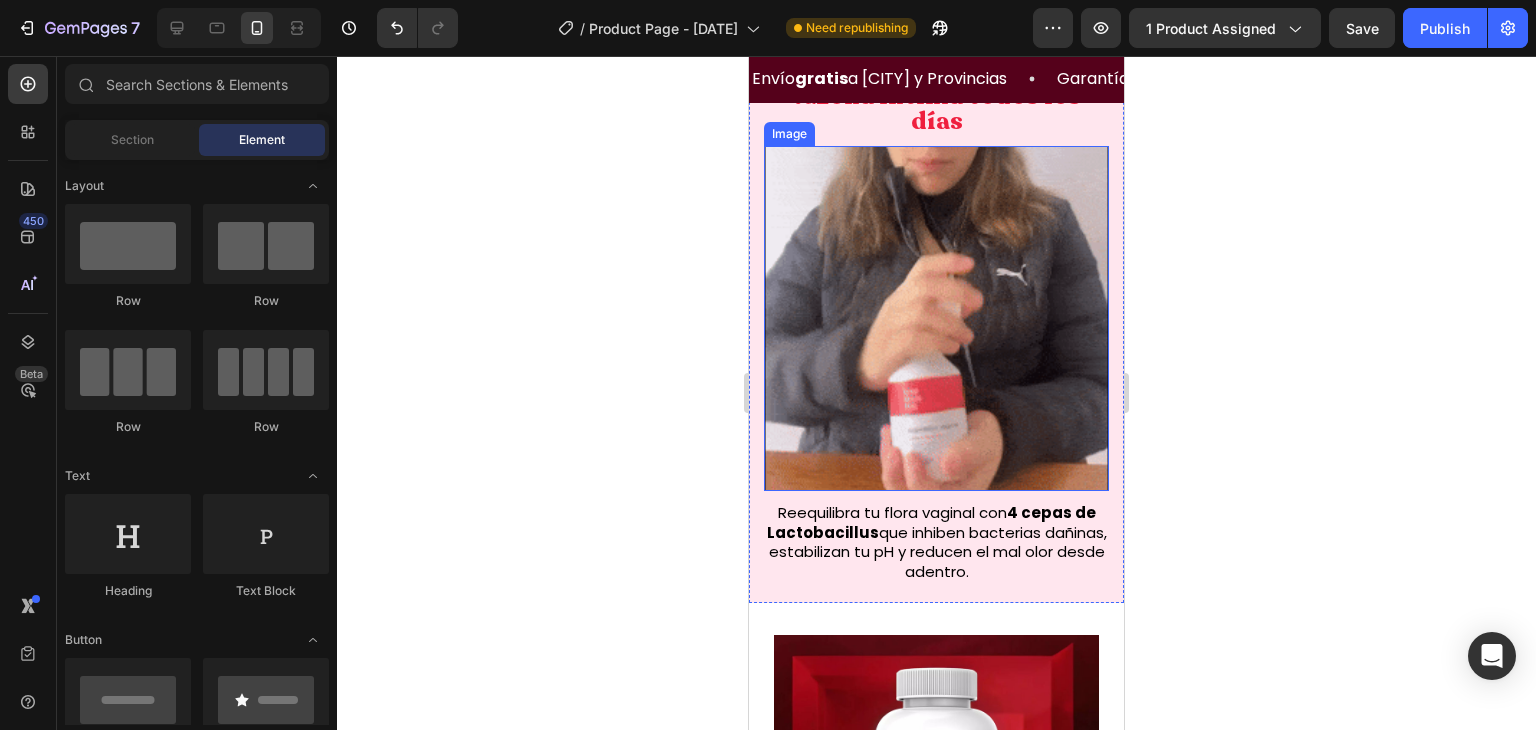 click at bounding box center [936, 318] 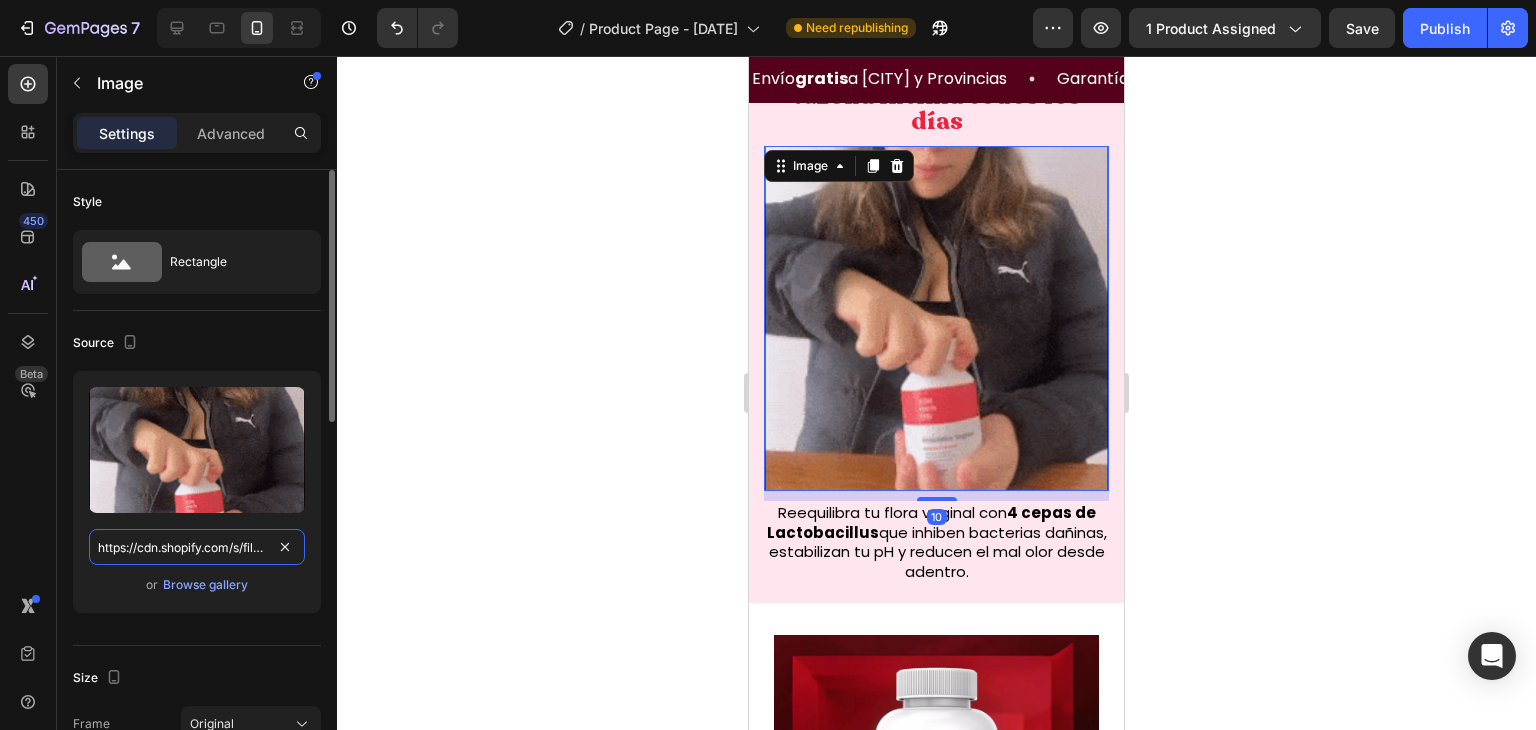 click on "https://cdn.shopify.com/s/files/1/0620/9001/8910/files/Probiotico_1.gif?v=1754097341" at bounding box center (197, 547) 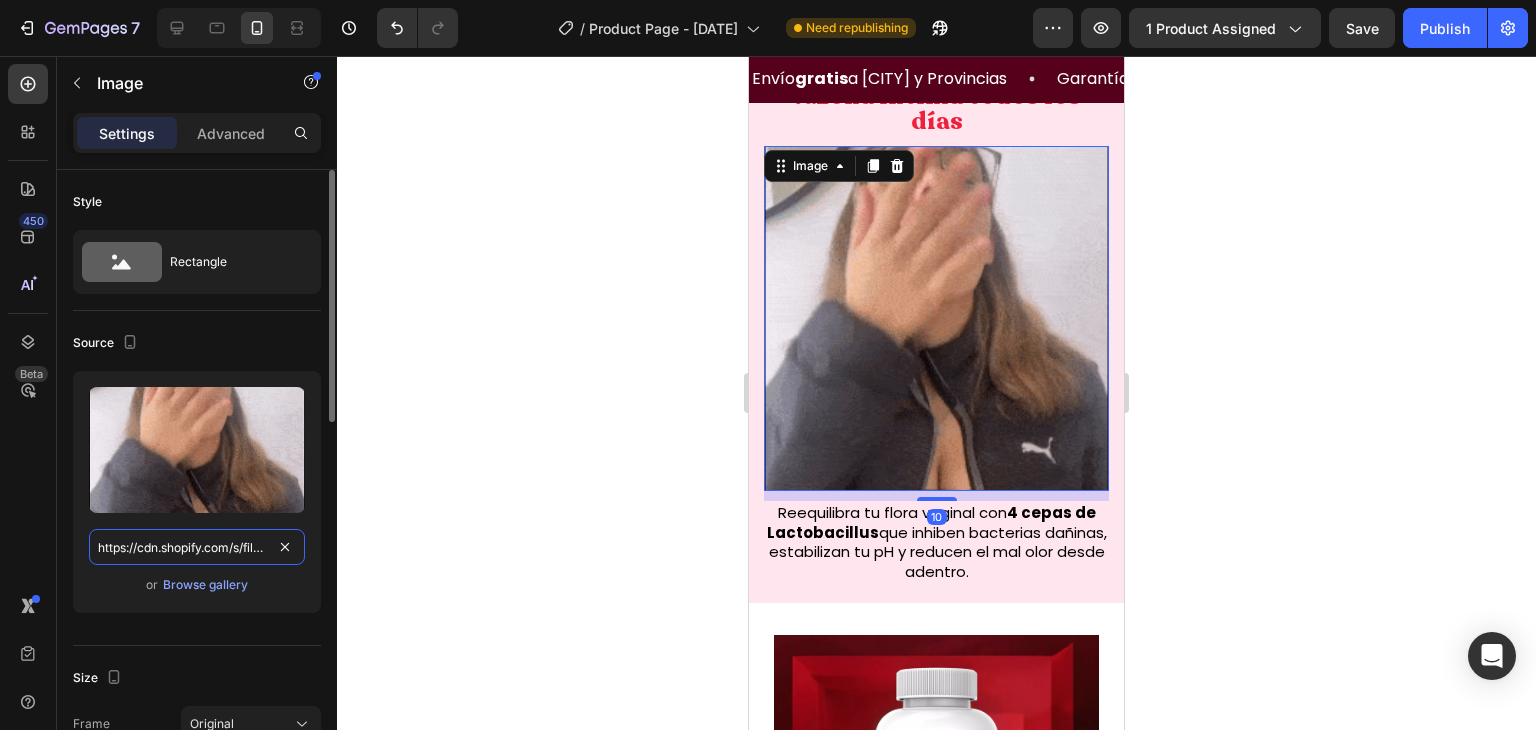 paste on "626" 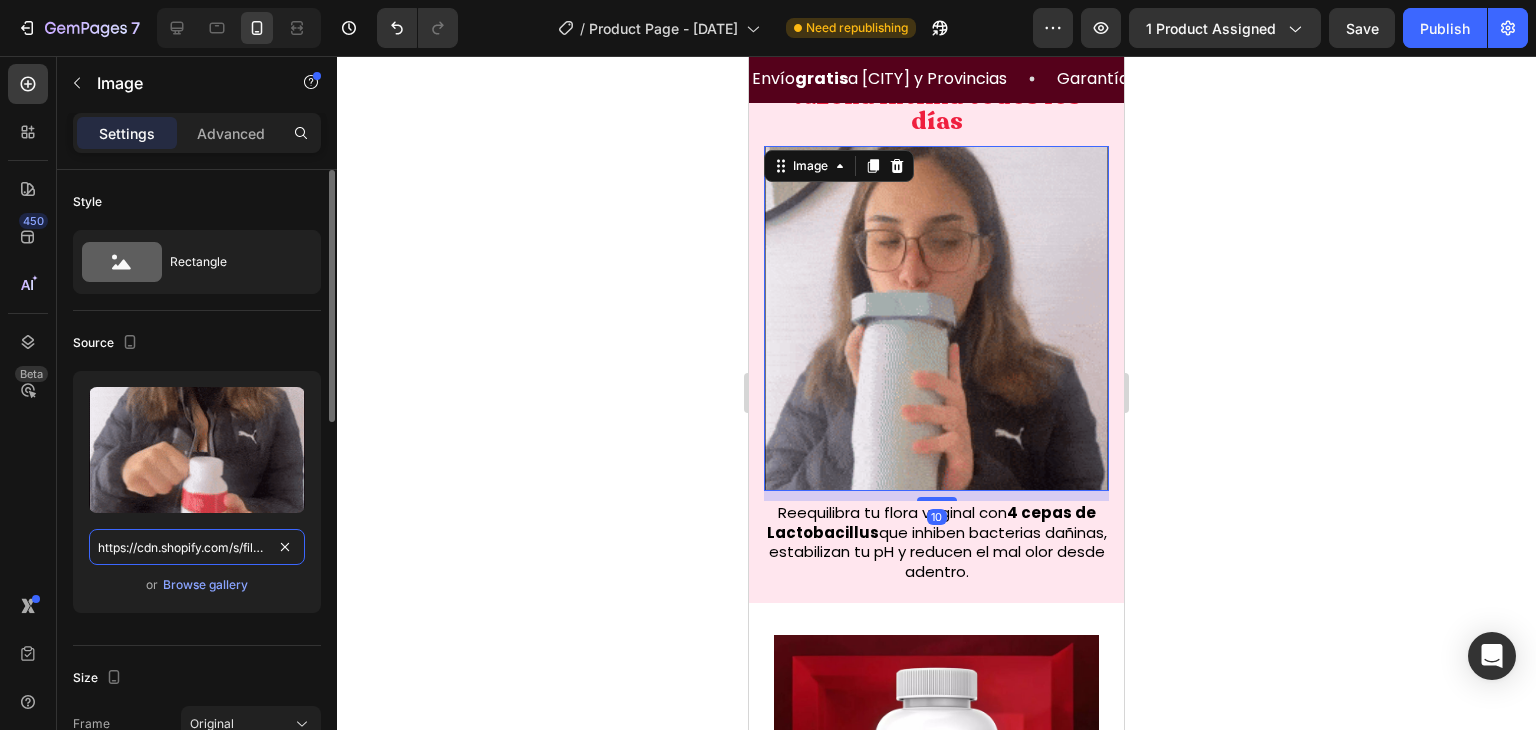 scroll, scrollTop: 0, scrollLeft: 321, axis: horizontal 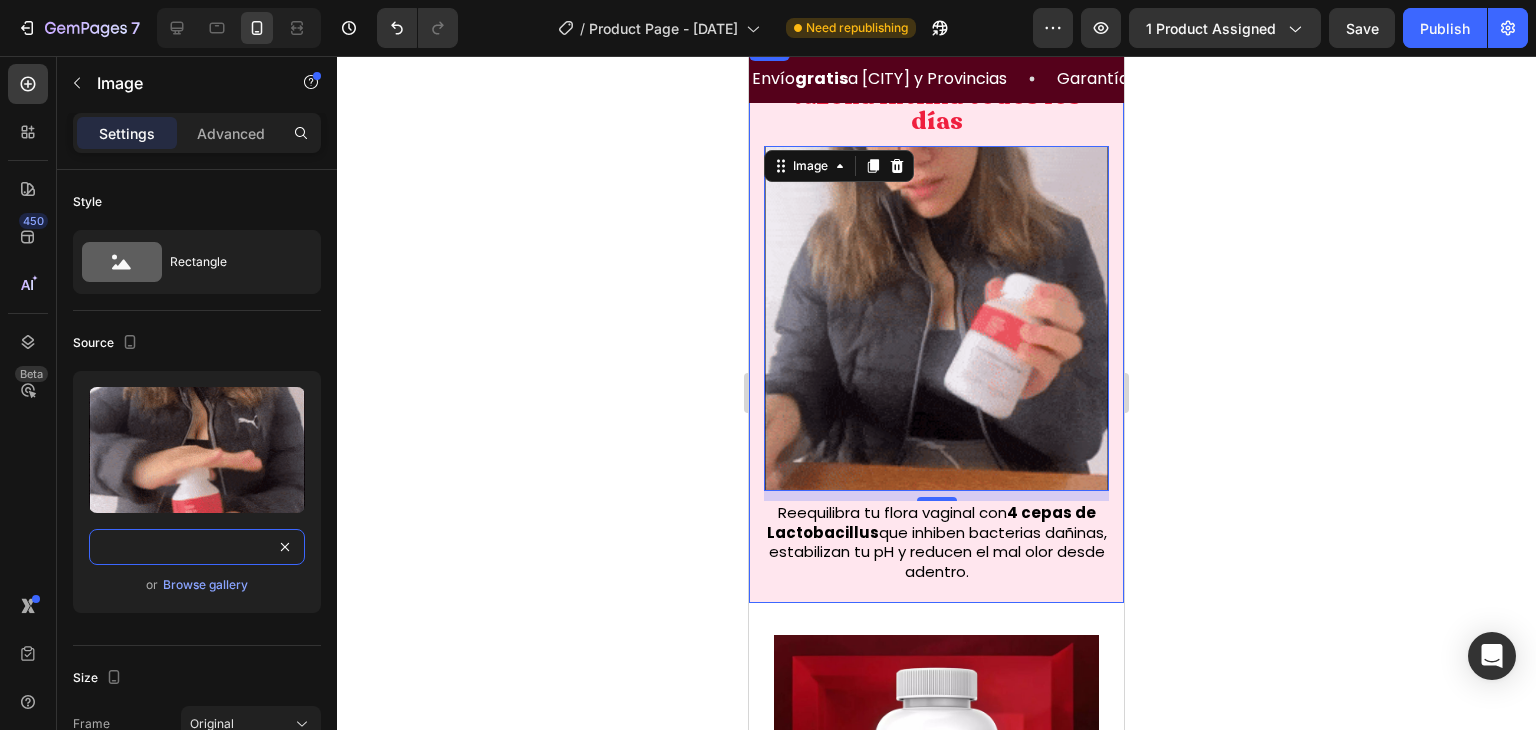 type on "https://cdn.shopify.com/s/files/1/0620/9001/8910/files/Probiotico_1.gif?v=1754097626" 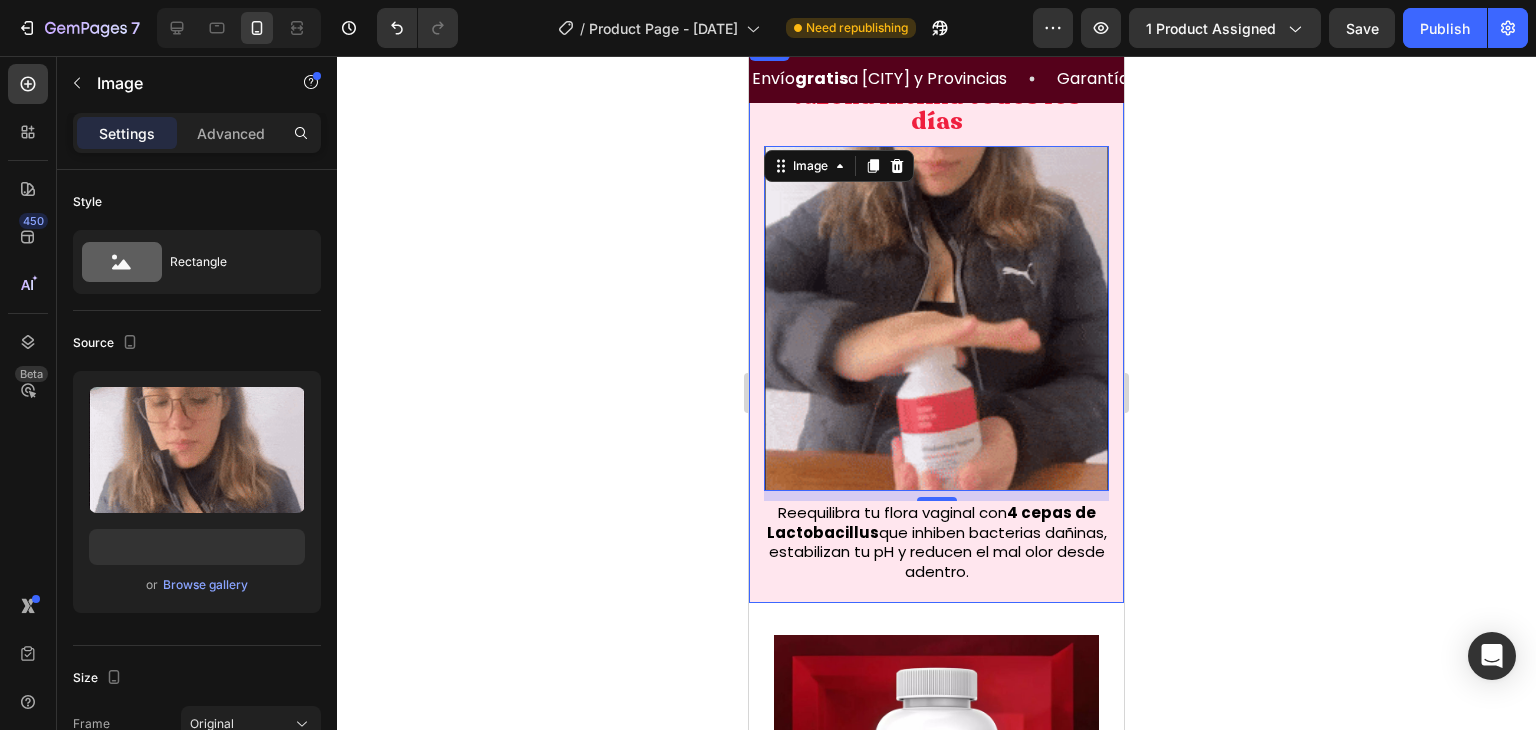 scroll, scrollTop: 0, scrollLeft: 0, axis: both 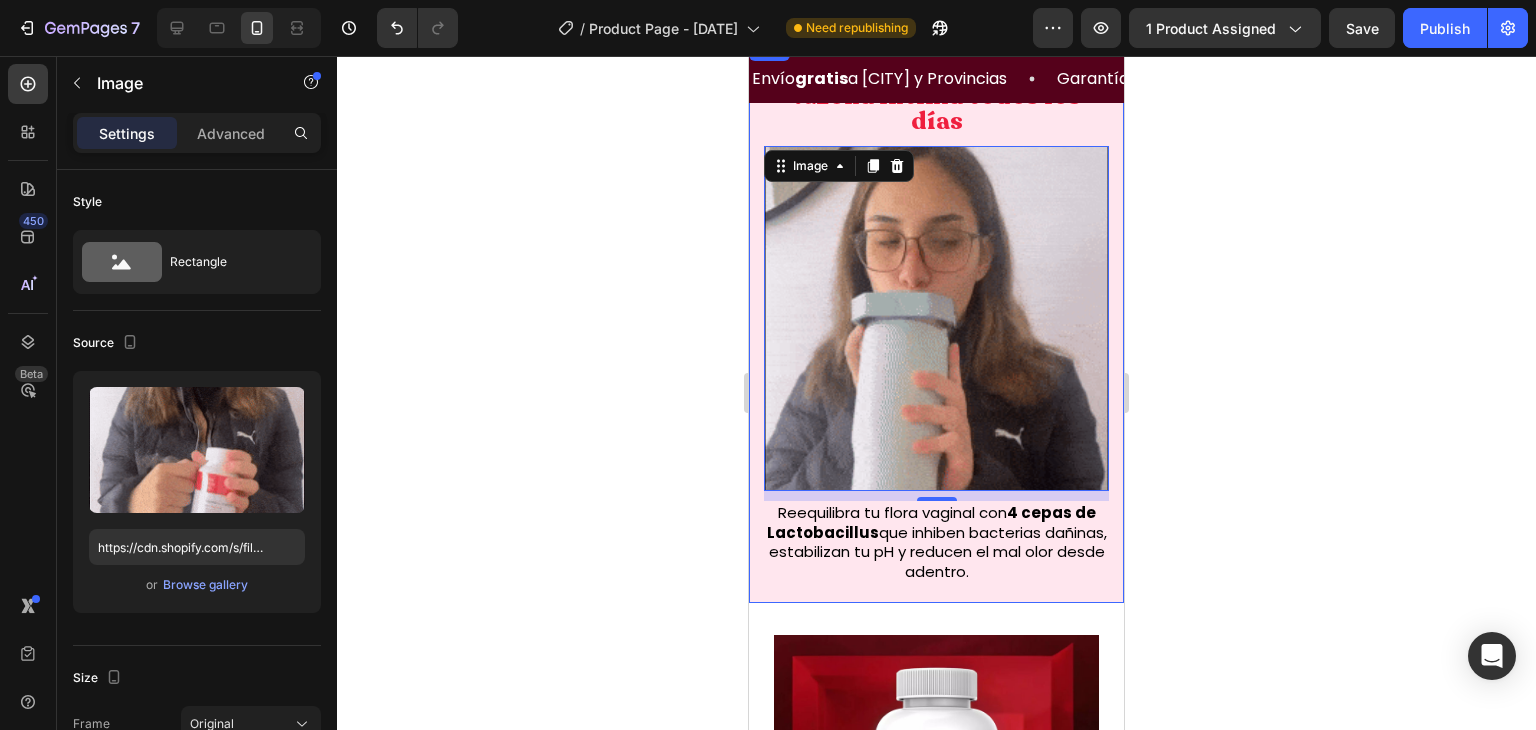 click 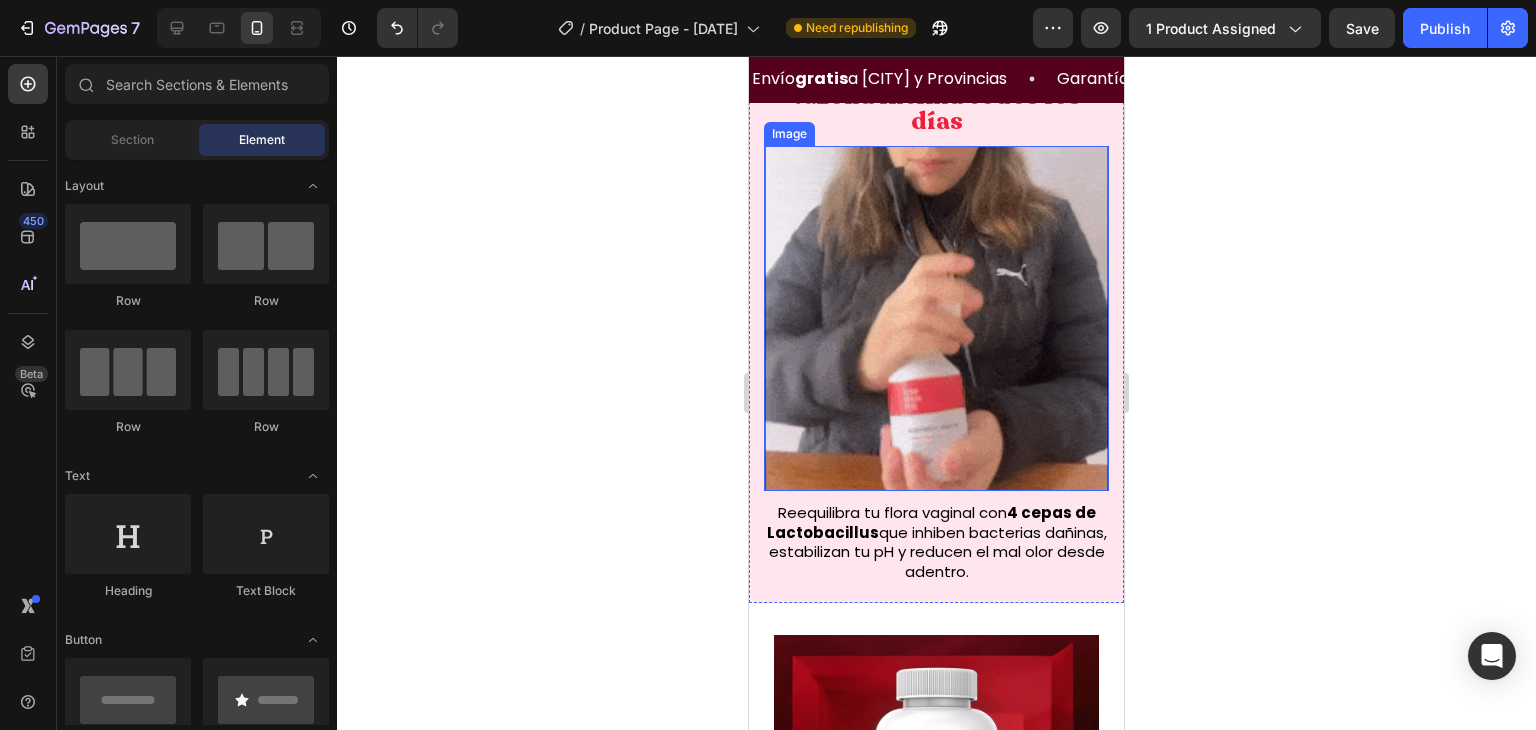click at bounding box center [936, 318] 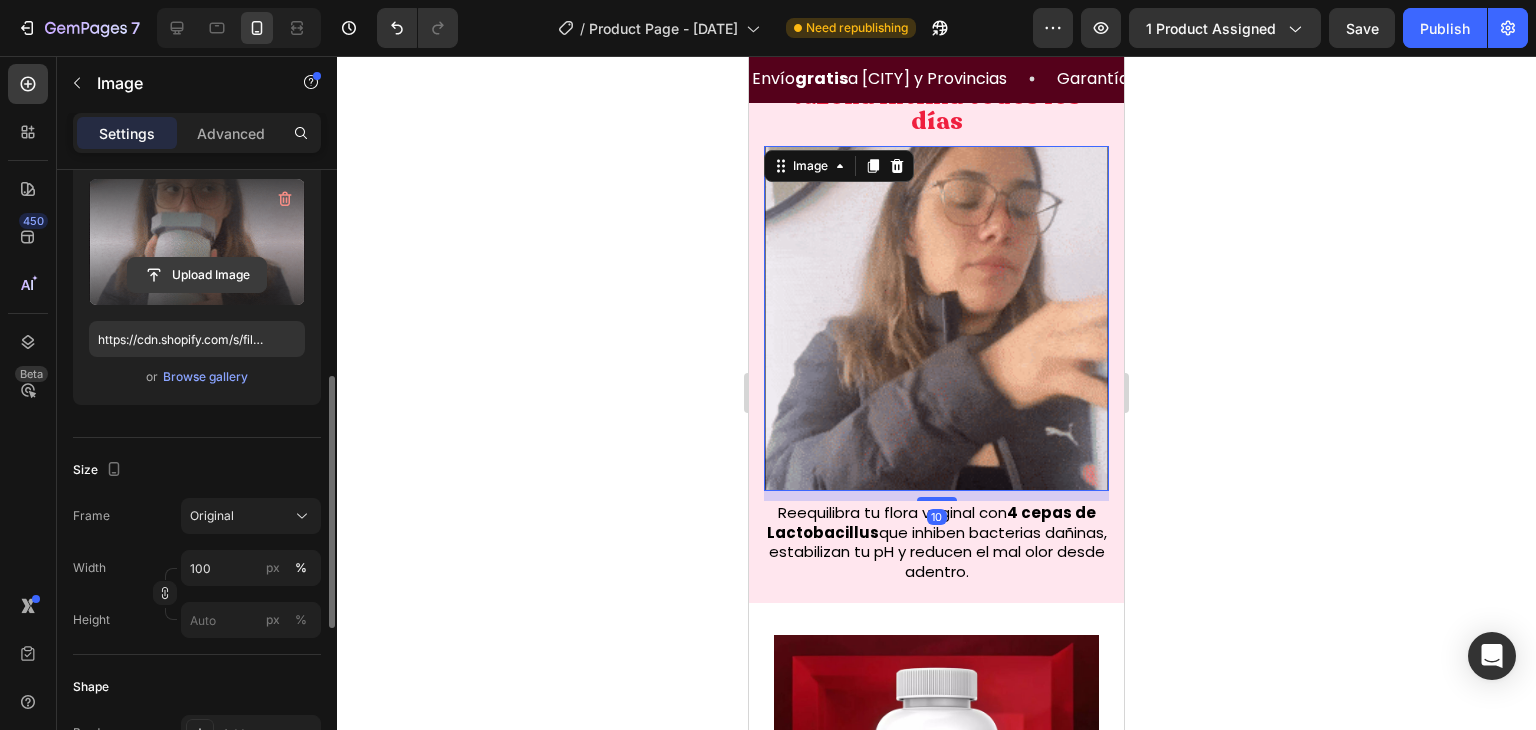 scroll, scrollTop: 306, scrollLeft: 0, axis: vertical 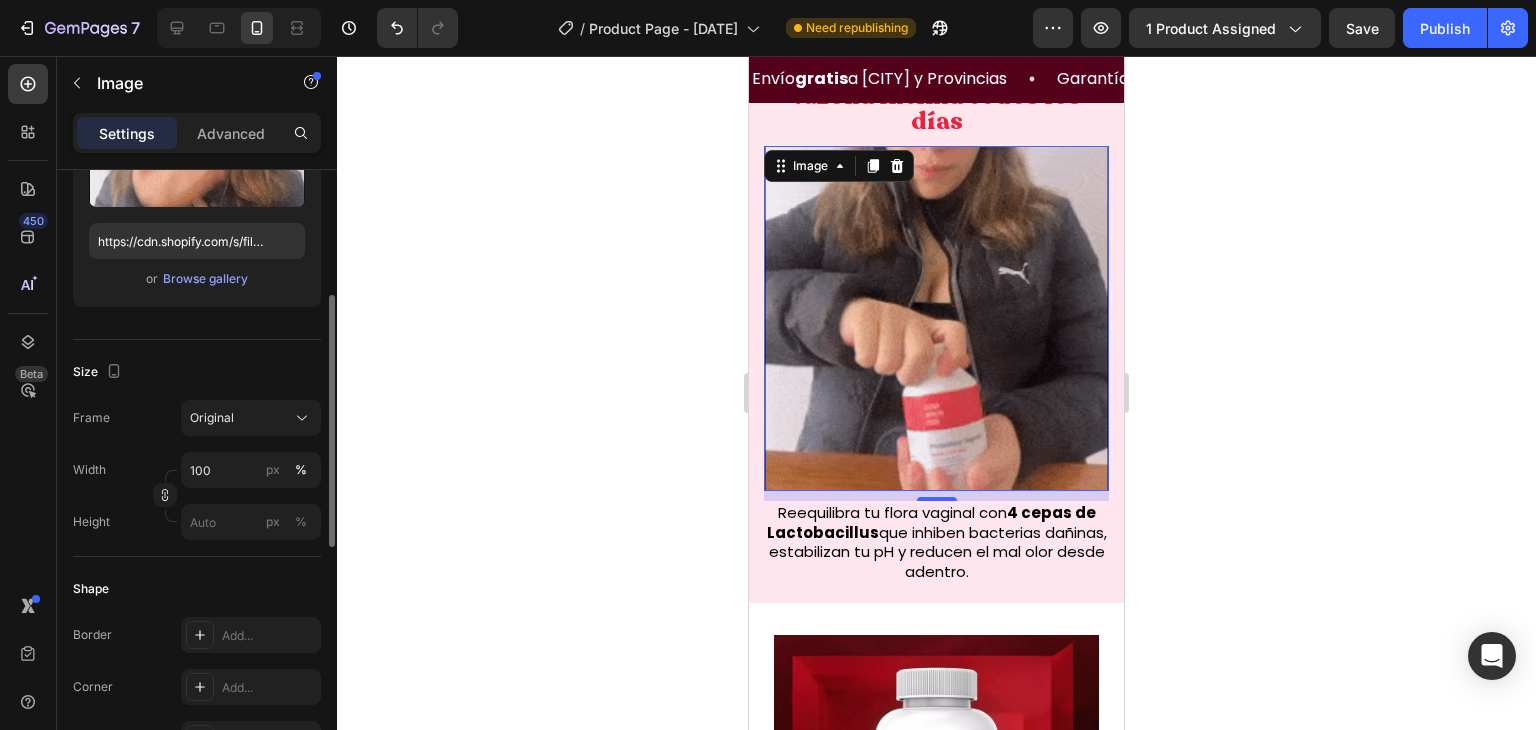 click 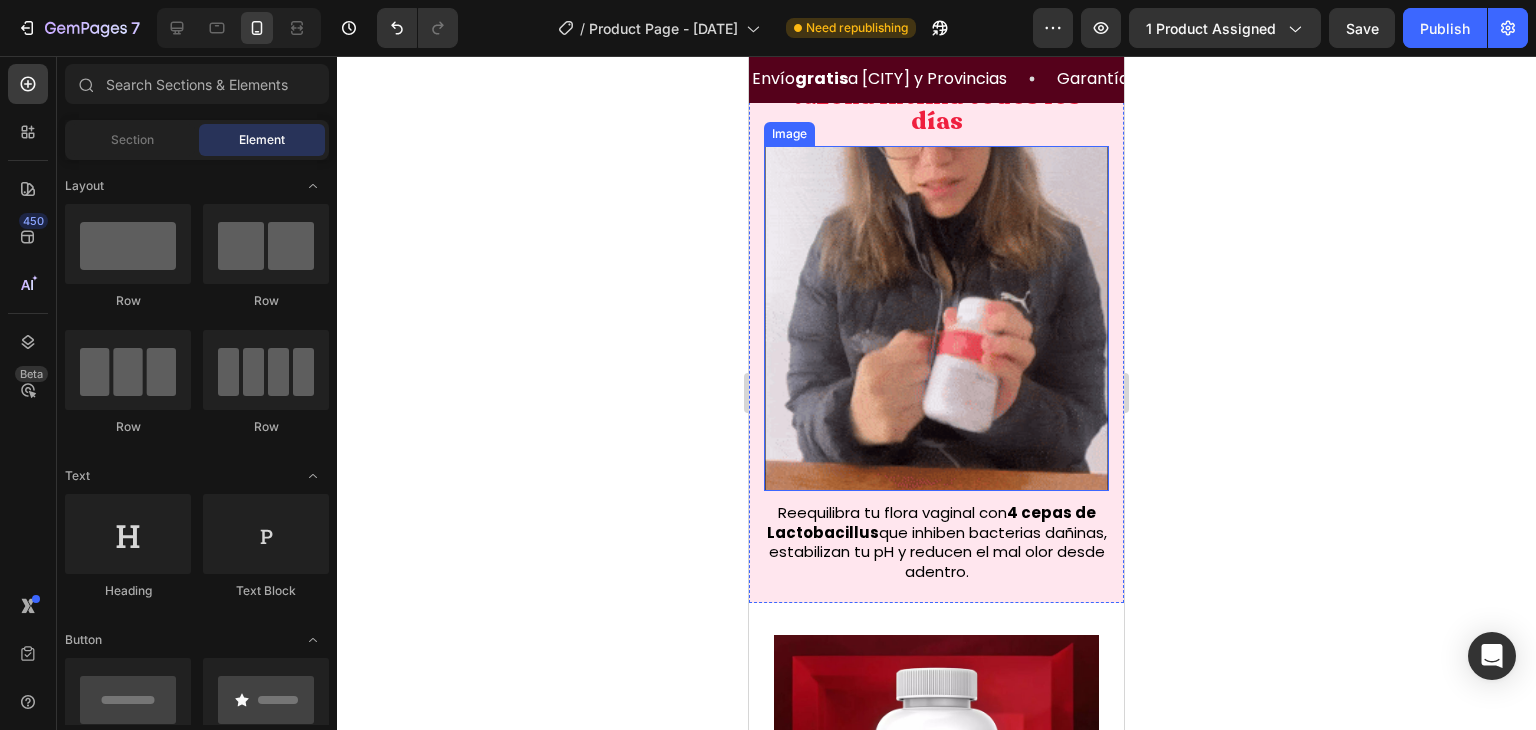 click at bounding box center (936, 318) 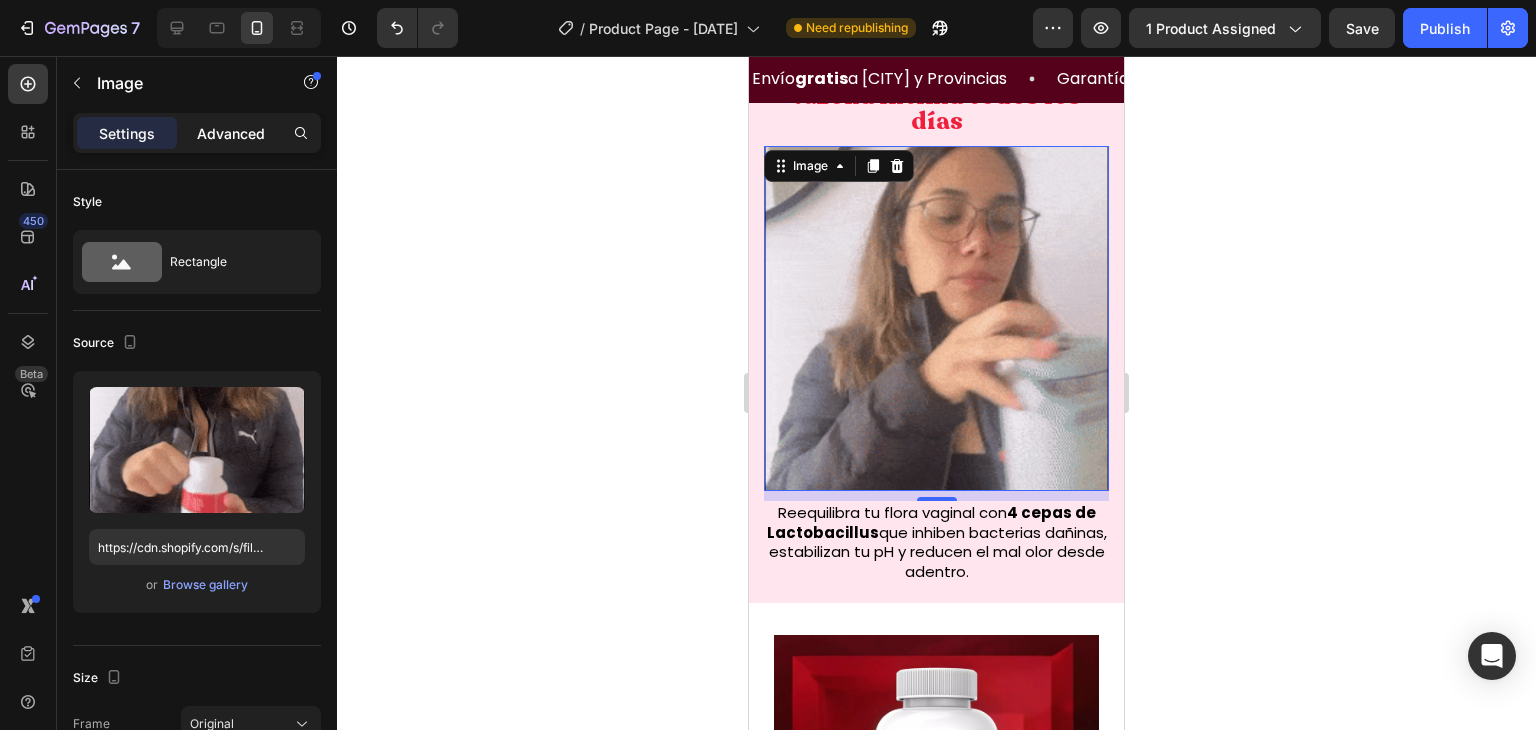 click on "Advanced" at bounding box center [231, 133] 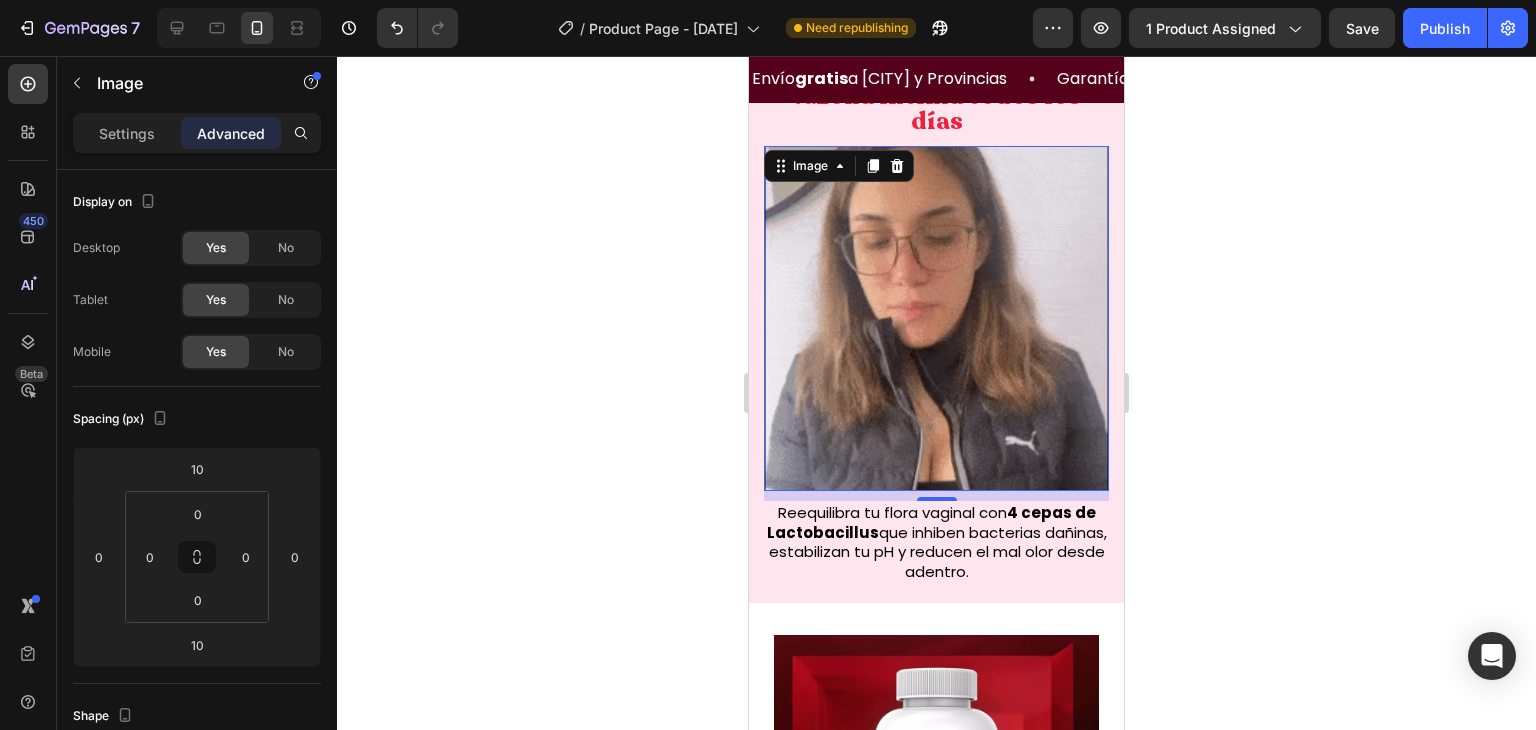 click at bounding box center (936, 318) 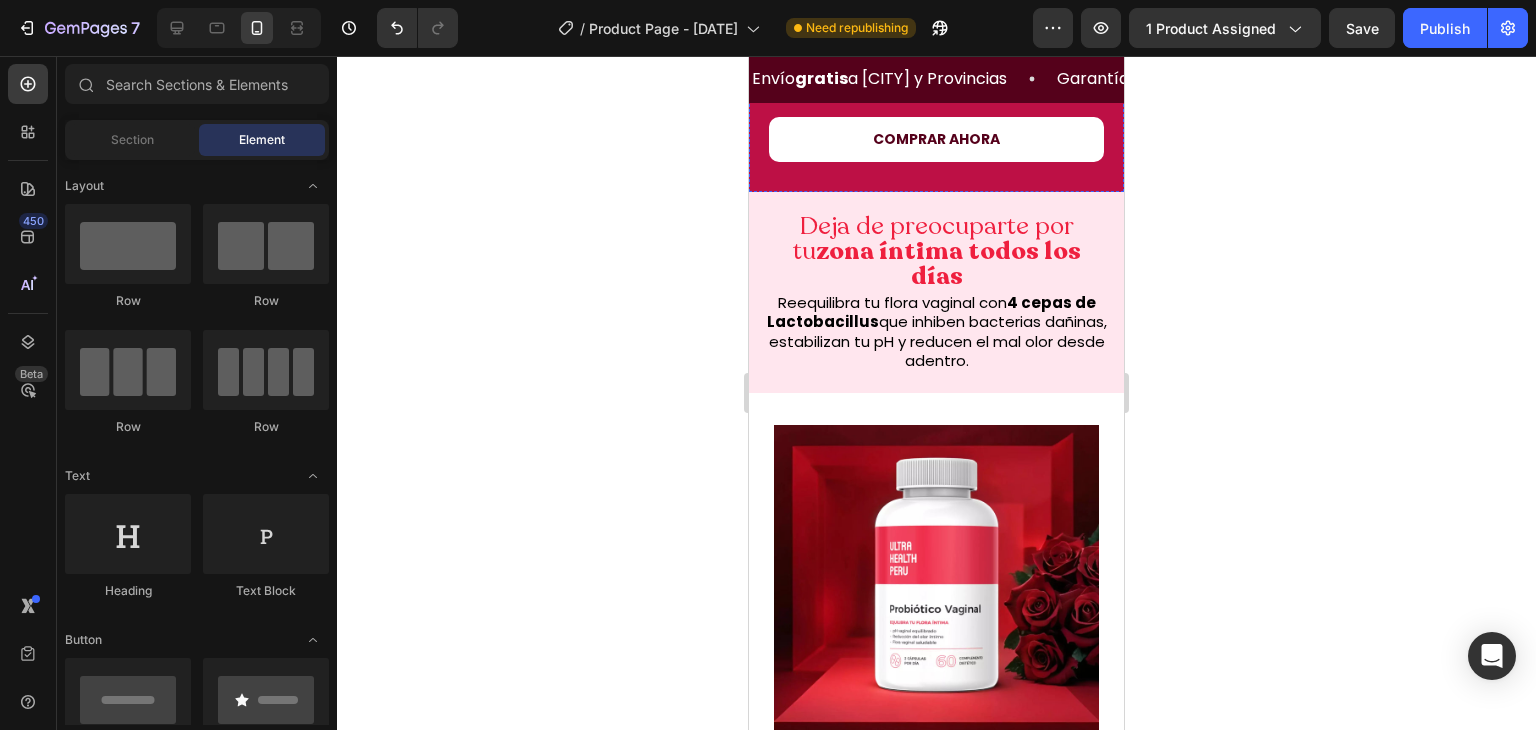 scroll, scrollTop: 586, scrollLeft: 0, axis: vertical 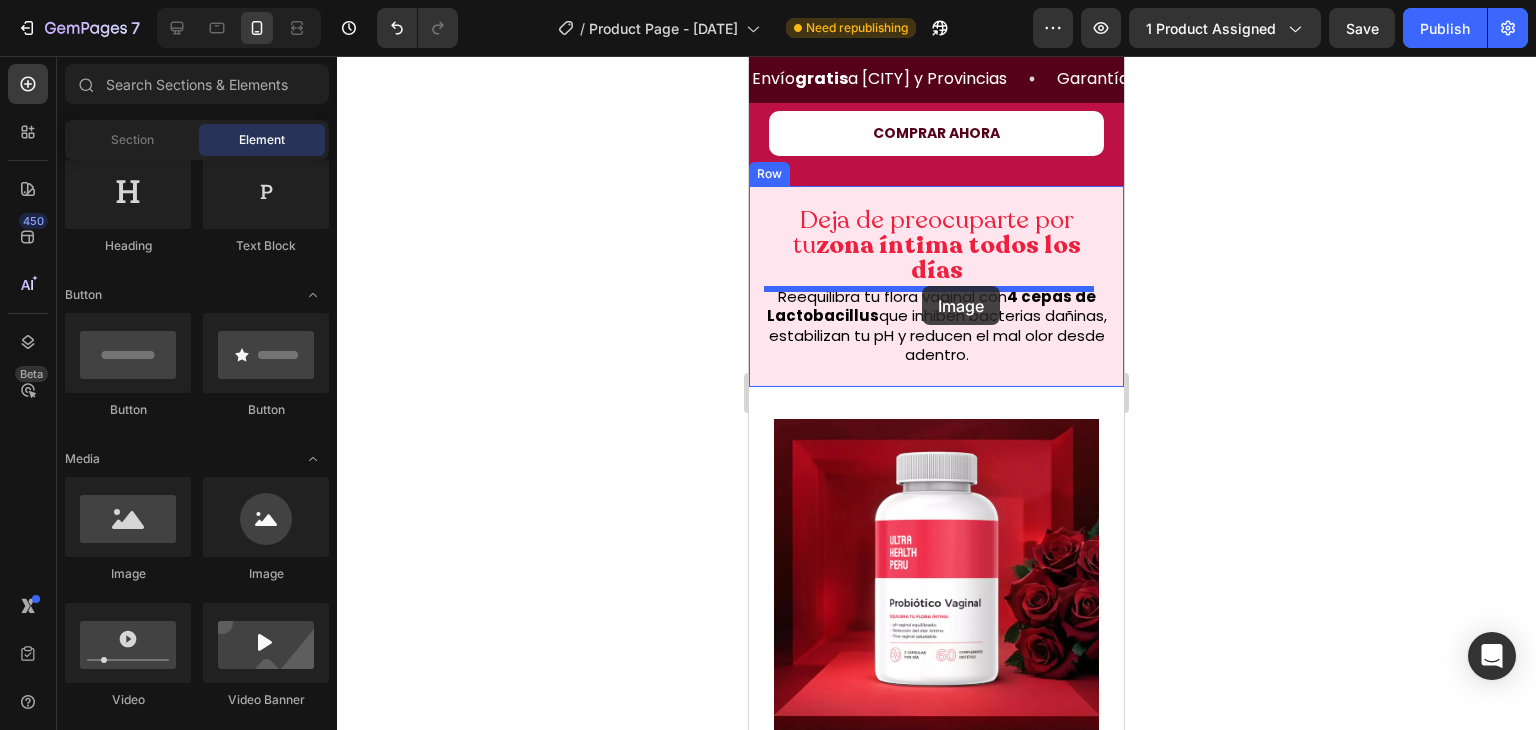 drag, startPoint x: 889, startPoint y: 585, endPoint x: 922, endPoint y: 286, distance: 300.81555 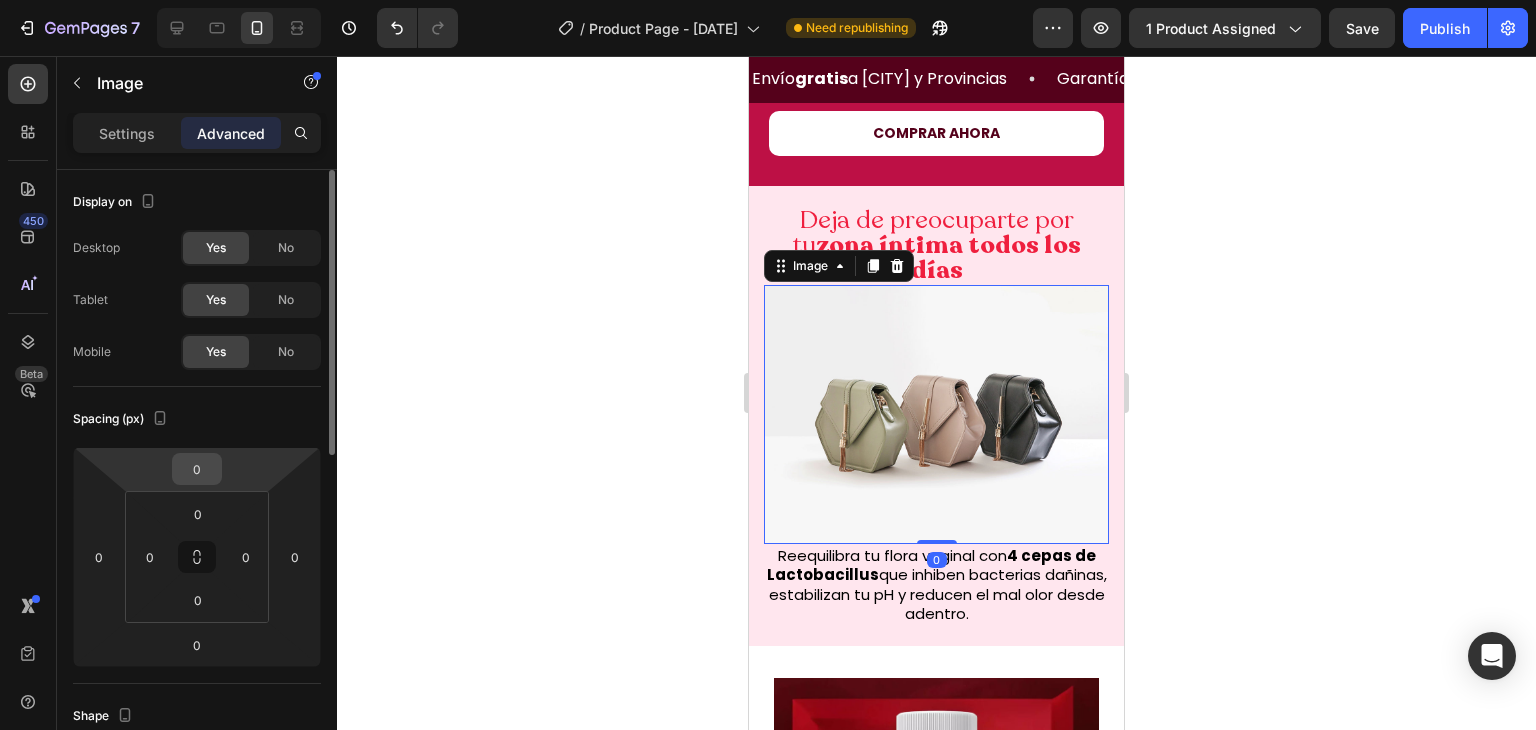 click on "0" at bounding box center (197, 469) 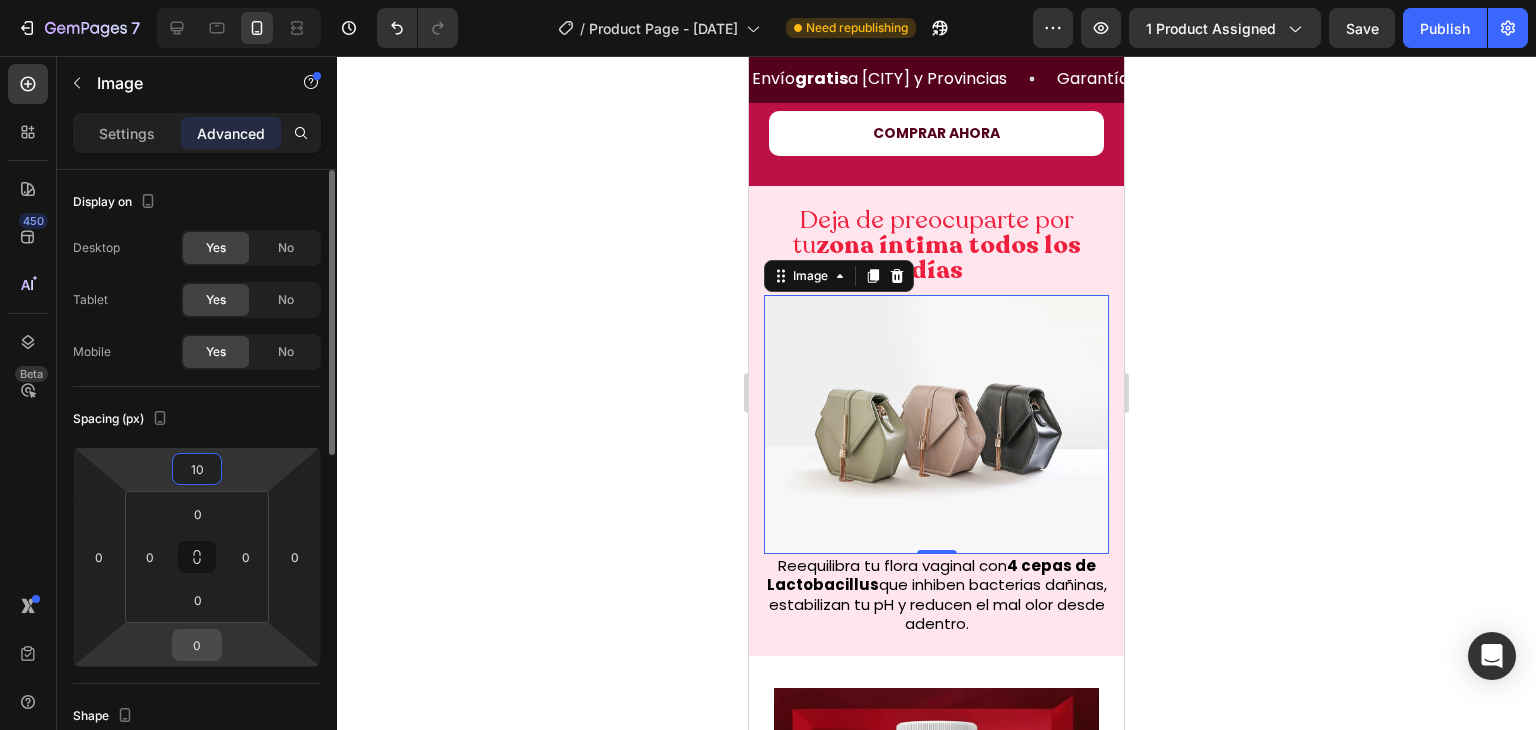 type on "10" 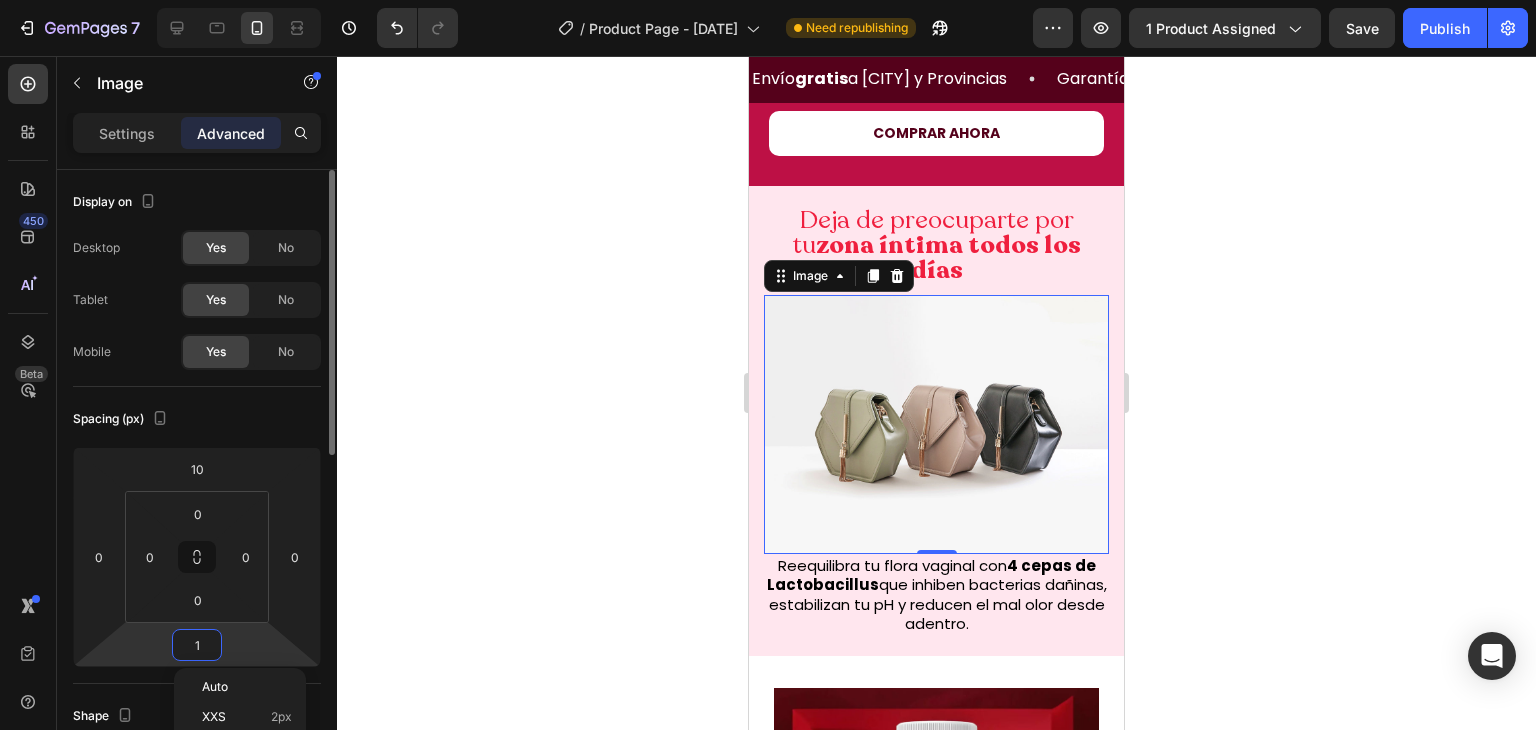 type on "10" 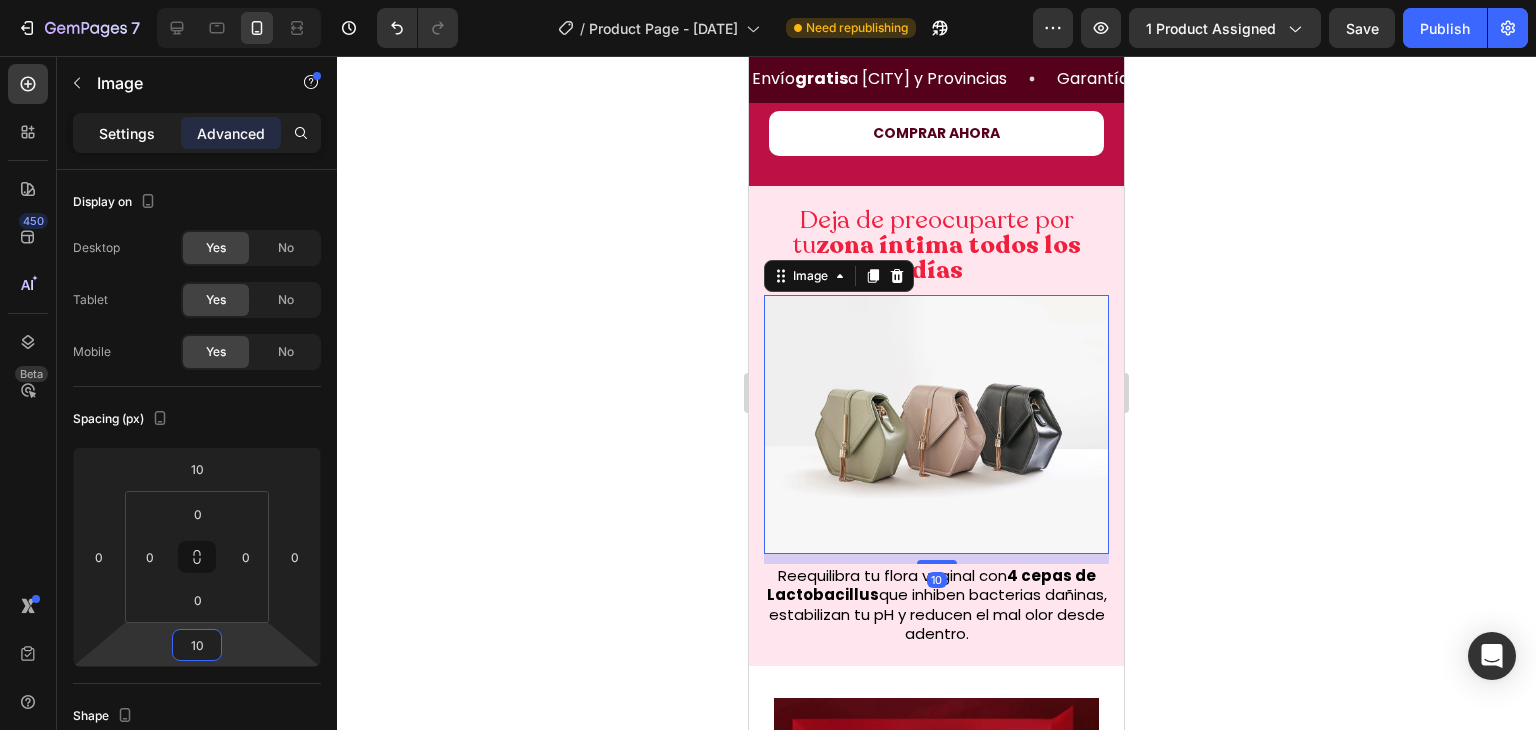 click on "Settings" at bounding box center [127, 133] 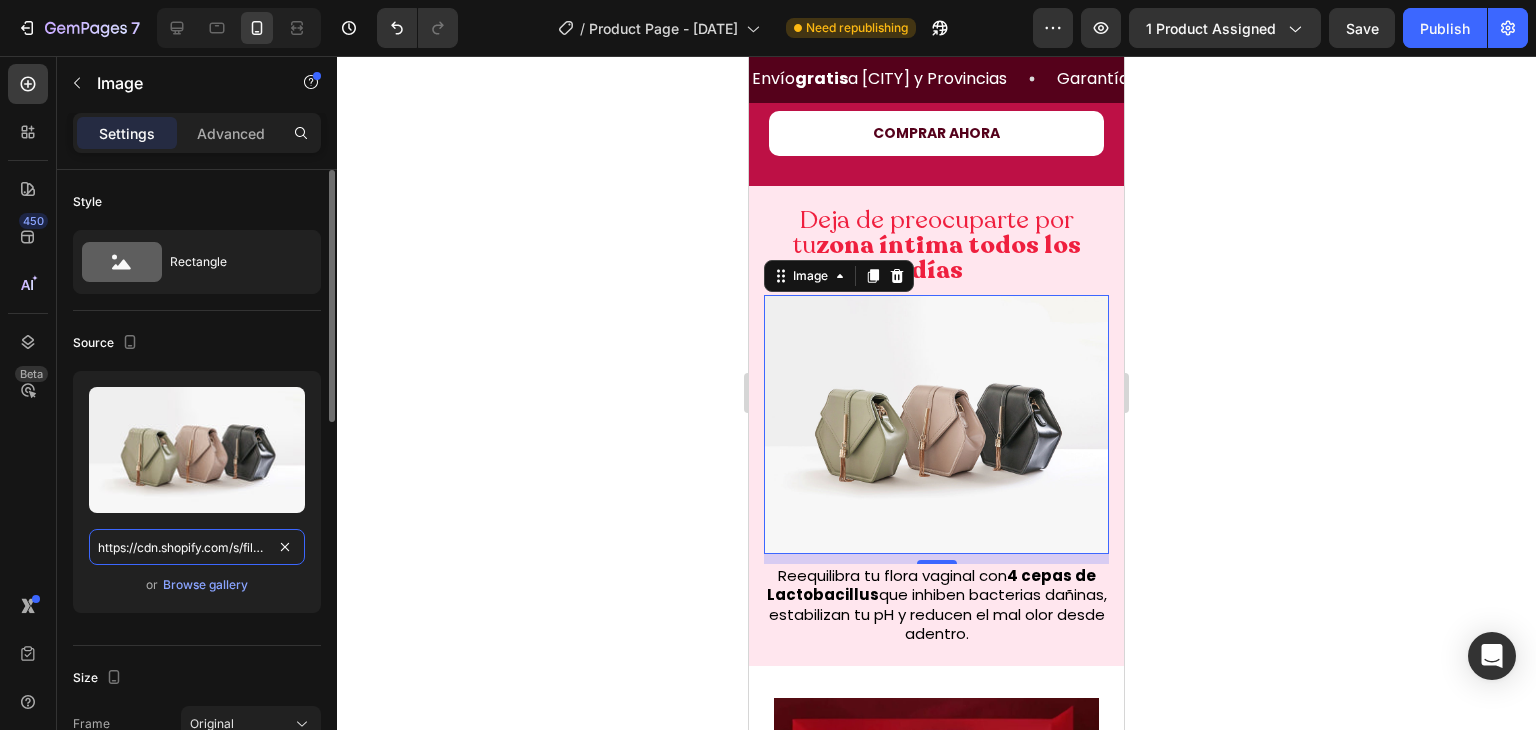 click on "https://cdn.shopify.com/s/files/1/2005/9307/files/image_demo.jpg" at bounding box center [197, 547] 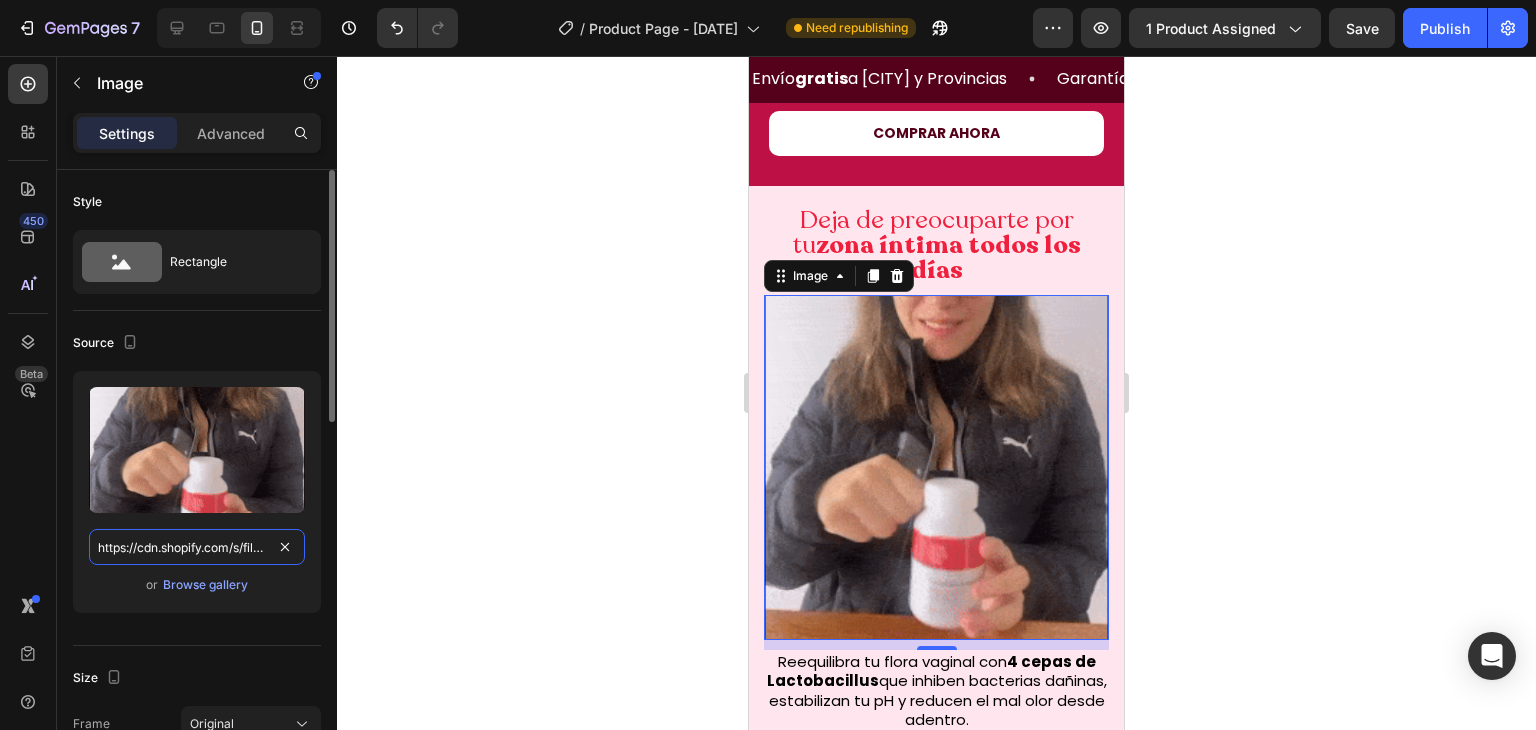 scroll, scrollTop: 0, scrollLeft: 321, axis: horizontal 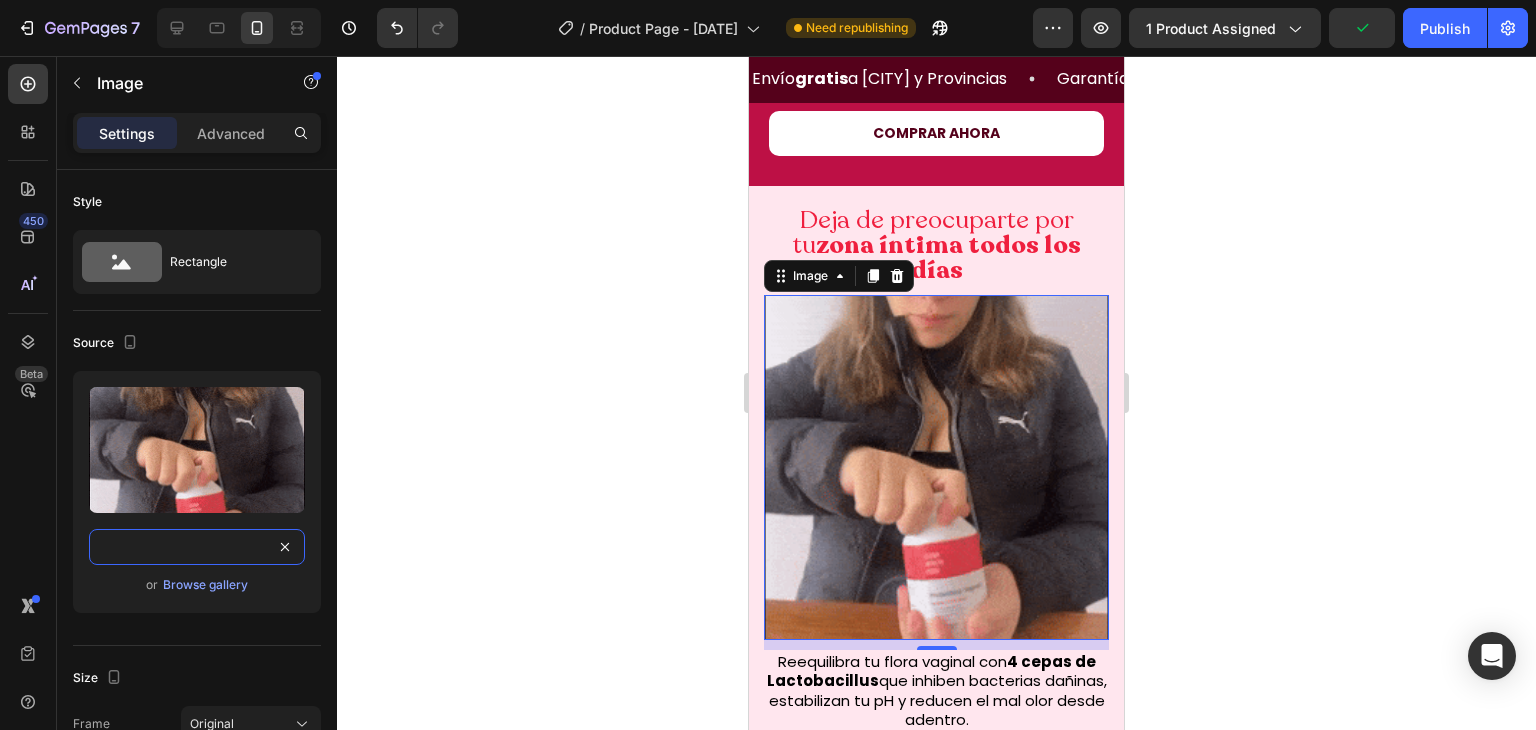 type on "https://cdn.shopify.com/s/files/1/0620/9001/8910/files/Probiotico_1.gif?v=1754097626" 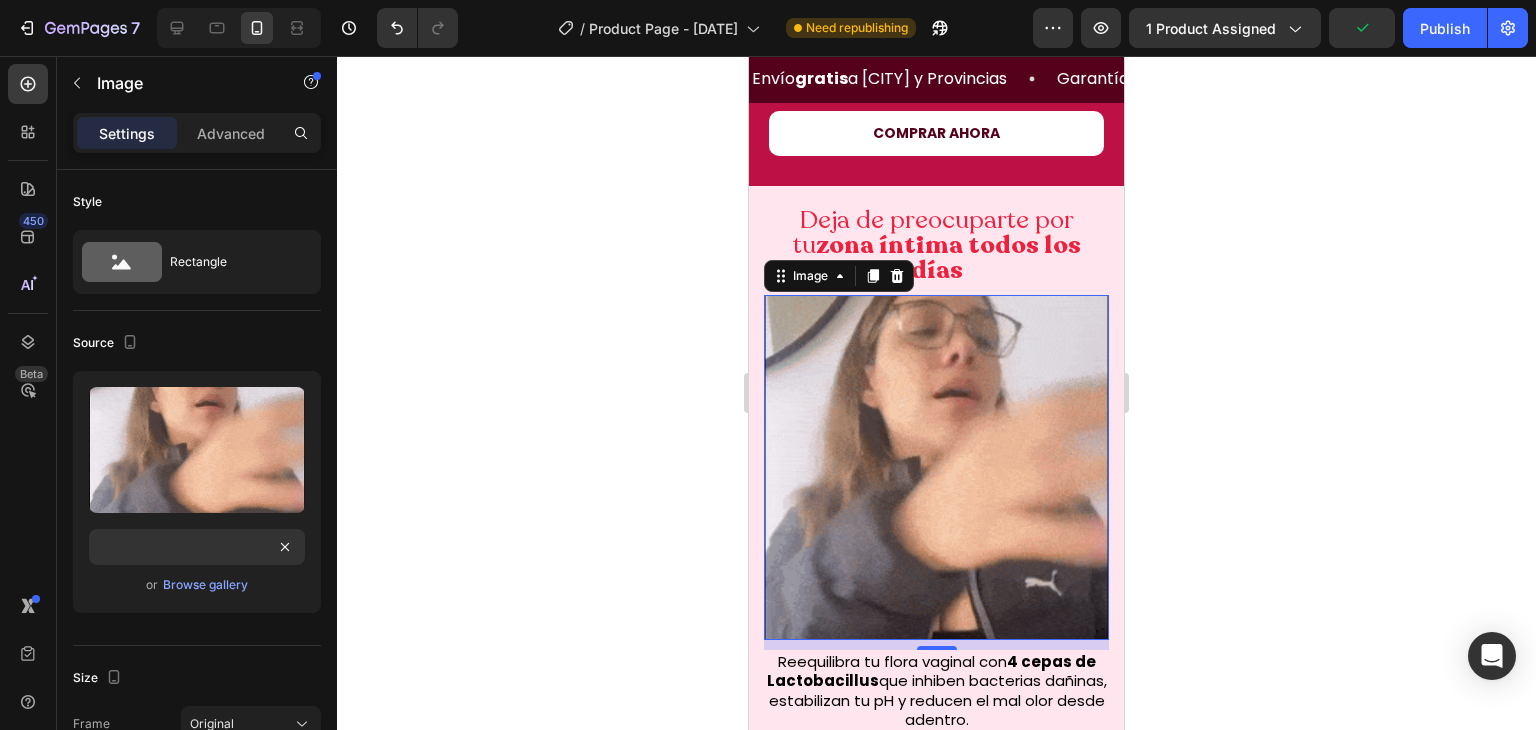 scroll, scrollTop: 0, scrollLeft: 0, axis: both 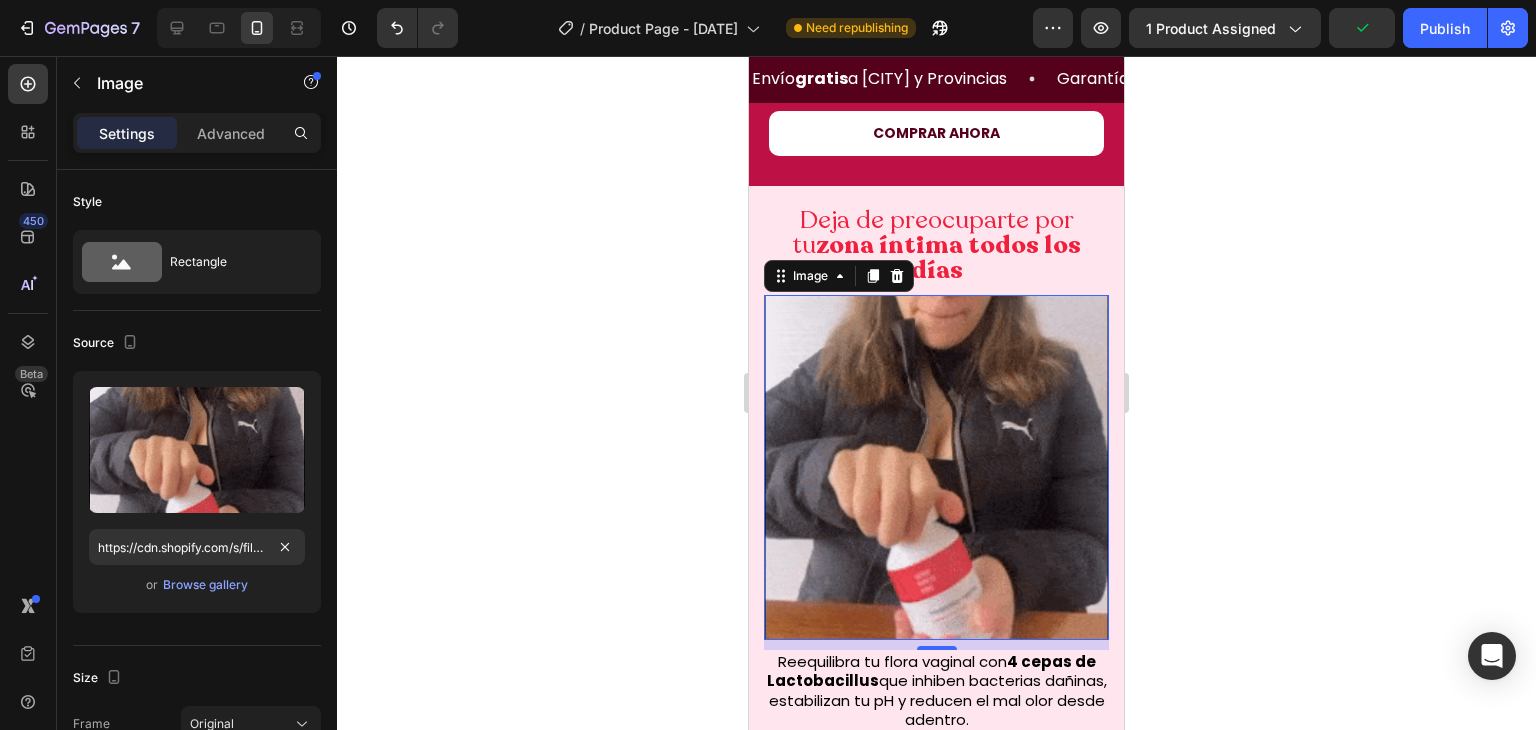 click 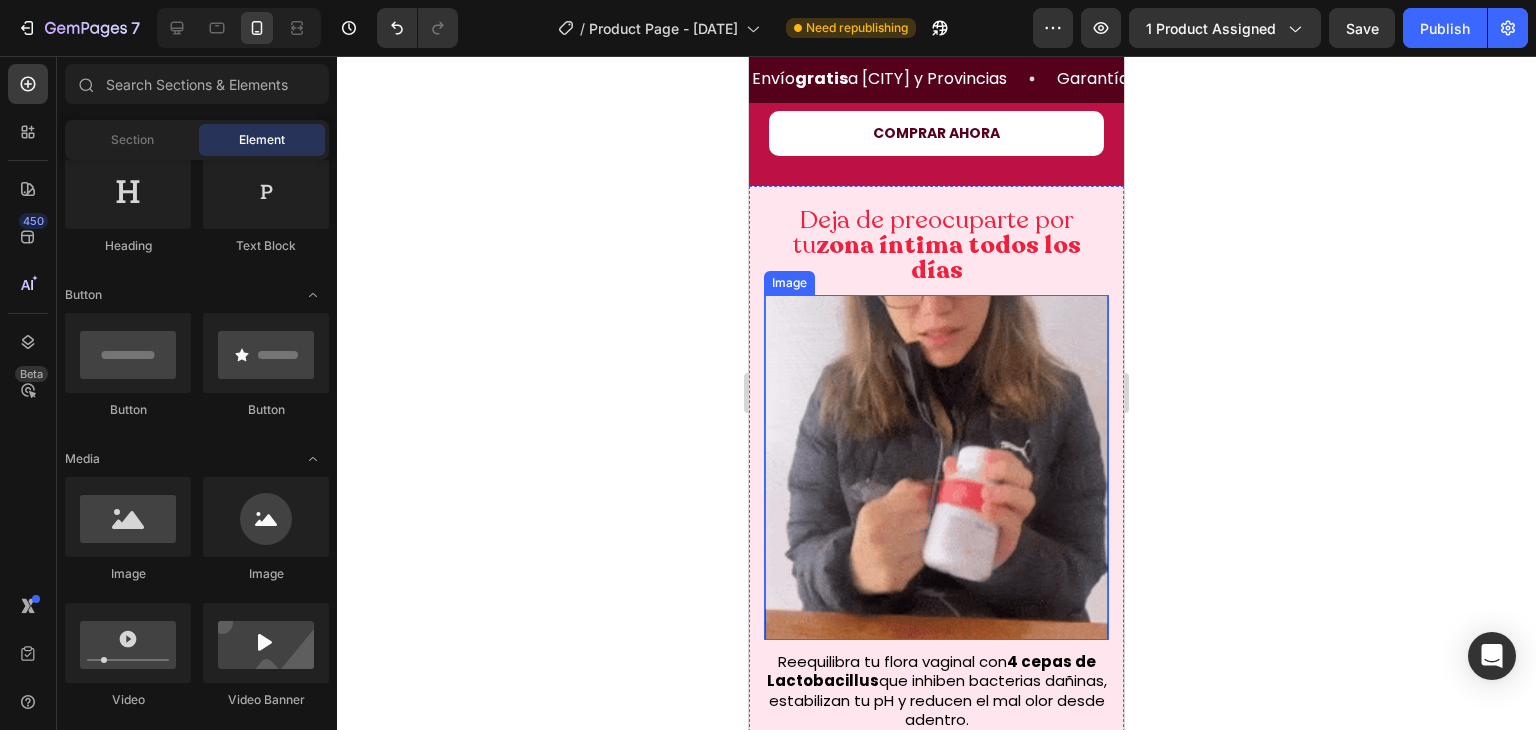 click at bounding box center (936, 467) 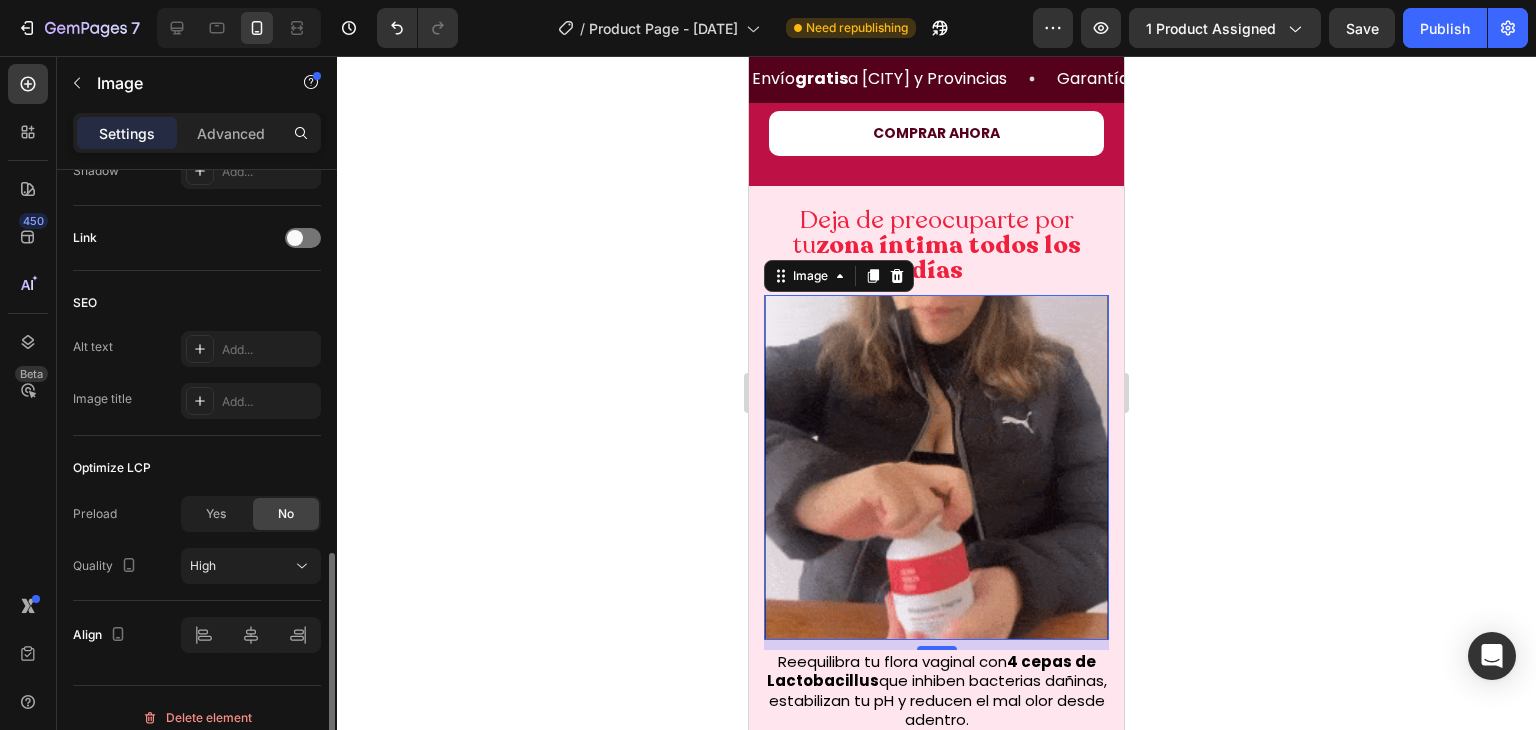 scroll, scrollTop: 0, scrollLeft: 0, axis: both 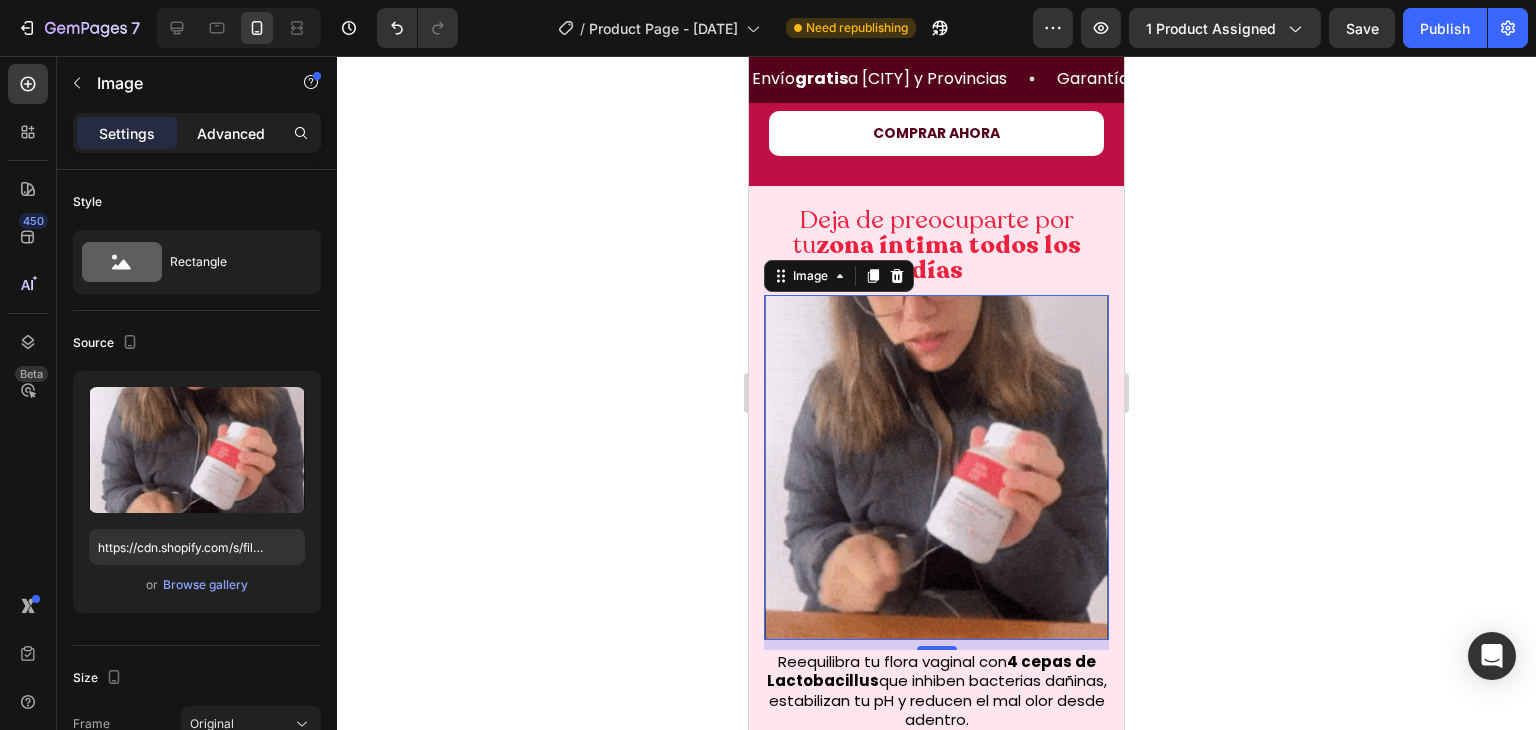 click on "Advanced" at bounding box center [231, 133] 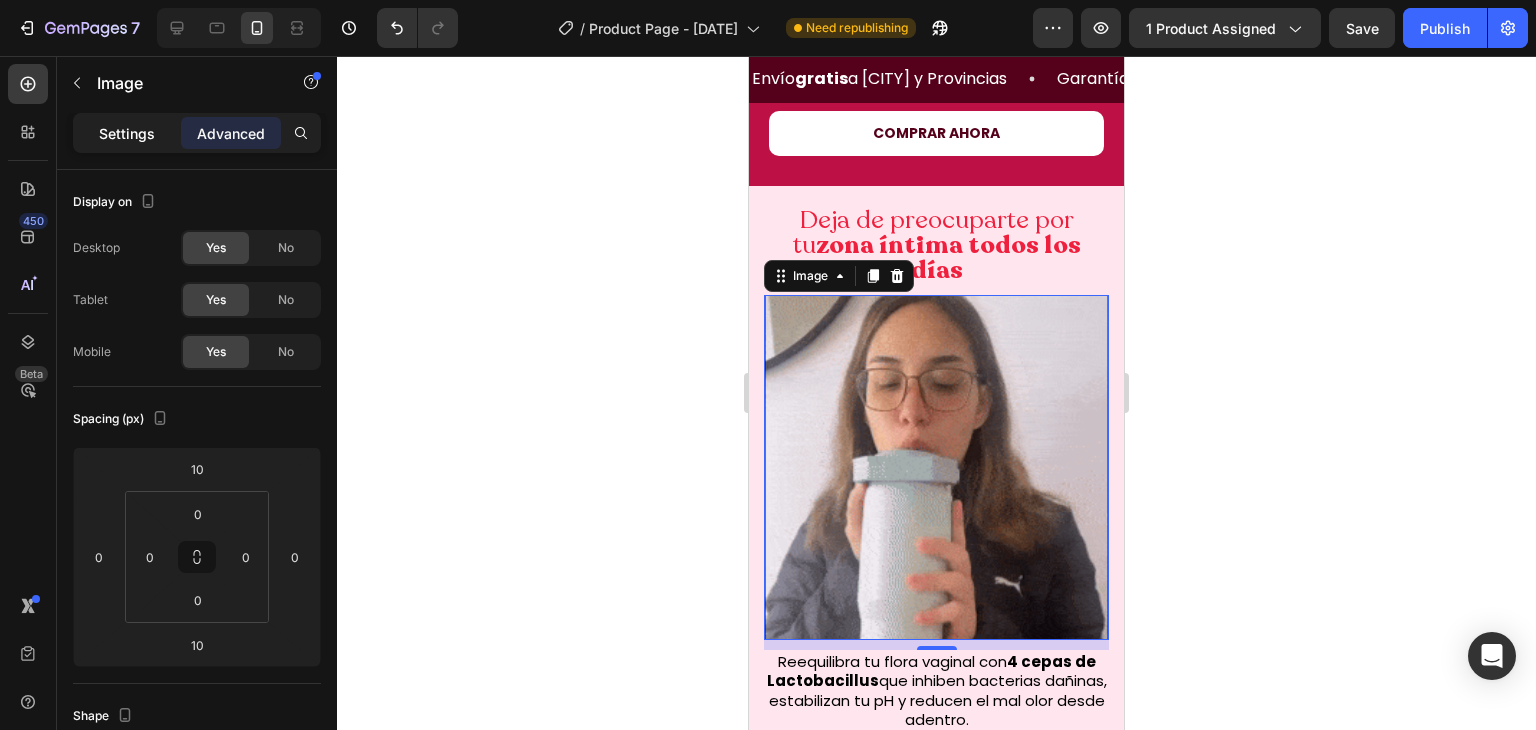 click on "Settings" at bounding box center (127, 133) 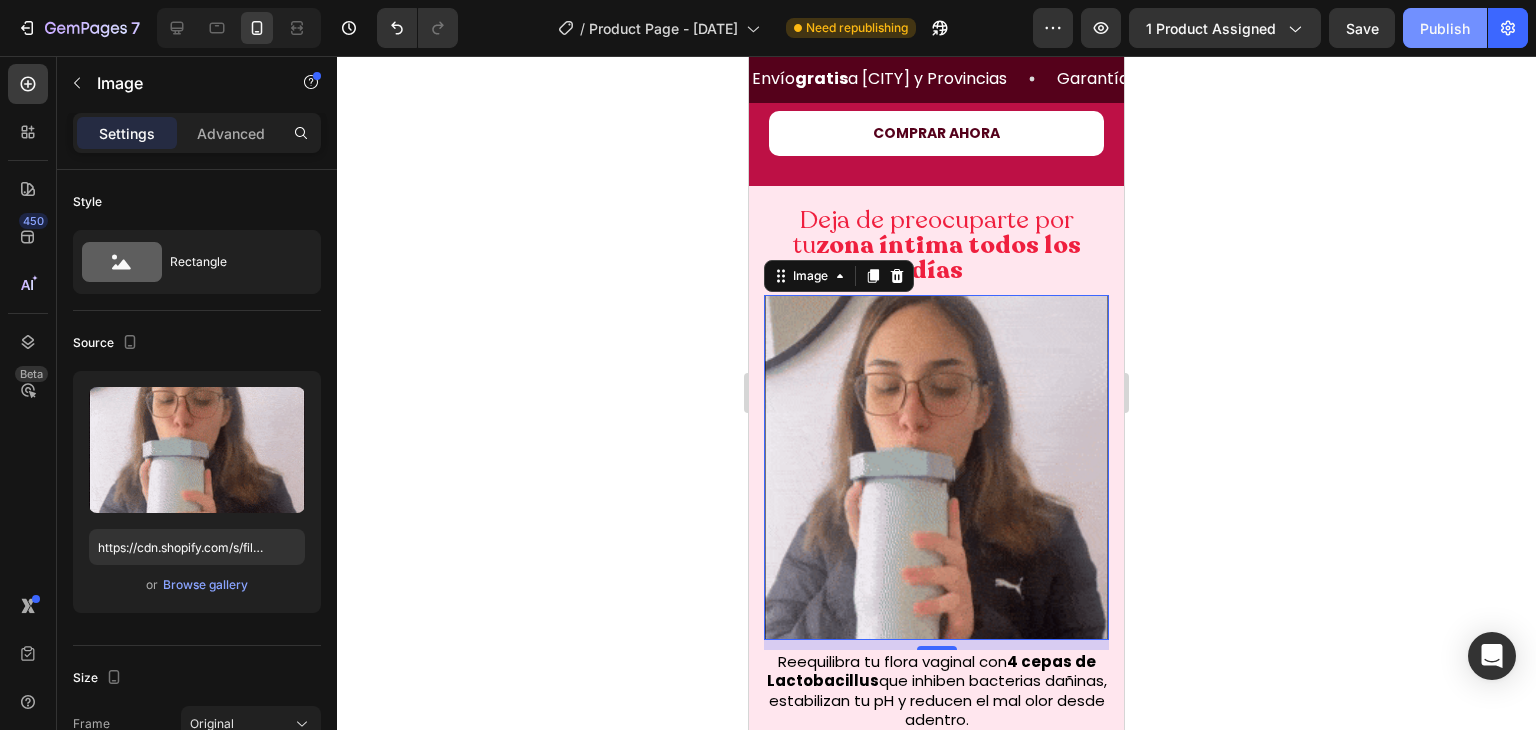 click on "Publish" 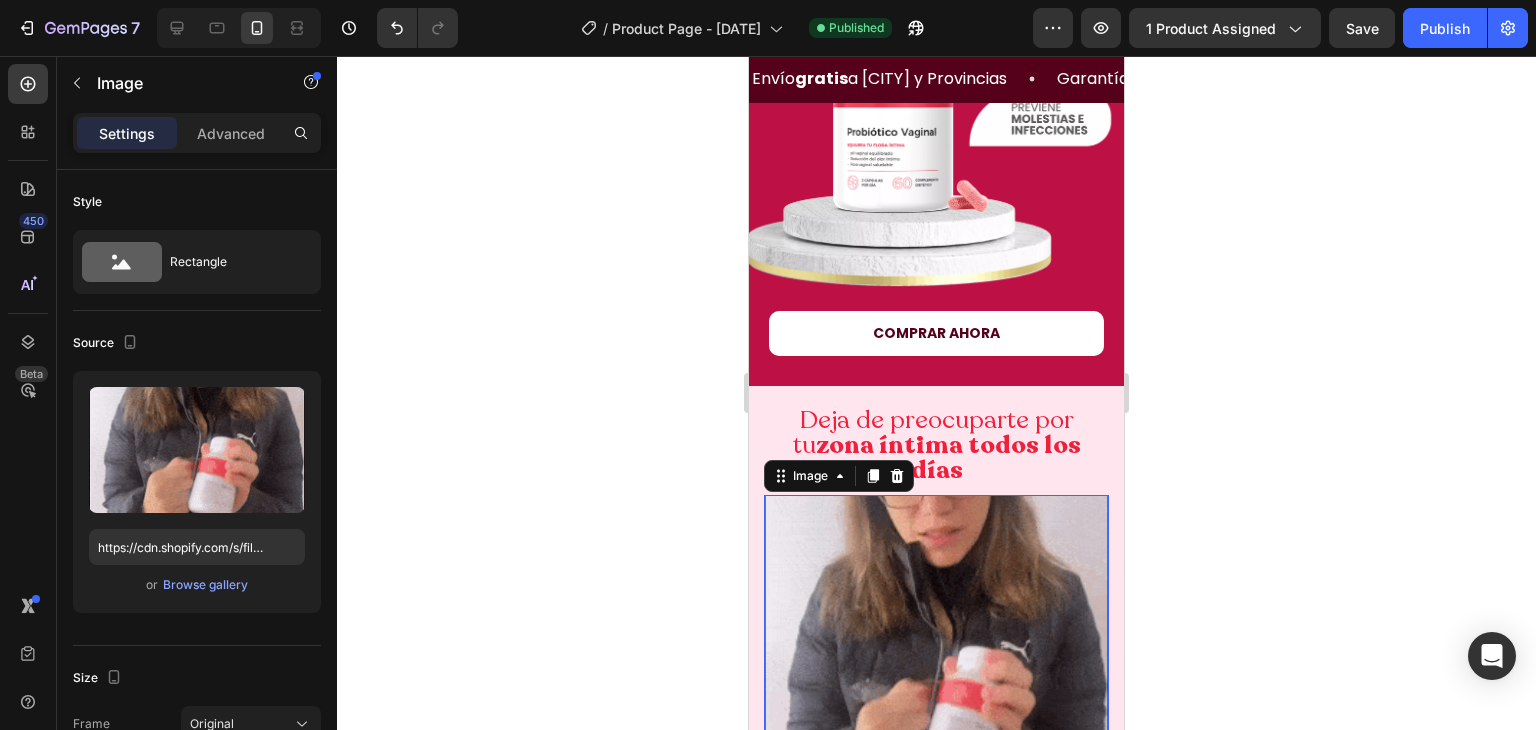 scroll, scrollTop: 379, scrollLeft: 0, axis: vertical 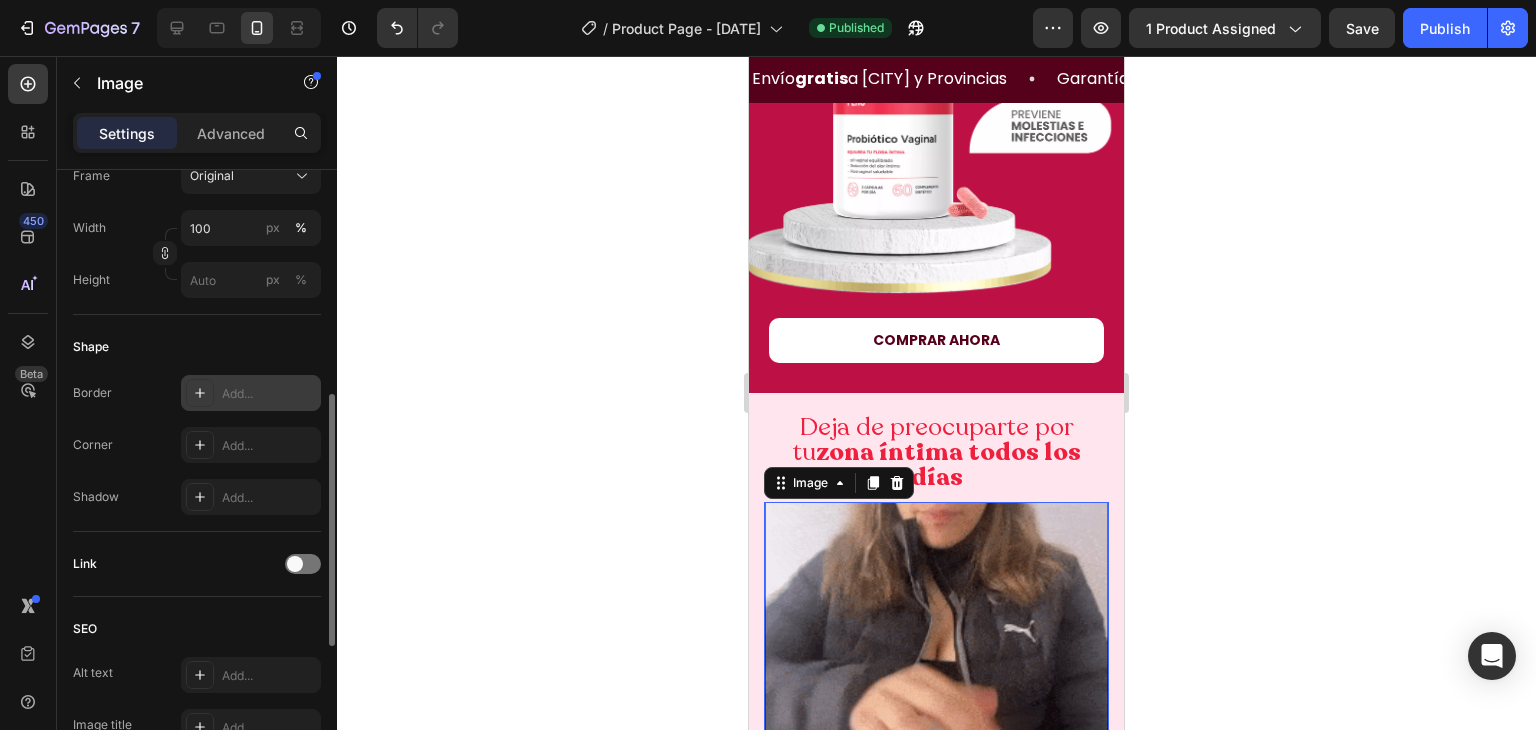 click at bounding box center (200, 393) 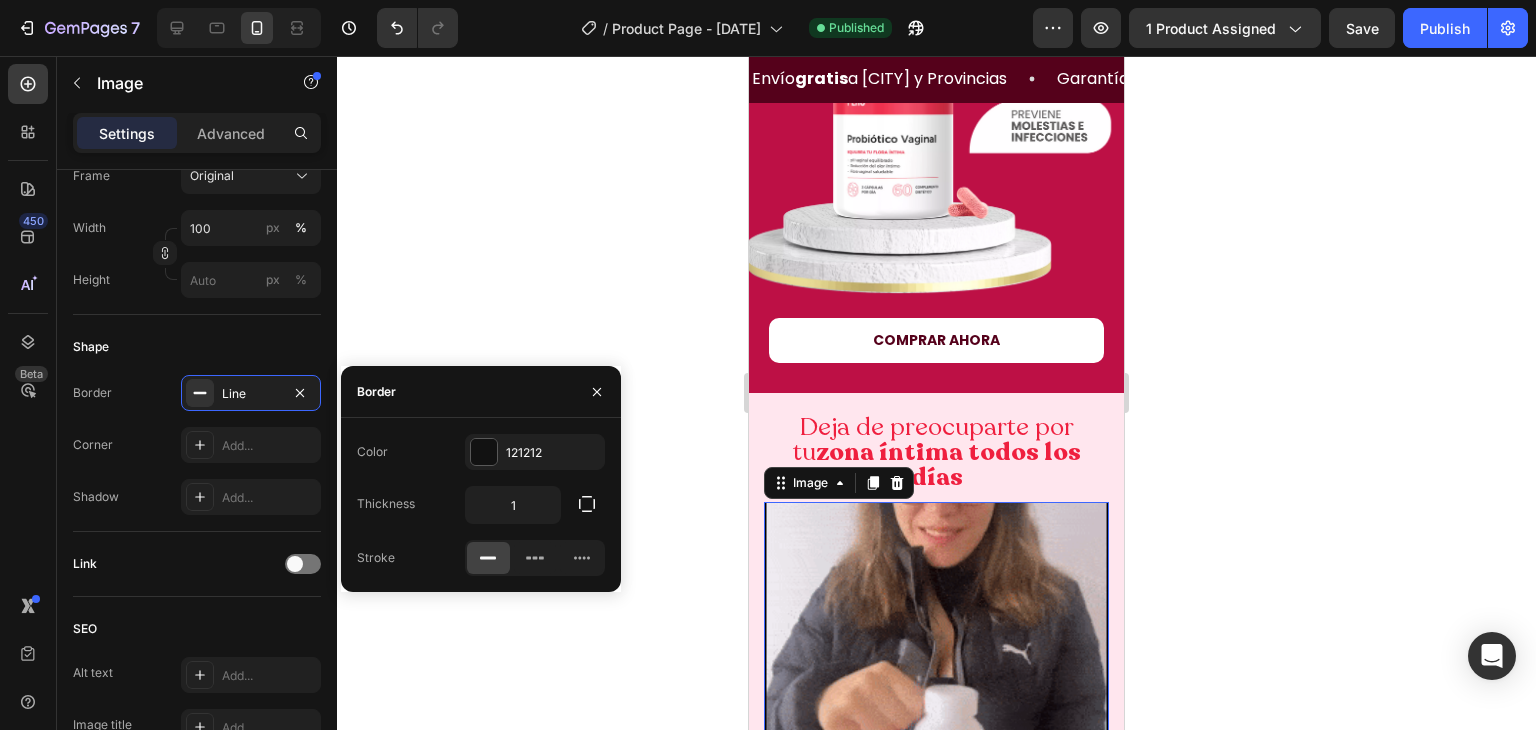 click 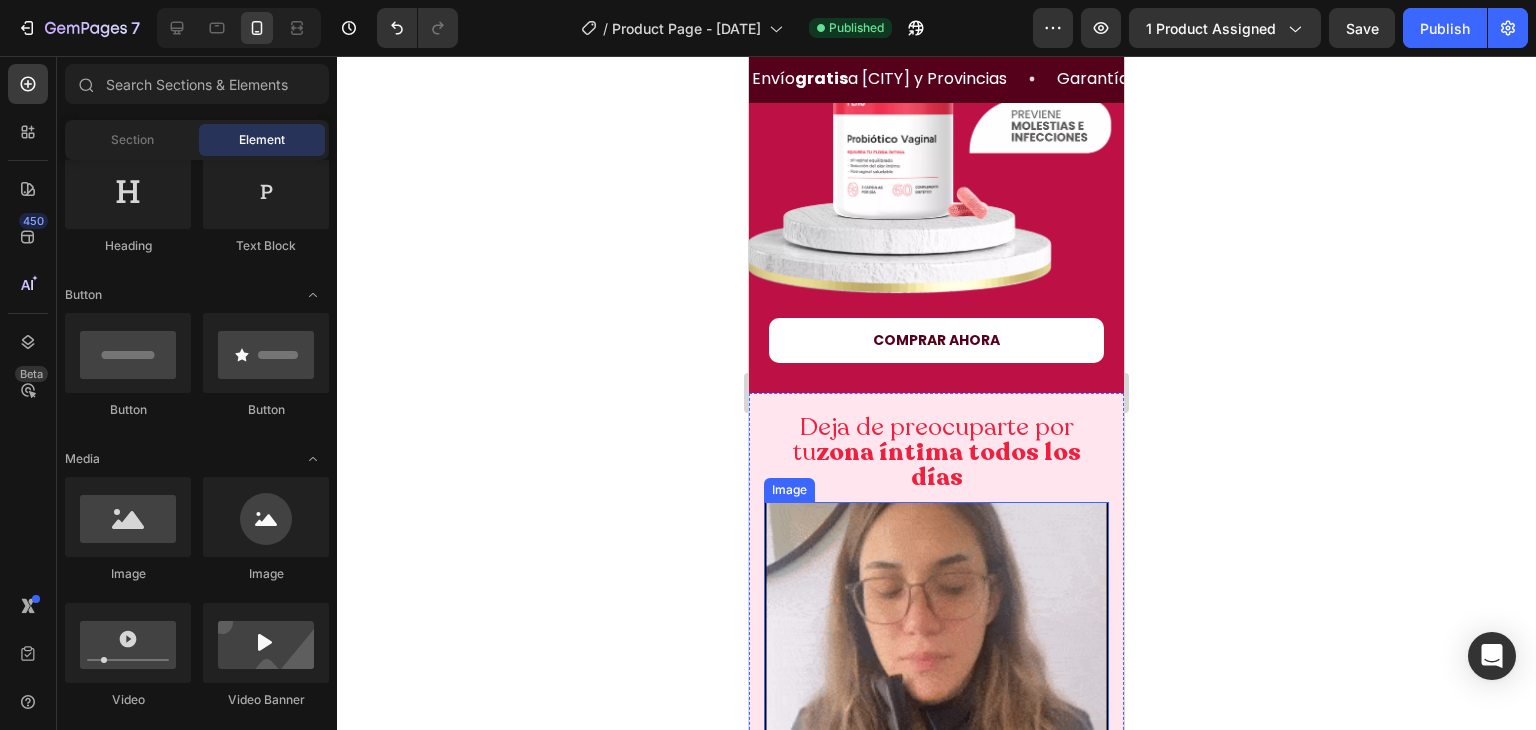 click at bounding box center (936, 674) 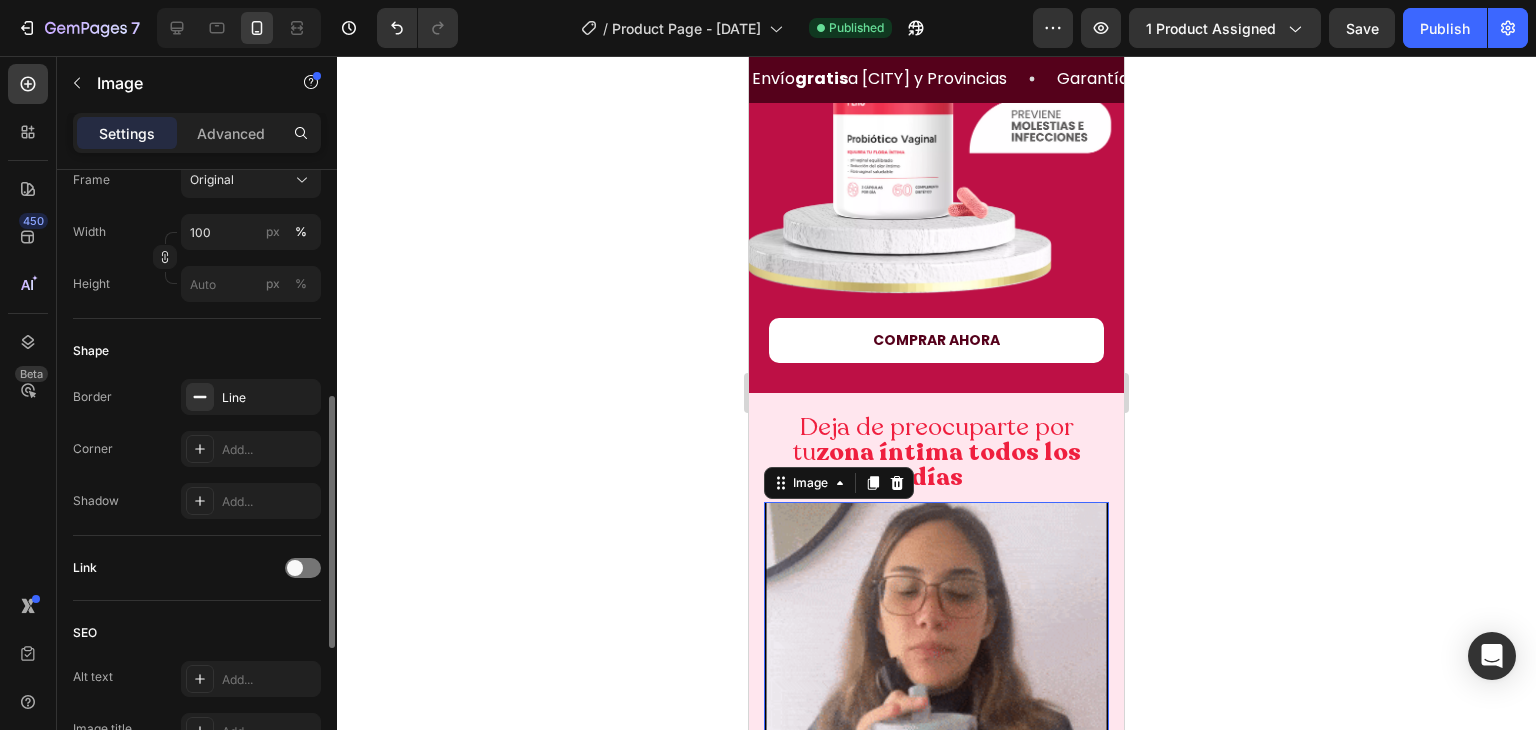 scroll, scrollTop: 546, scrollLeft: 0, axis: vertical 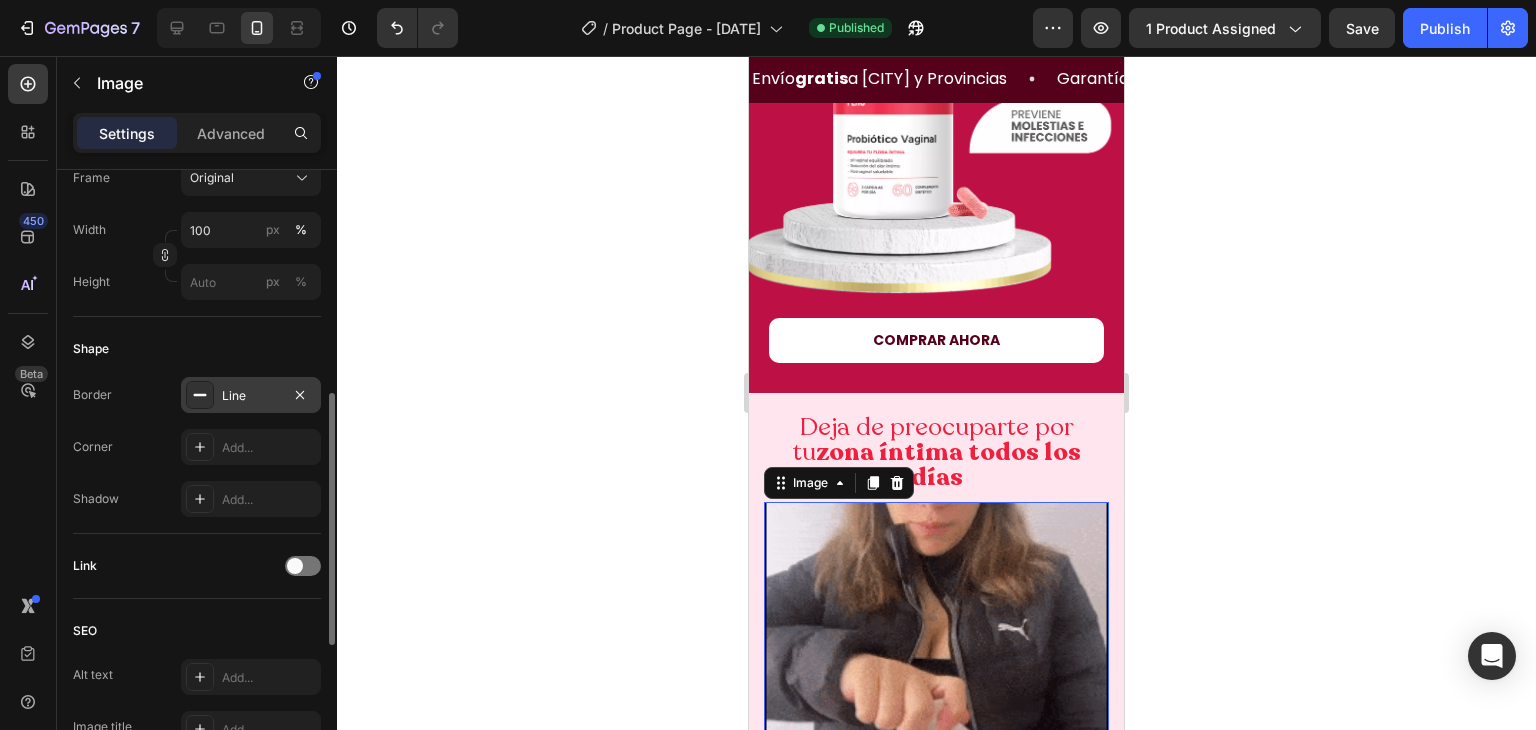 click at bounding box center [200, 395] 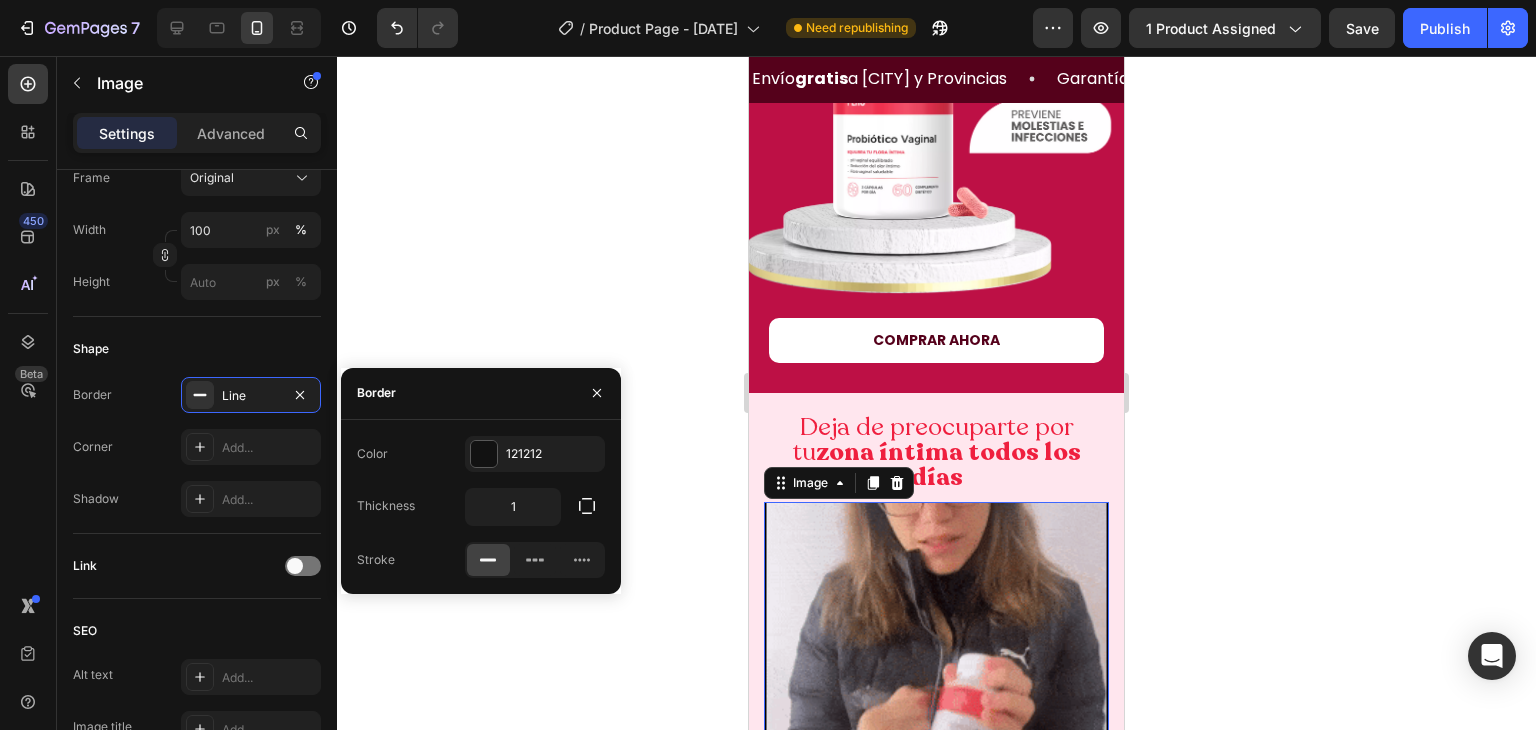 click 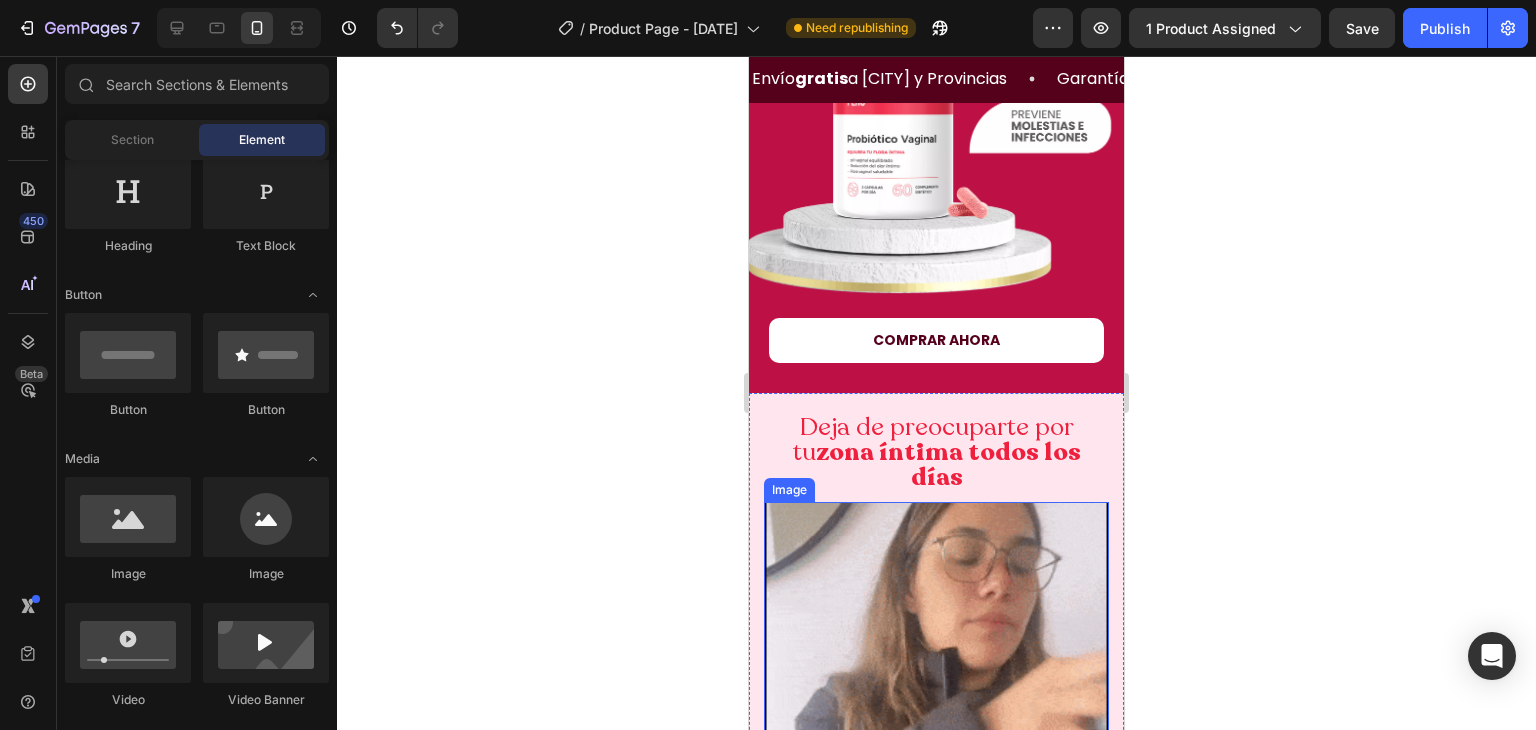 click at bounding box center (936, 674) 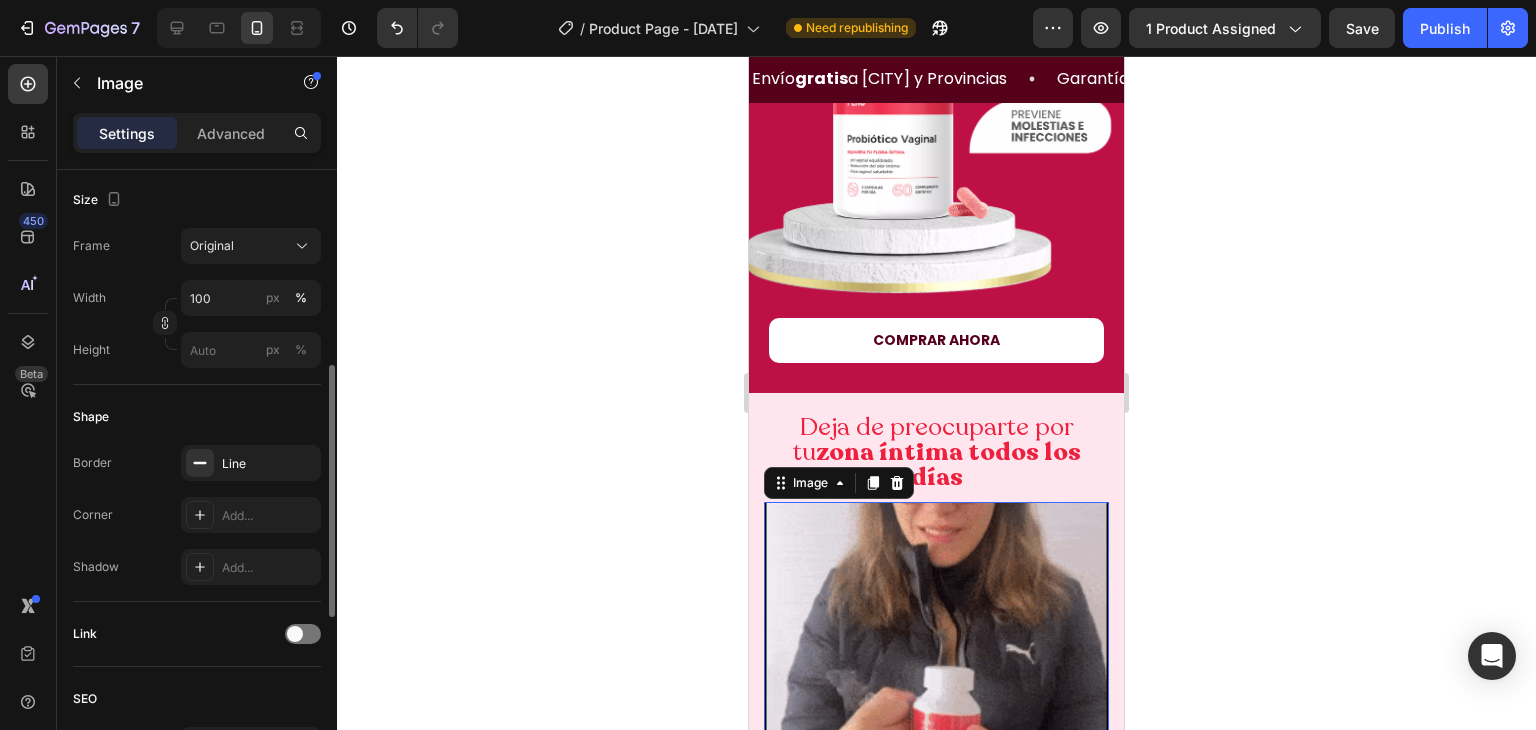 scroll, scrollTop: 547, scrollLeft: 0, axis: vertical 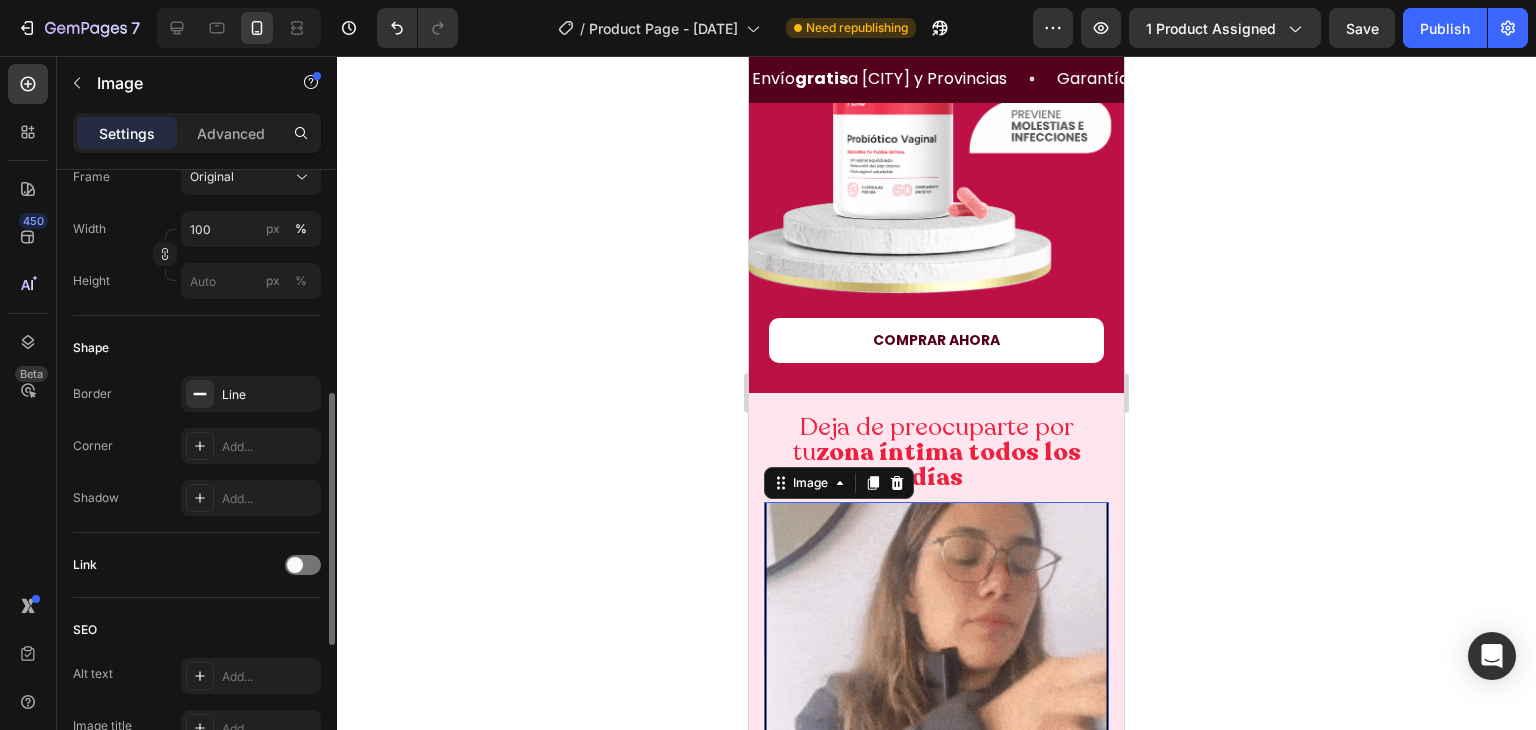 click on "Border Line Corner Add... Shadow Add..." at bounding box center (197, 446) 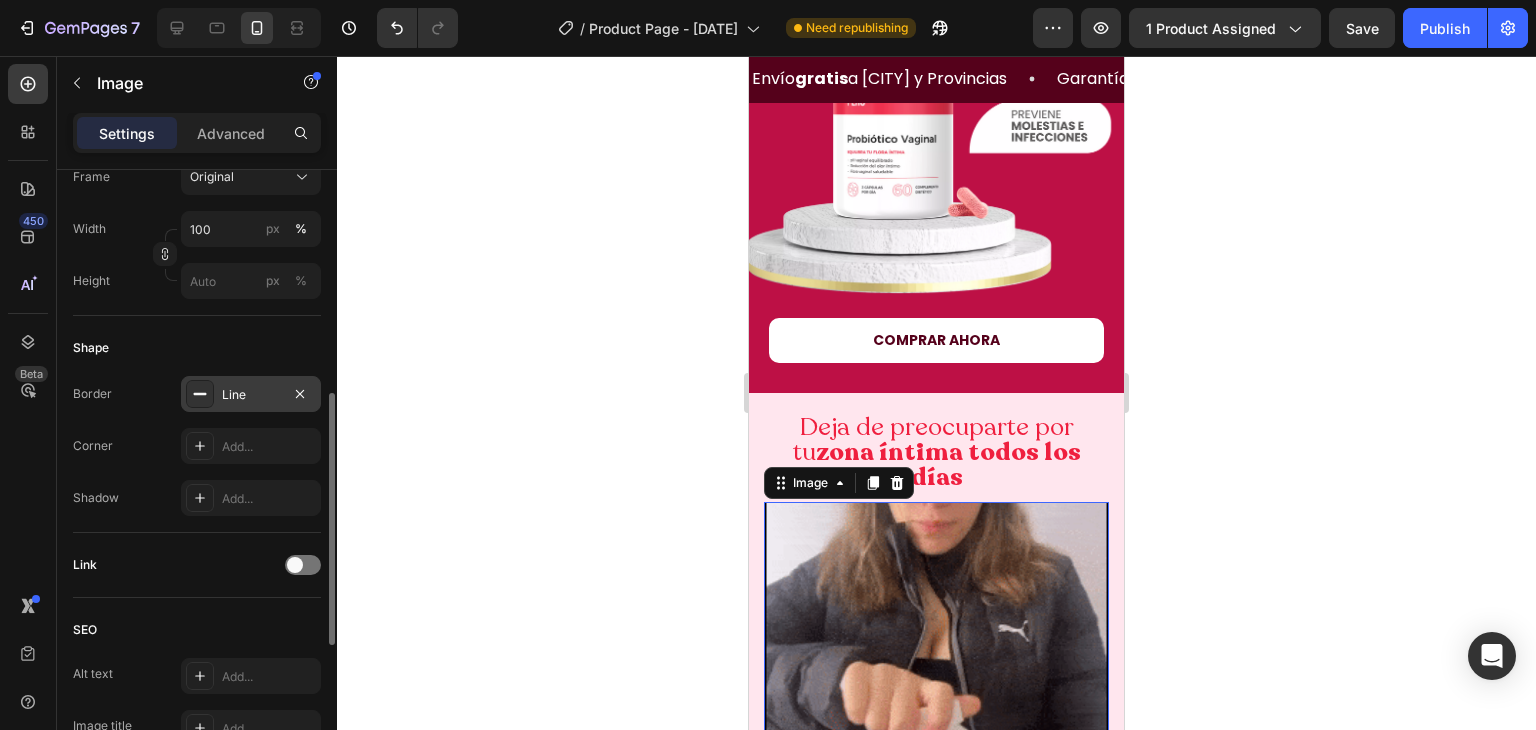 click on "Line" at bounding box center [251, 395] 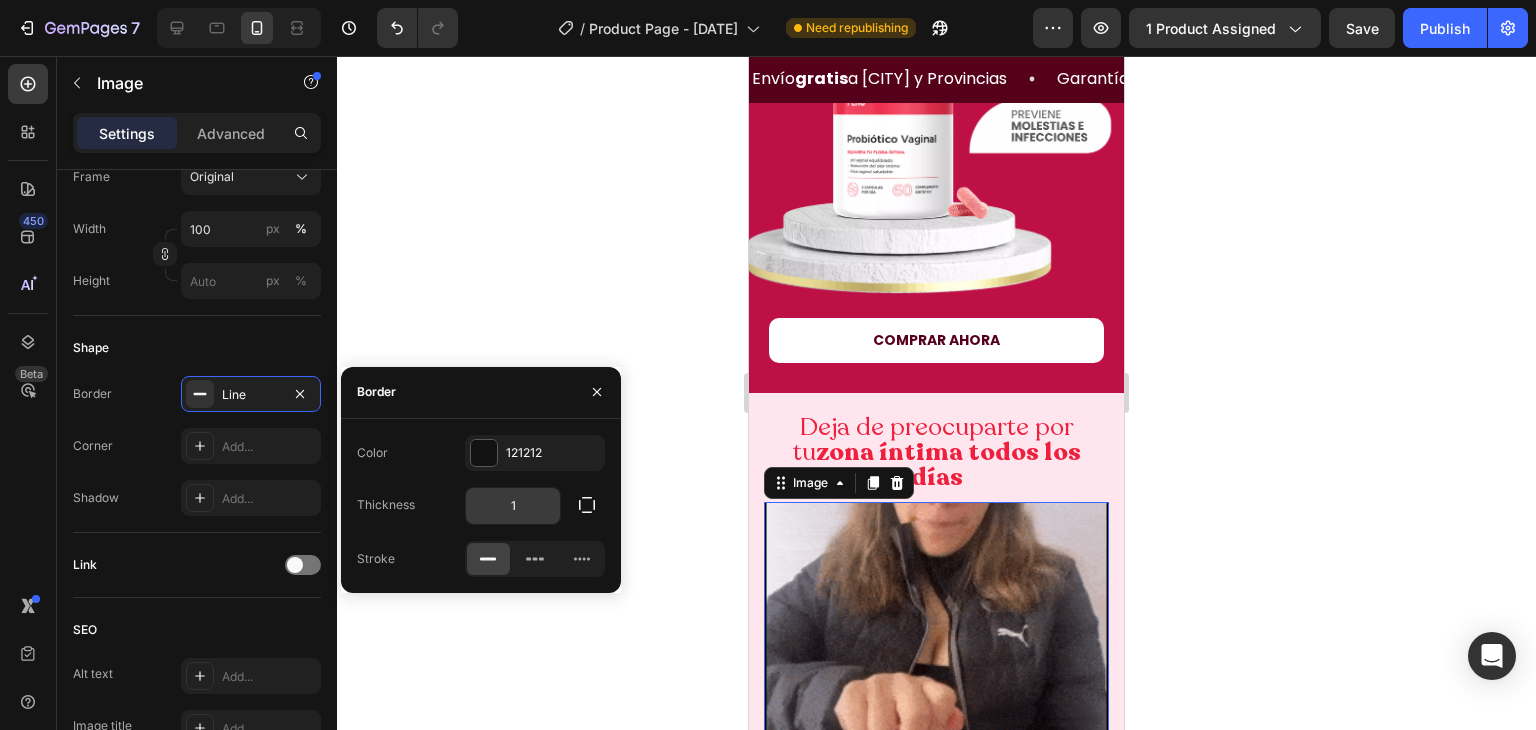 click on "1" at bounding box center (513, 506) 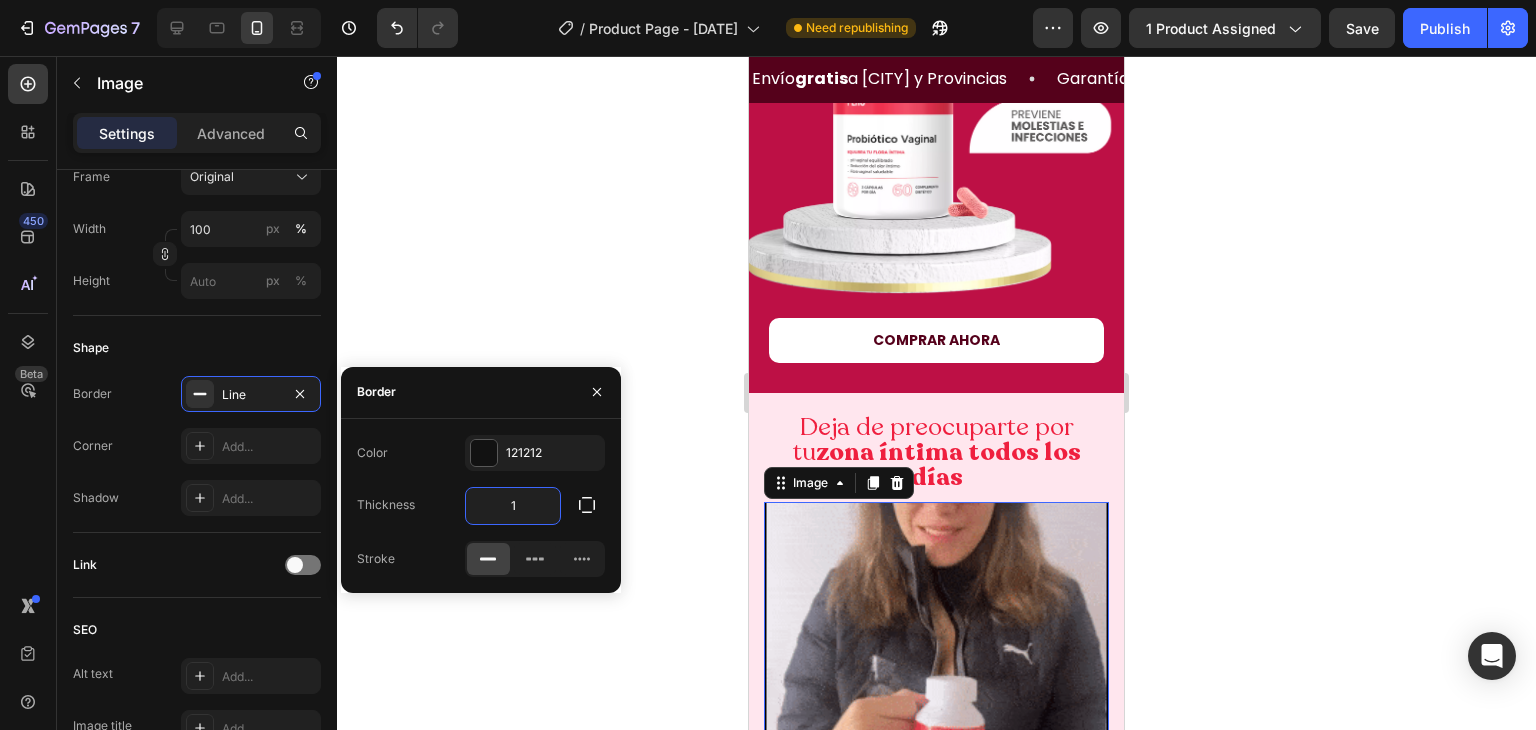 click on "1" at bounding box center (513, 506) 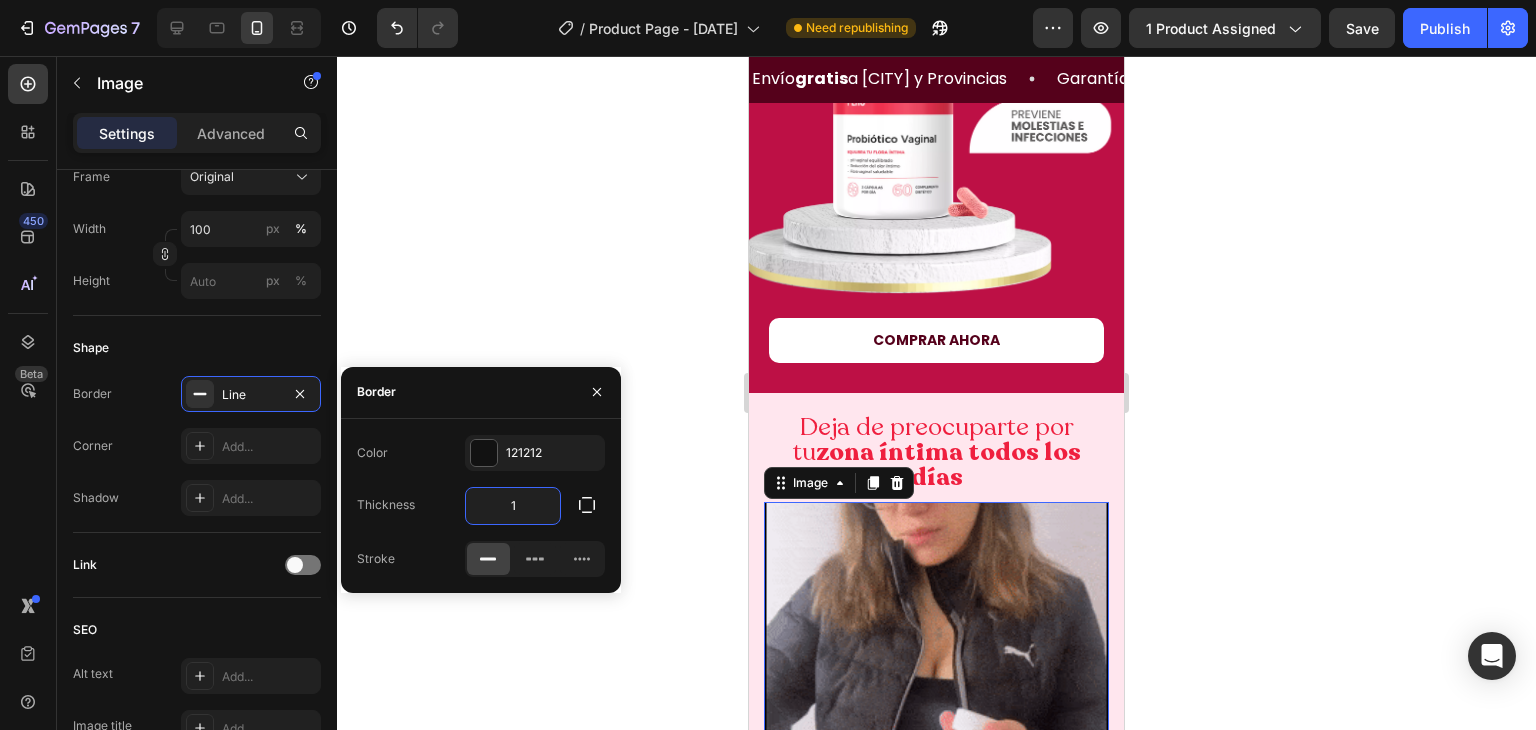 type on "2" 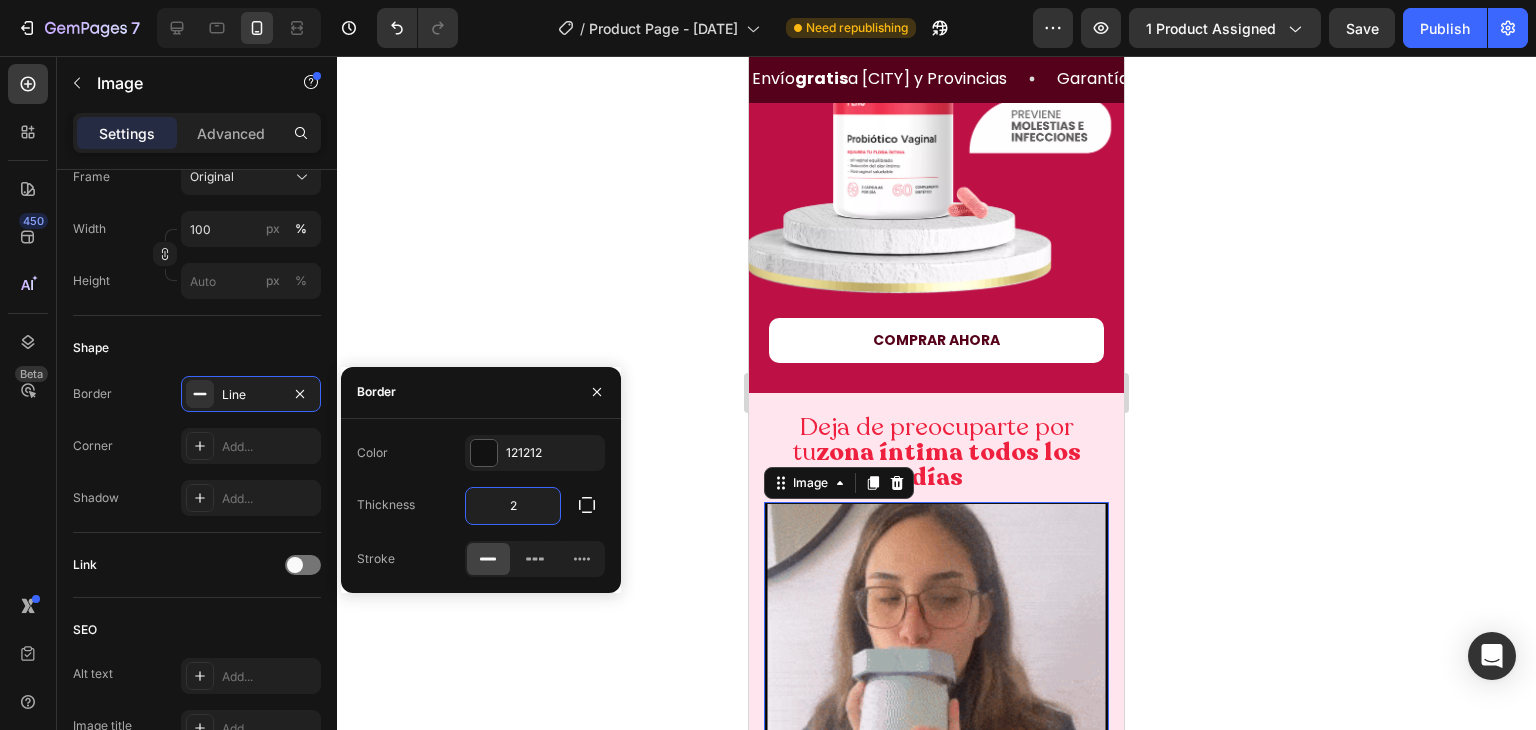 click 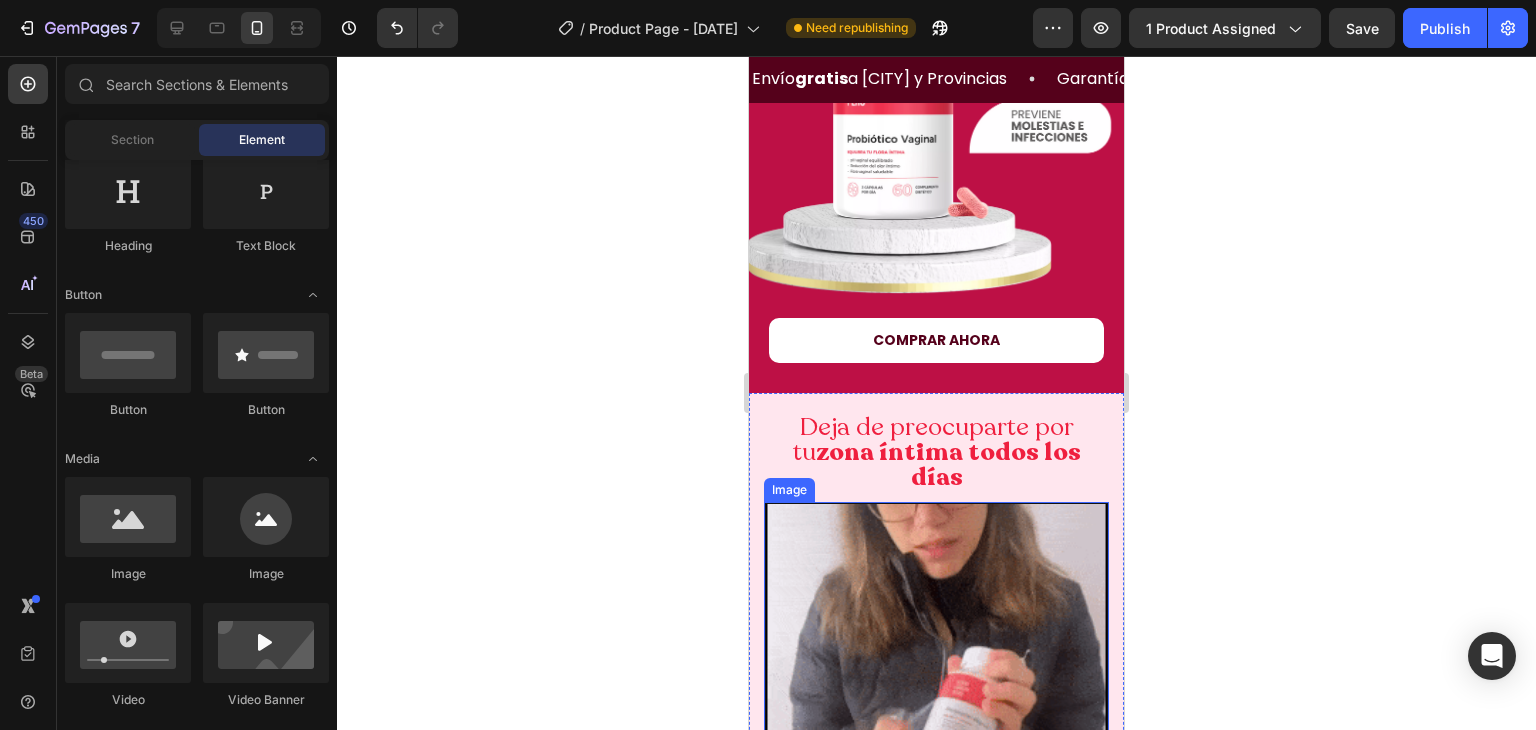 scroll, scrollTop: 731, scrollLeft: 0, axis: vertical 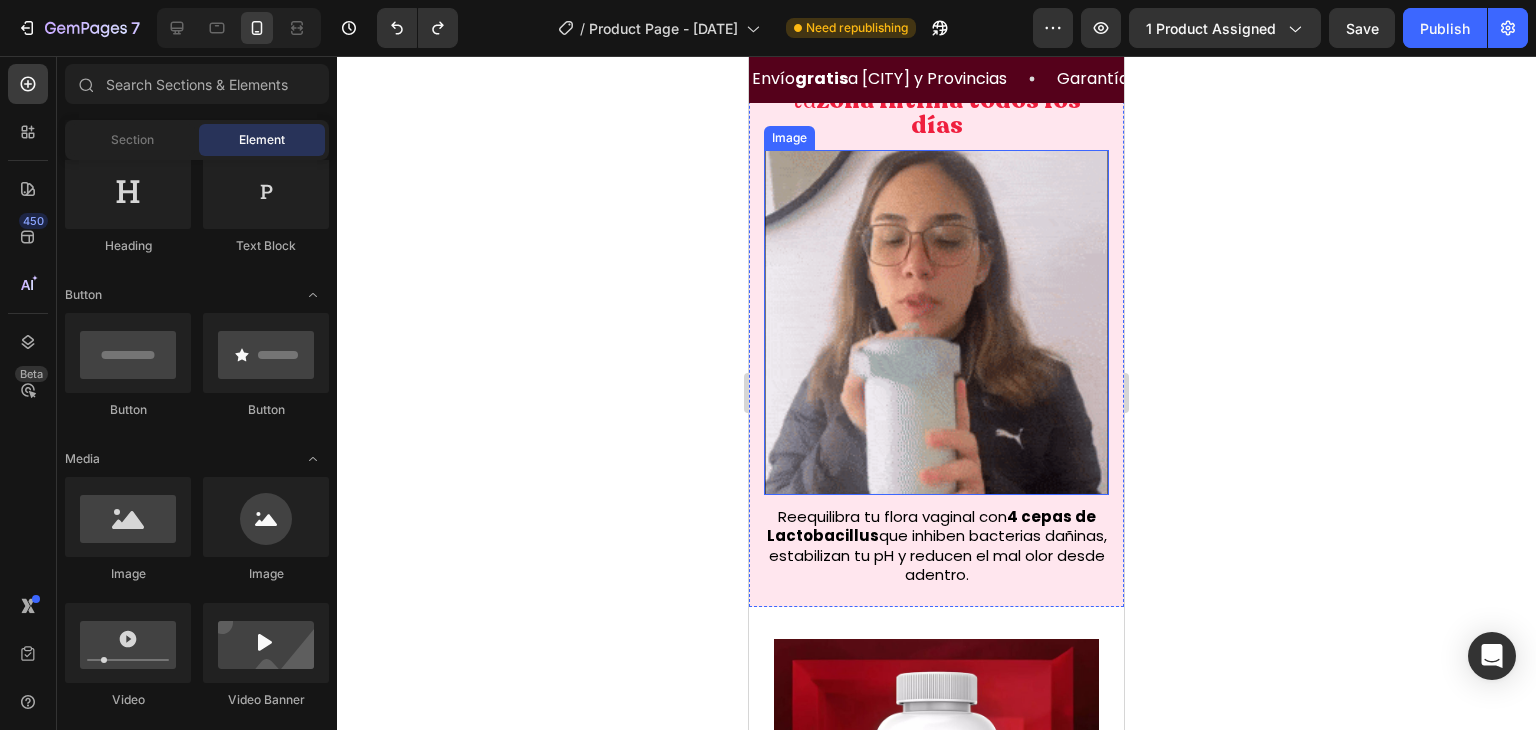 click at bounding box center (936, 322) 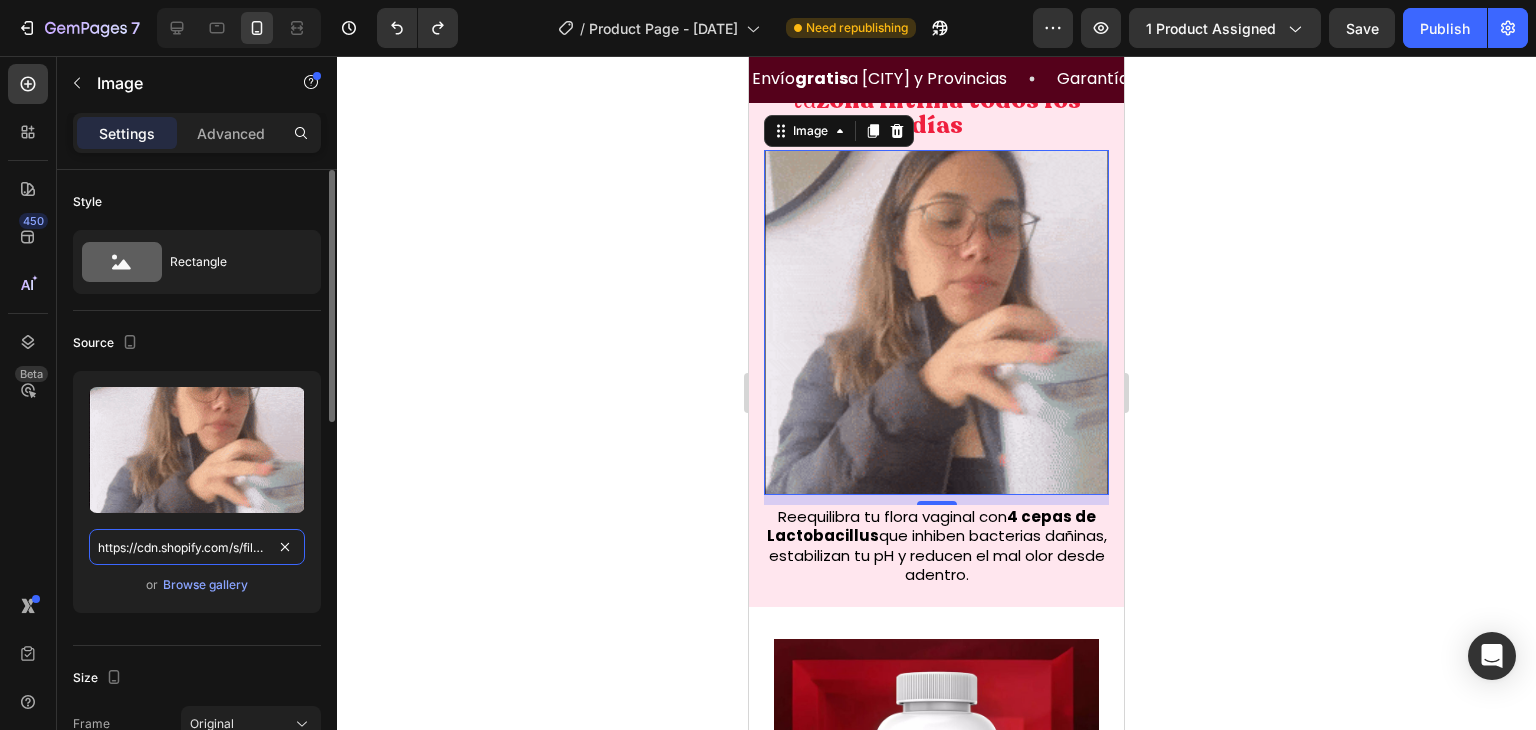 click on "https://cdn.shopify.com/s/files/1/0620/9001/8910/files/Probiotico_1.gif?v=1754097626" at bounding box center [197, 547] 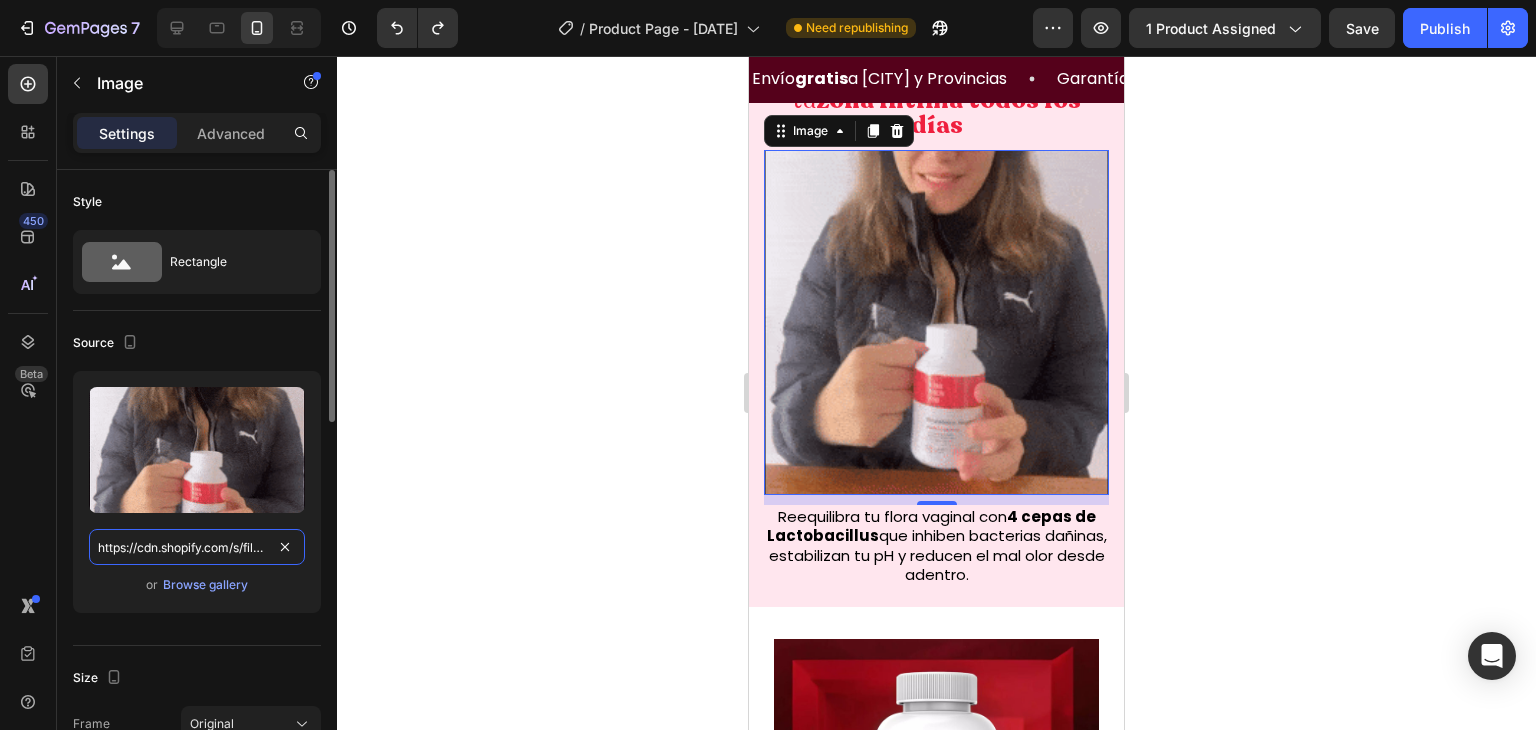 paste on "Vaginal_1.gif?v=1754098050" 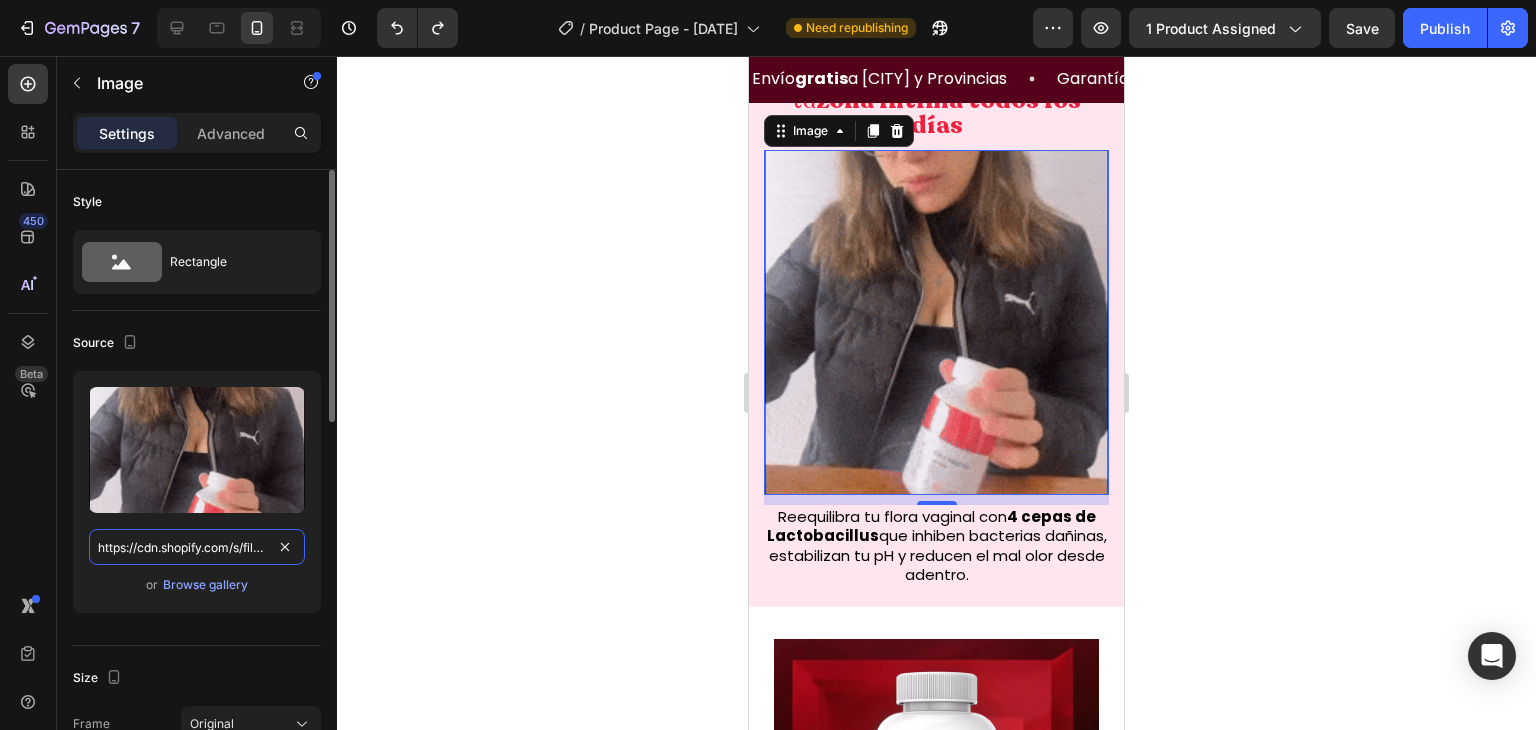 scroll, scrollTop: 0, scrollLeft: 368, axis: horizontal 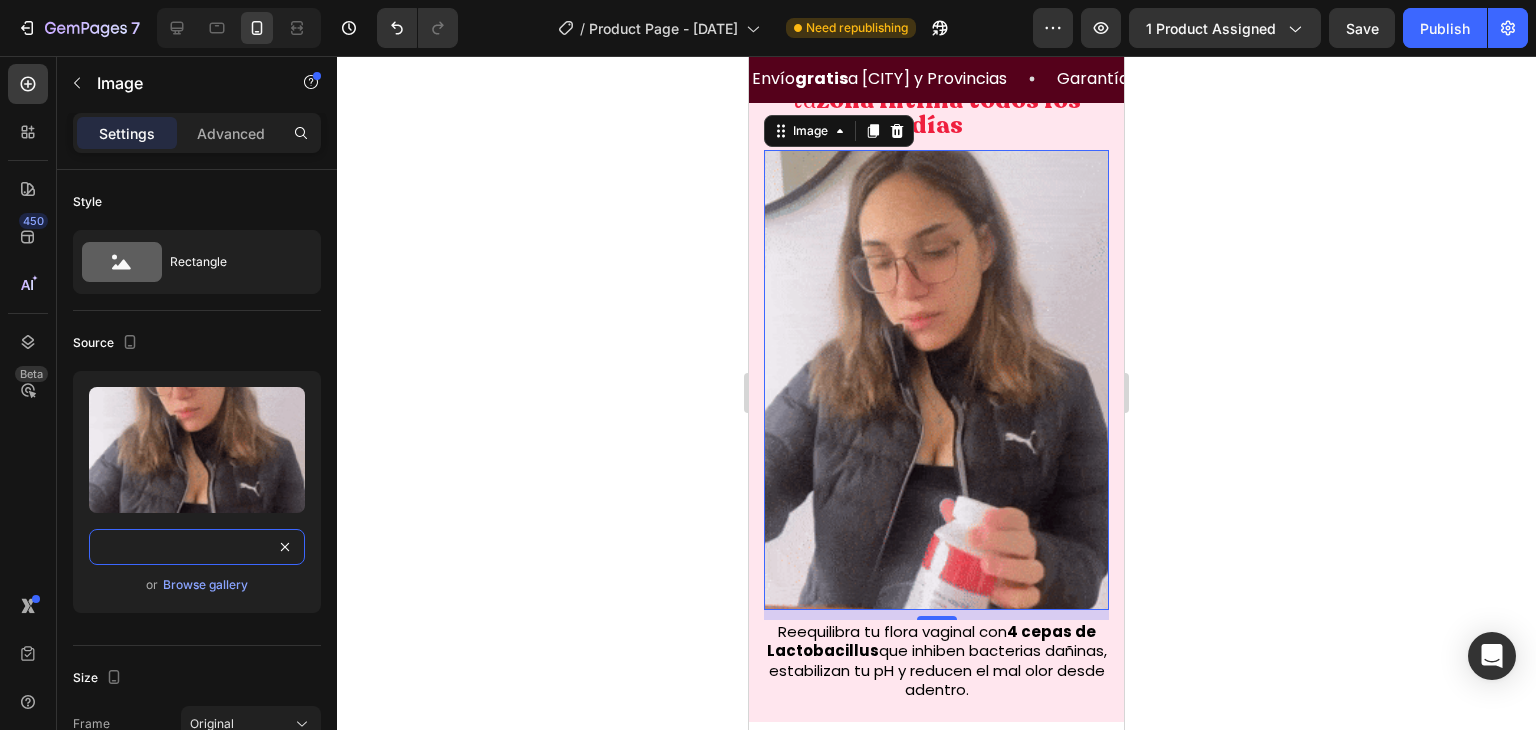 type on "https://cdn.shopify.com/s/files/1/0620/9001/8910/files/Probiotico_Vaginal_1.gif?v=1754098050" 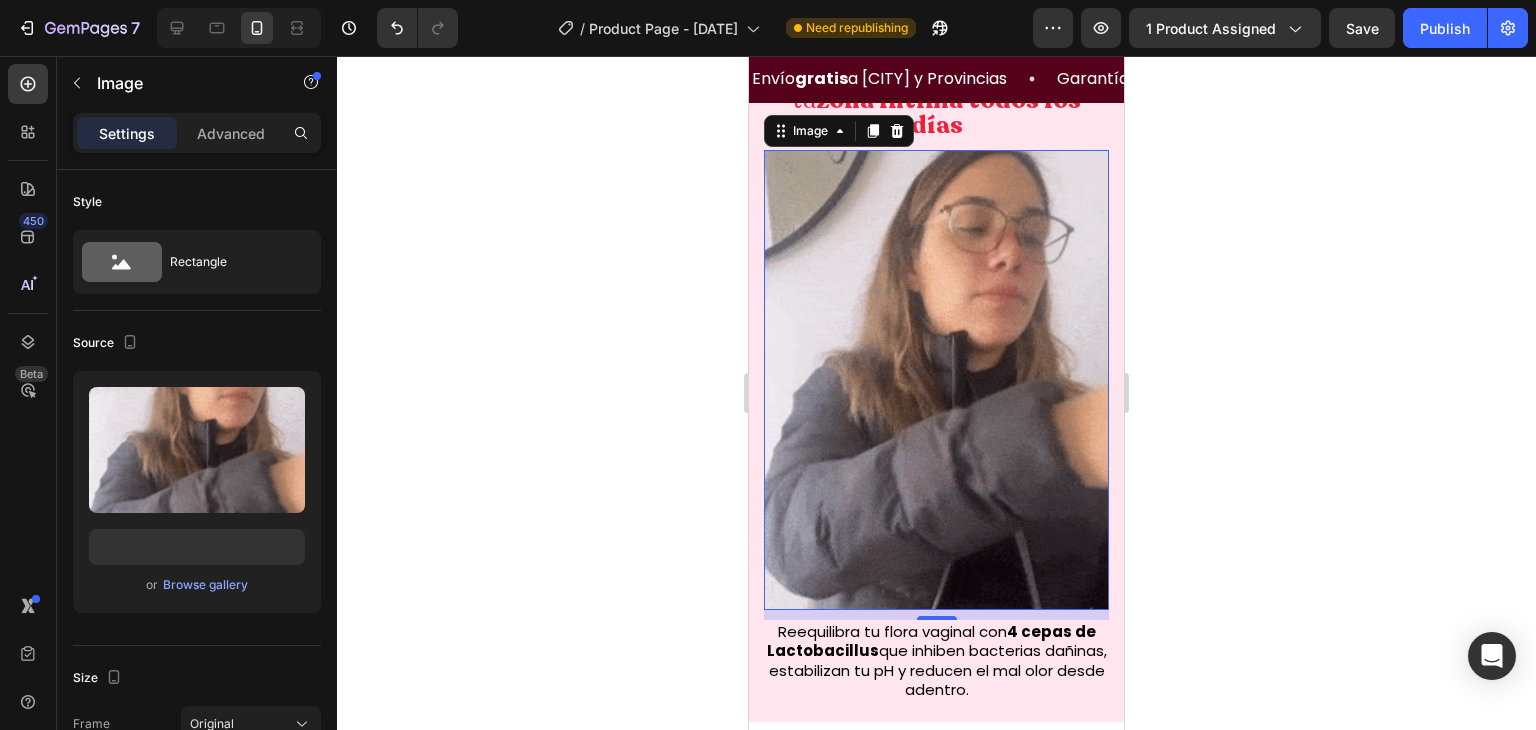 click 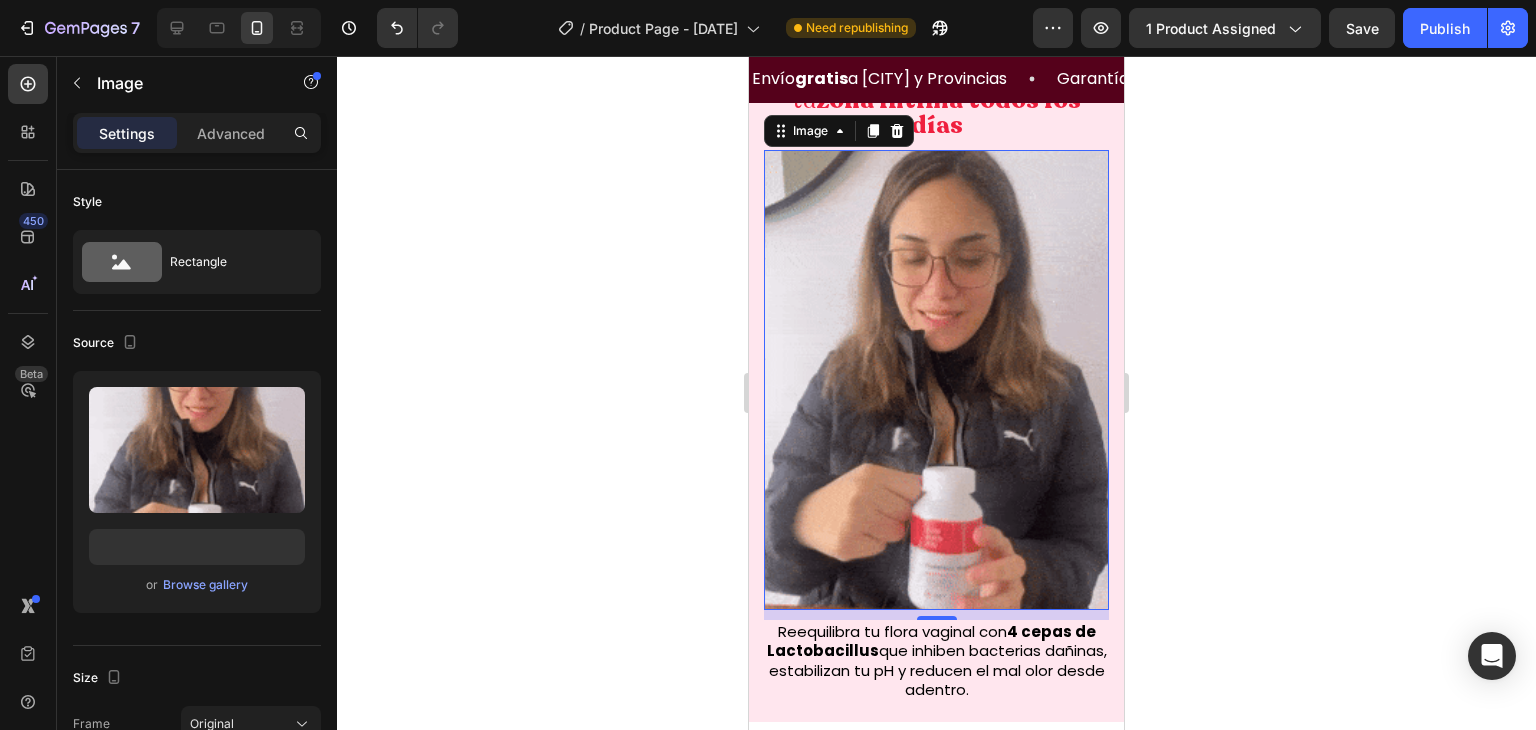 scroll, scrollTop: 0, scrollLeft: 0, axis: both 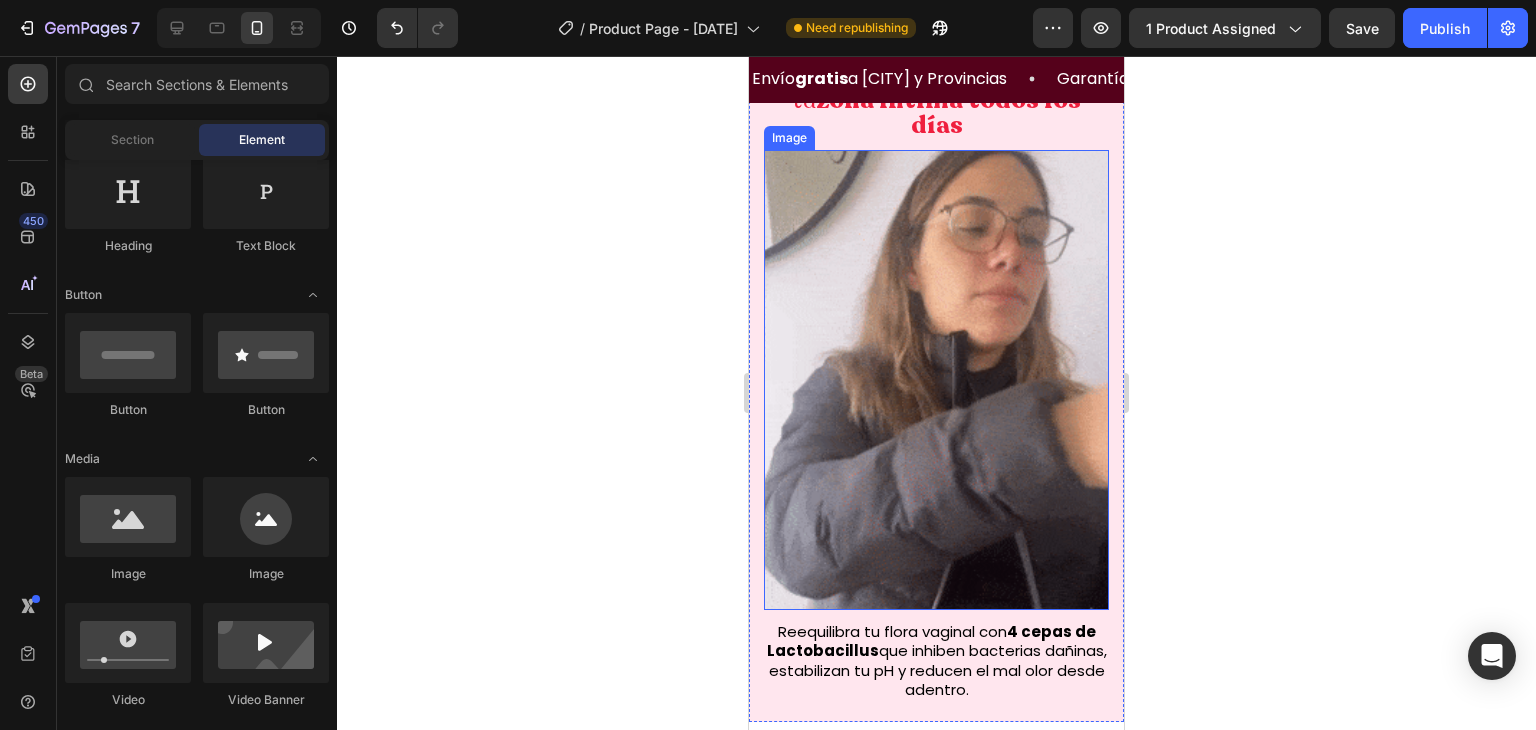 click at bounding box center (936, 380) 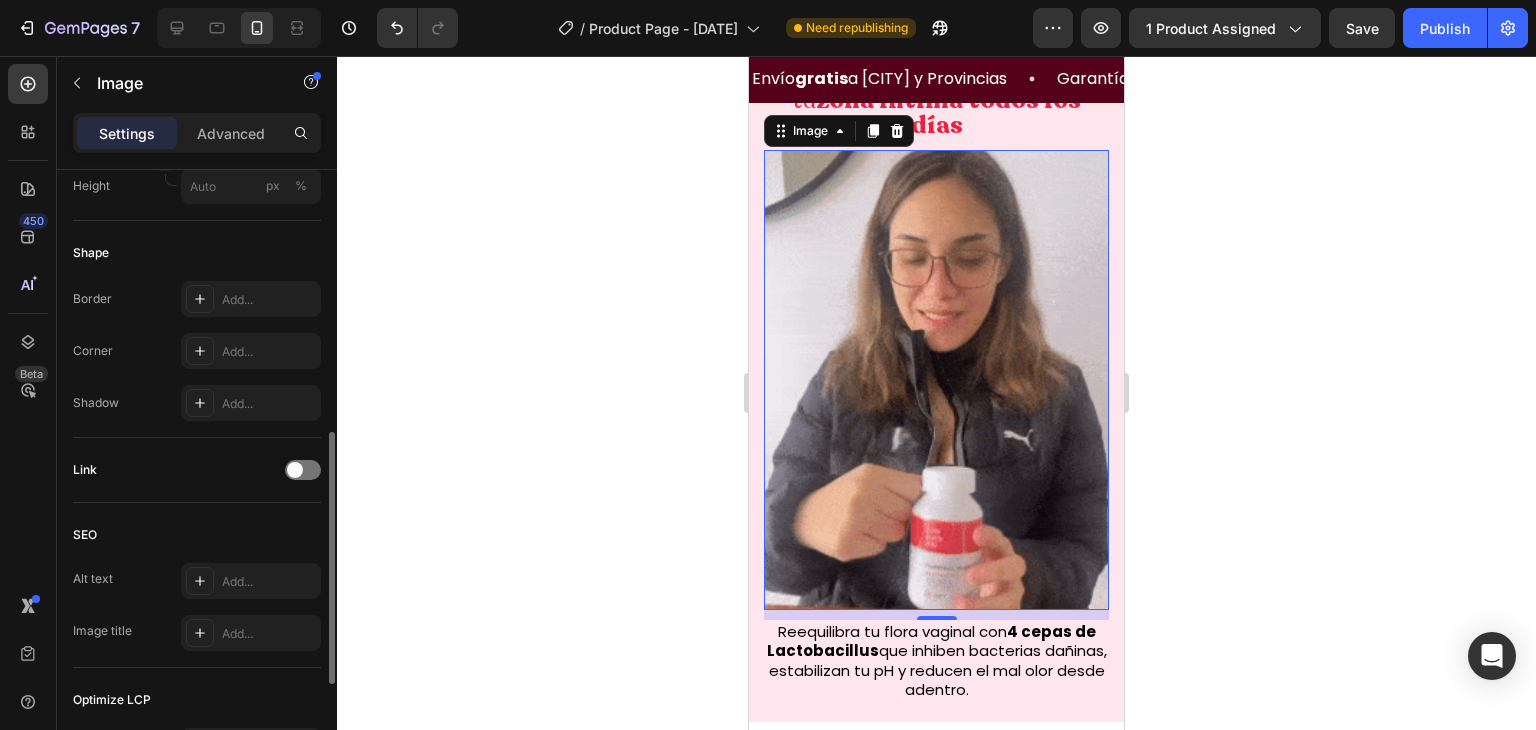 scroll, scrollTop: 642, scrollLeft: 0, axis: vertical 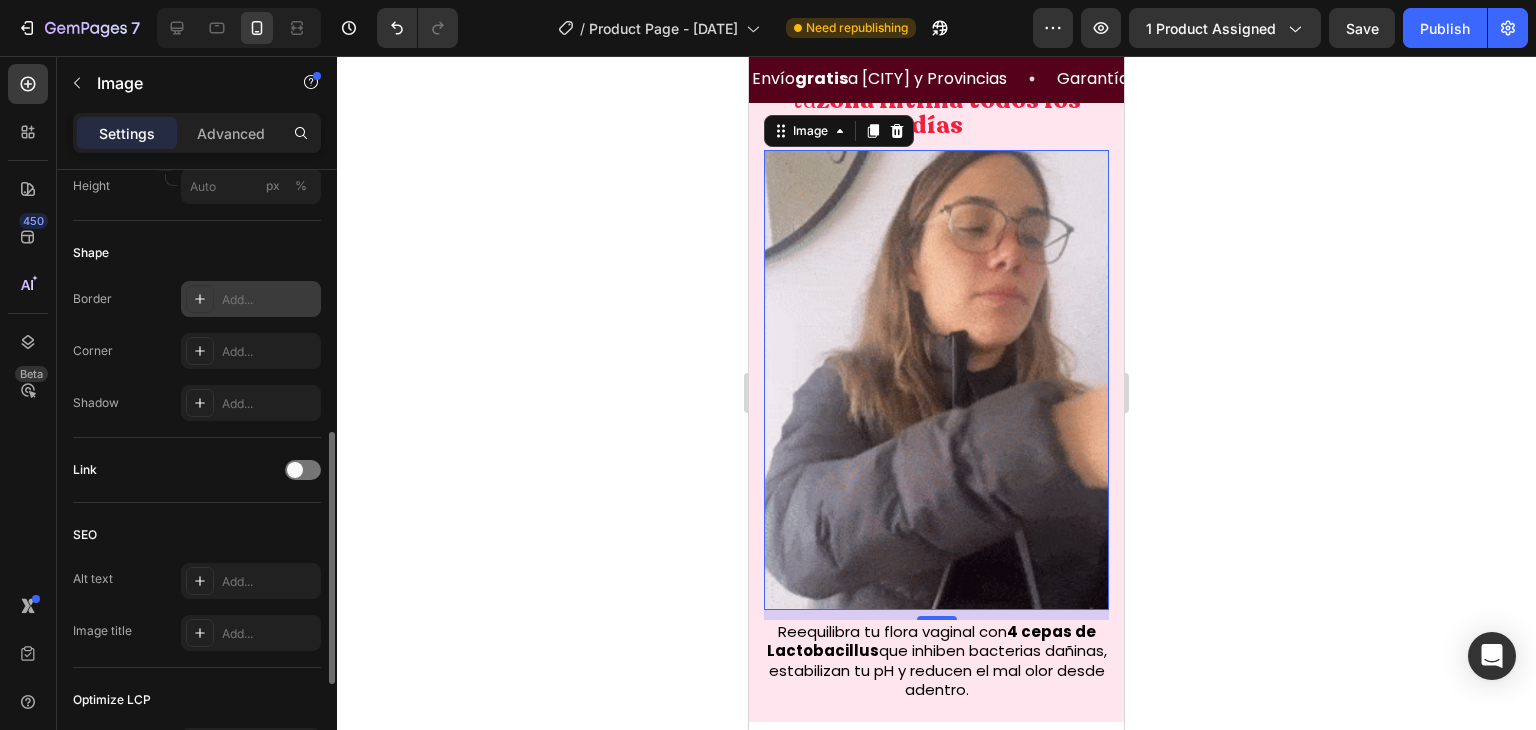 click at bounding box center [200, 299] 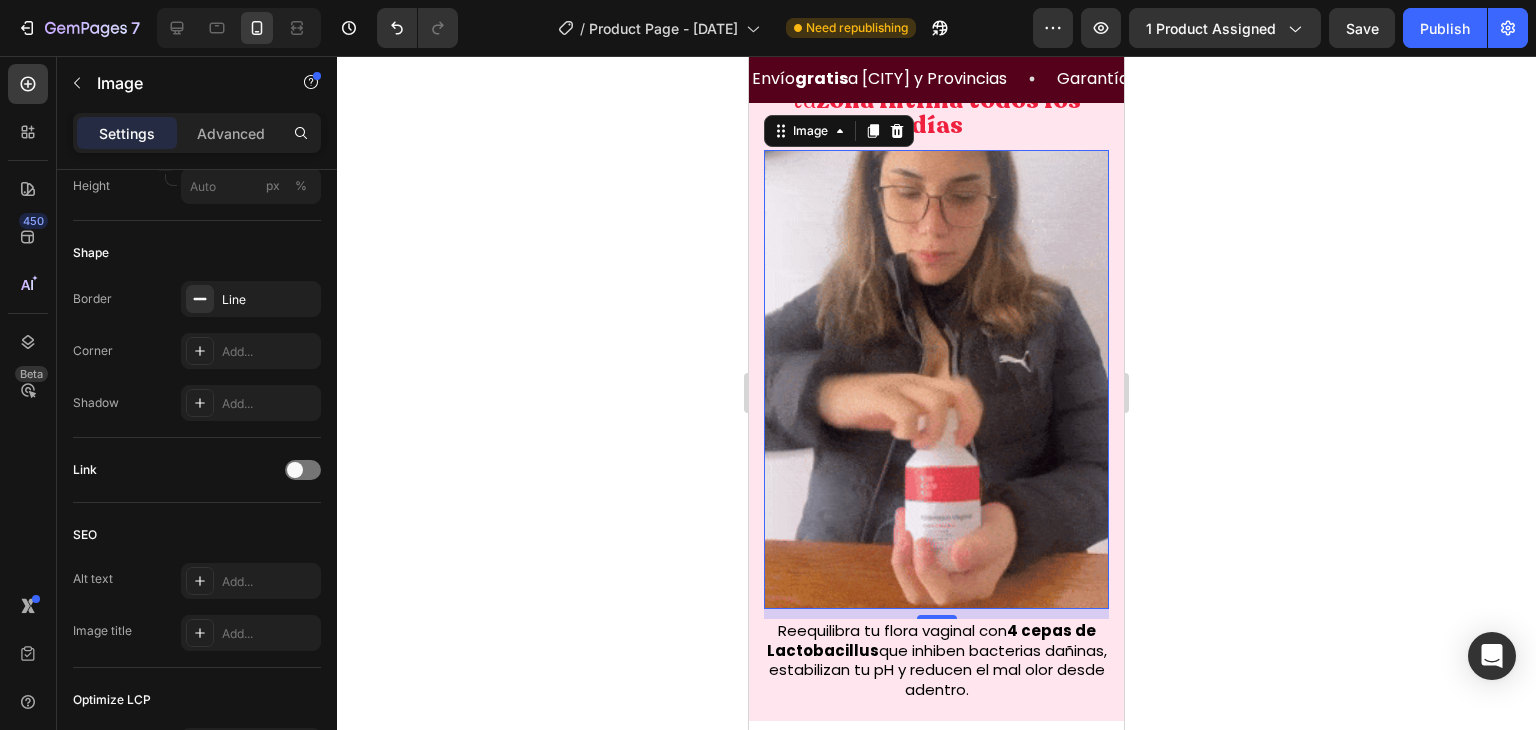 click 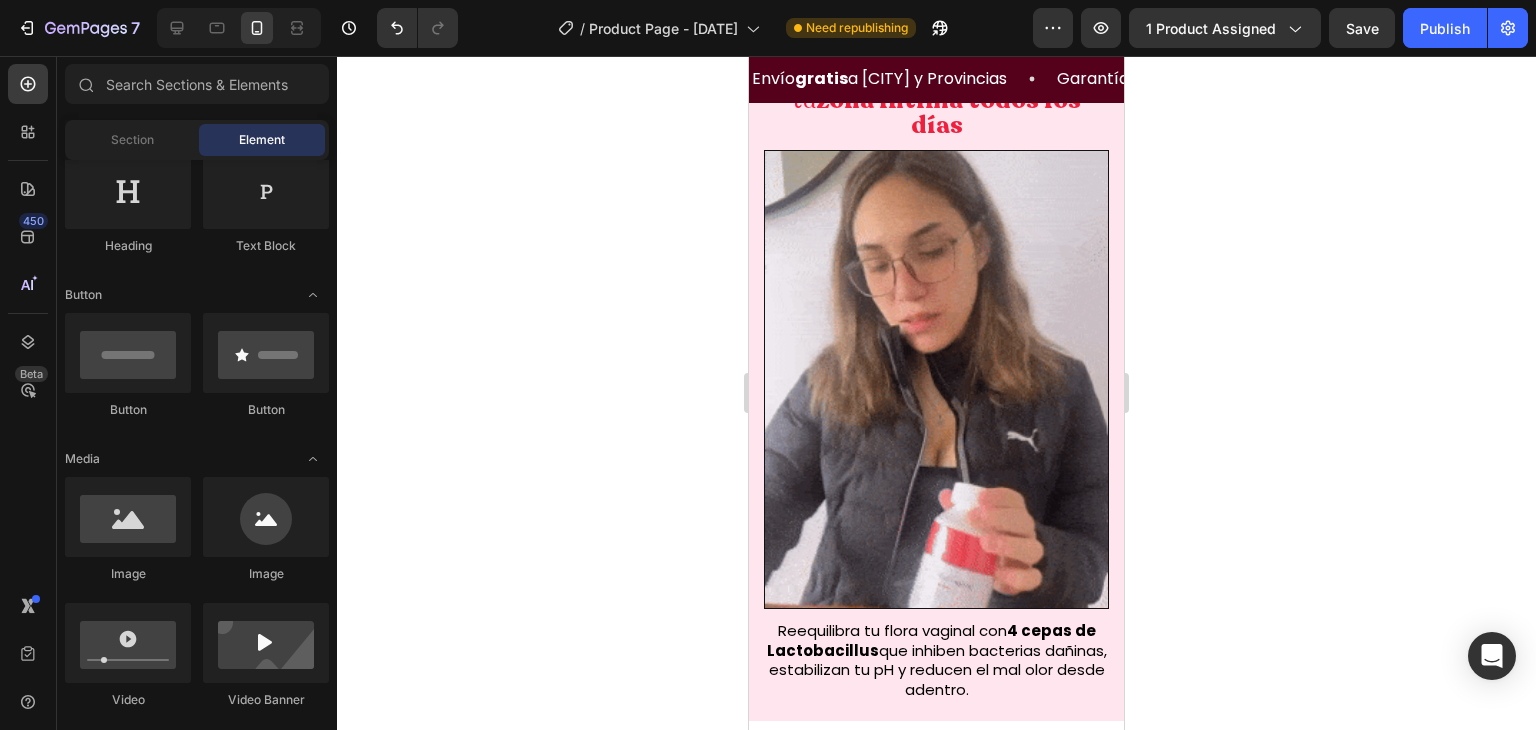 click 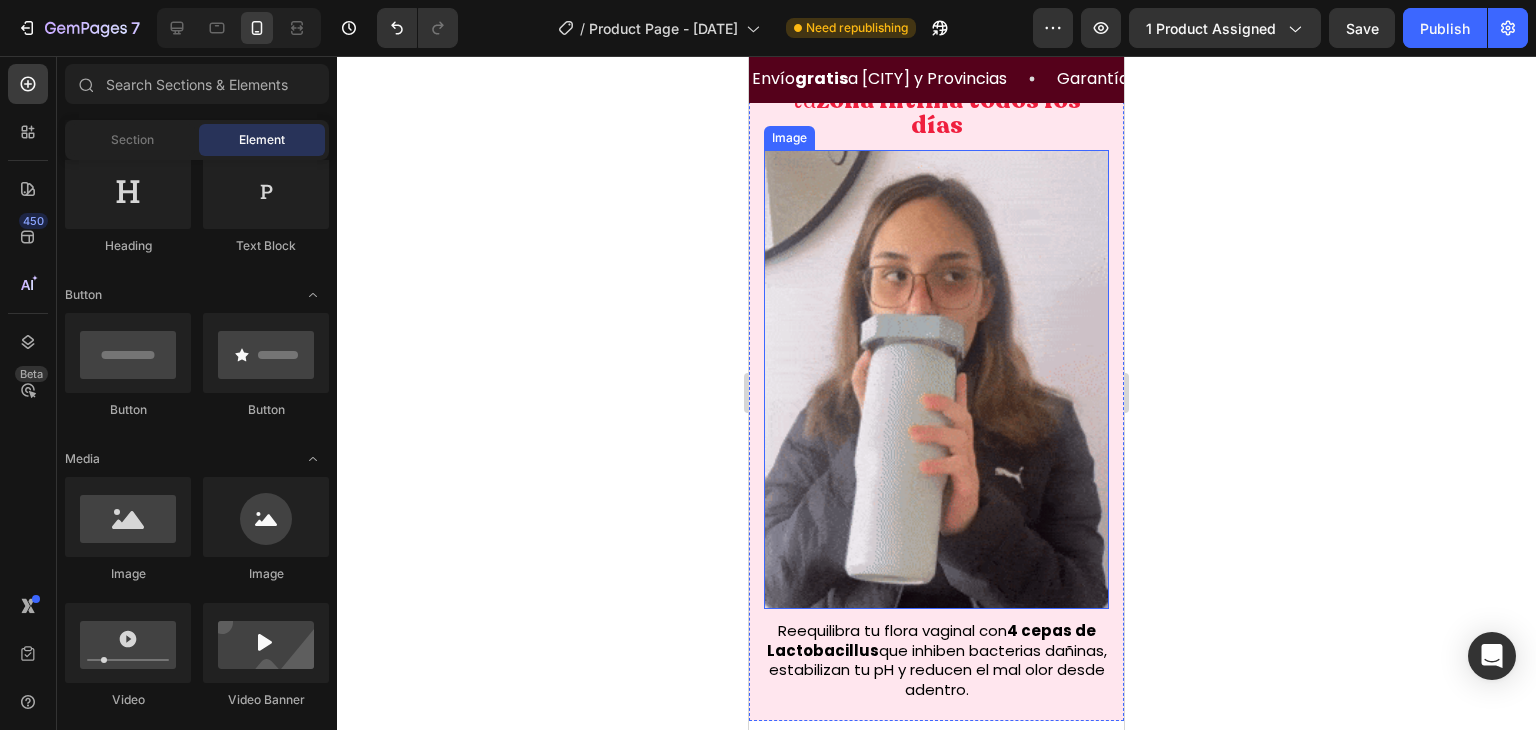 click at bounding box center [936, 379] 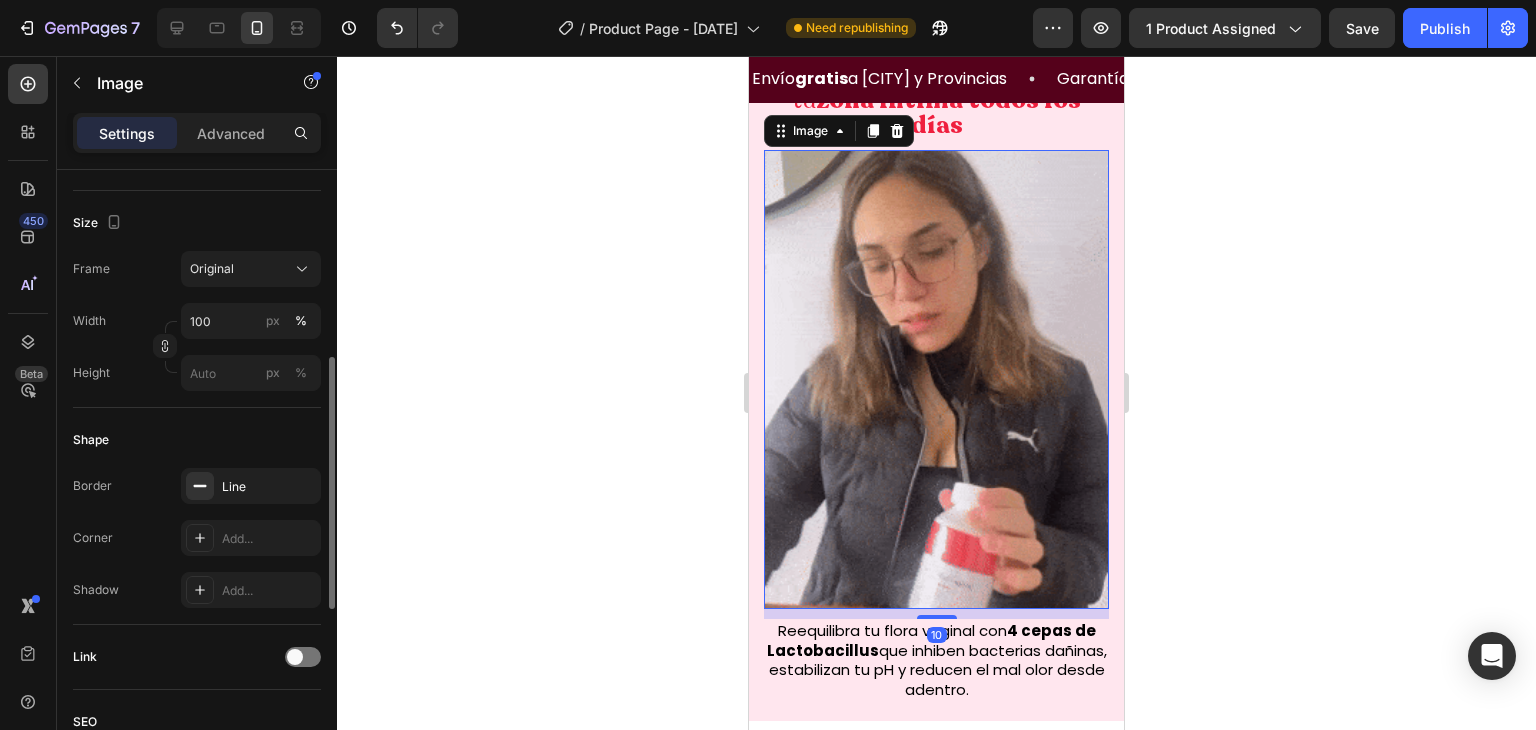 scroll, scrollTop: 456, scrollLeft: 0, axis: vertical 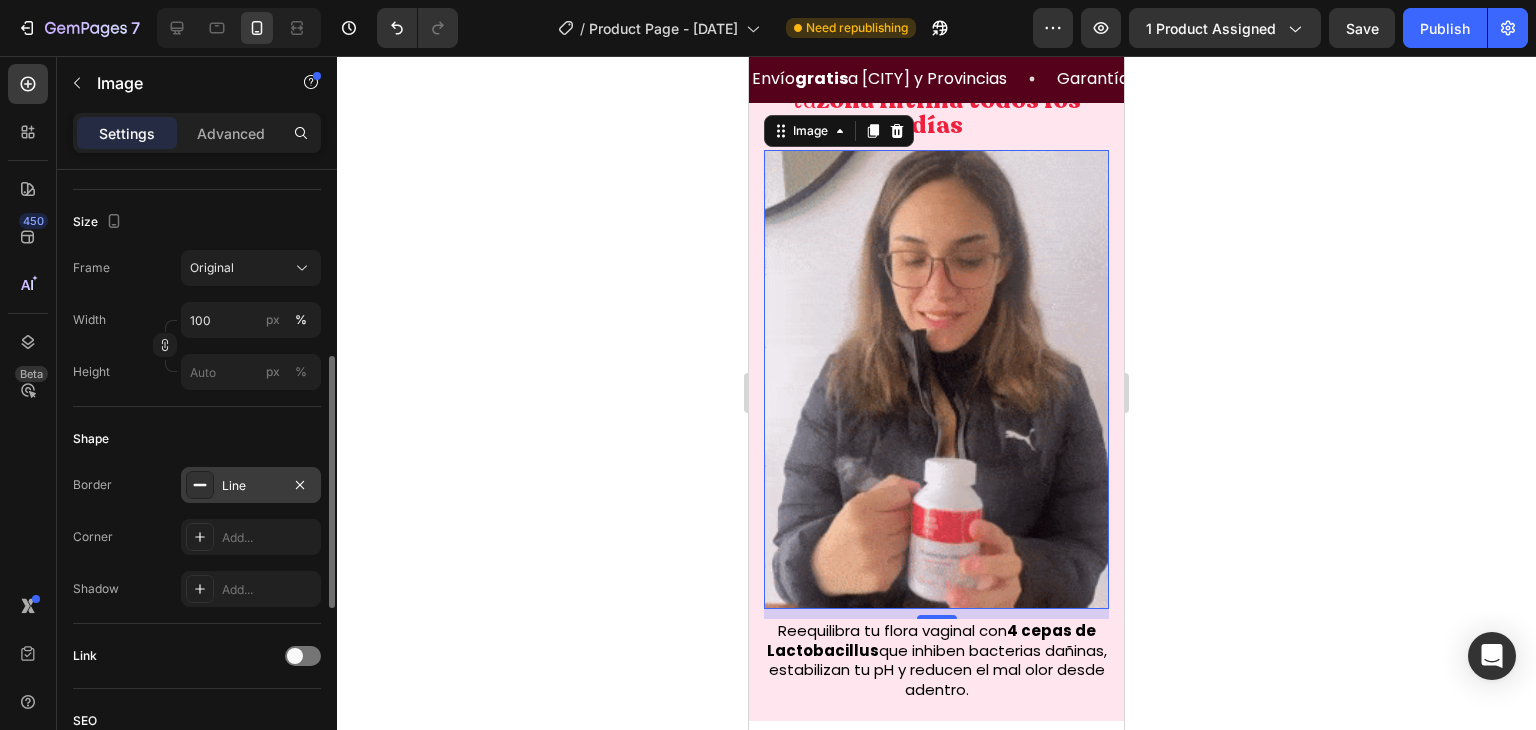 click 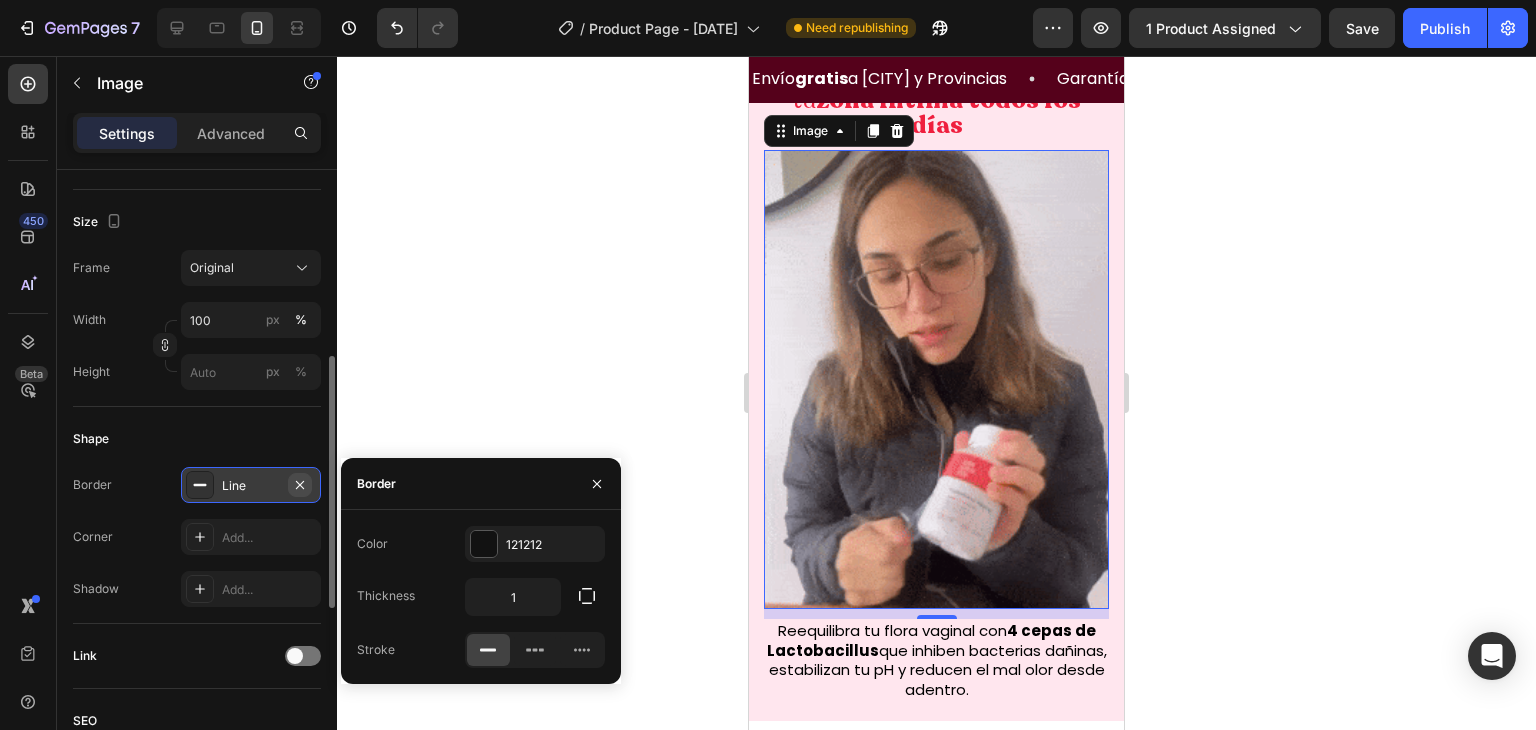 click 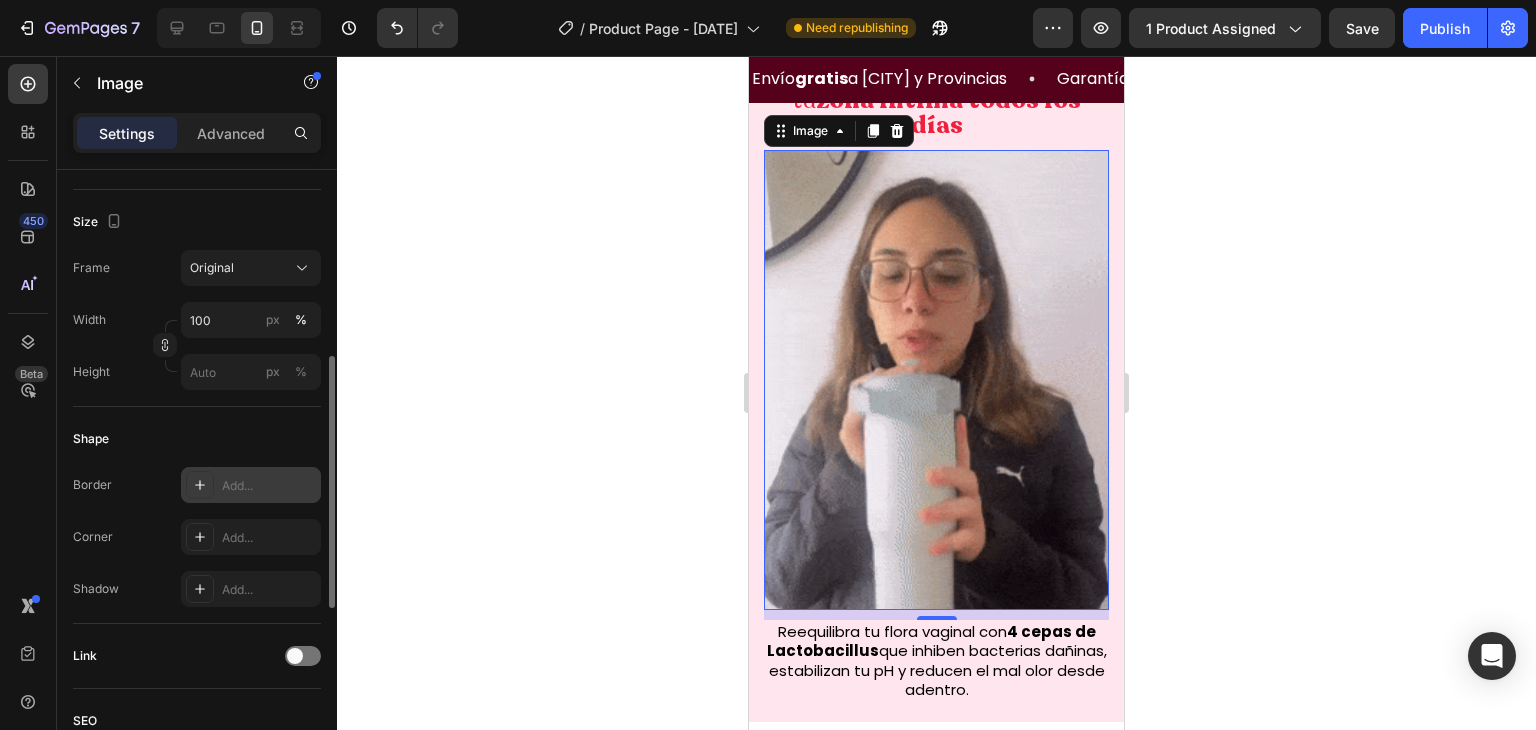 click 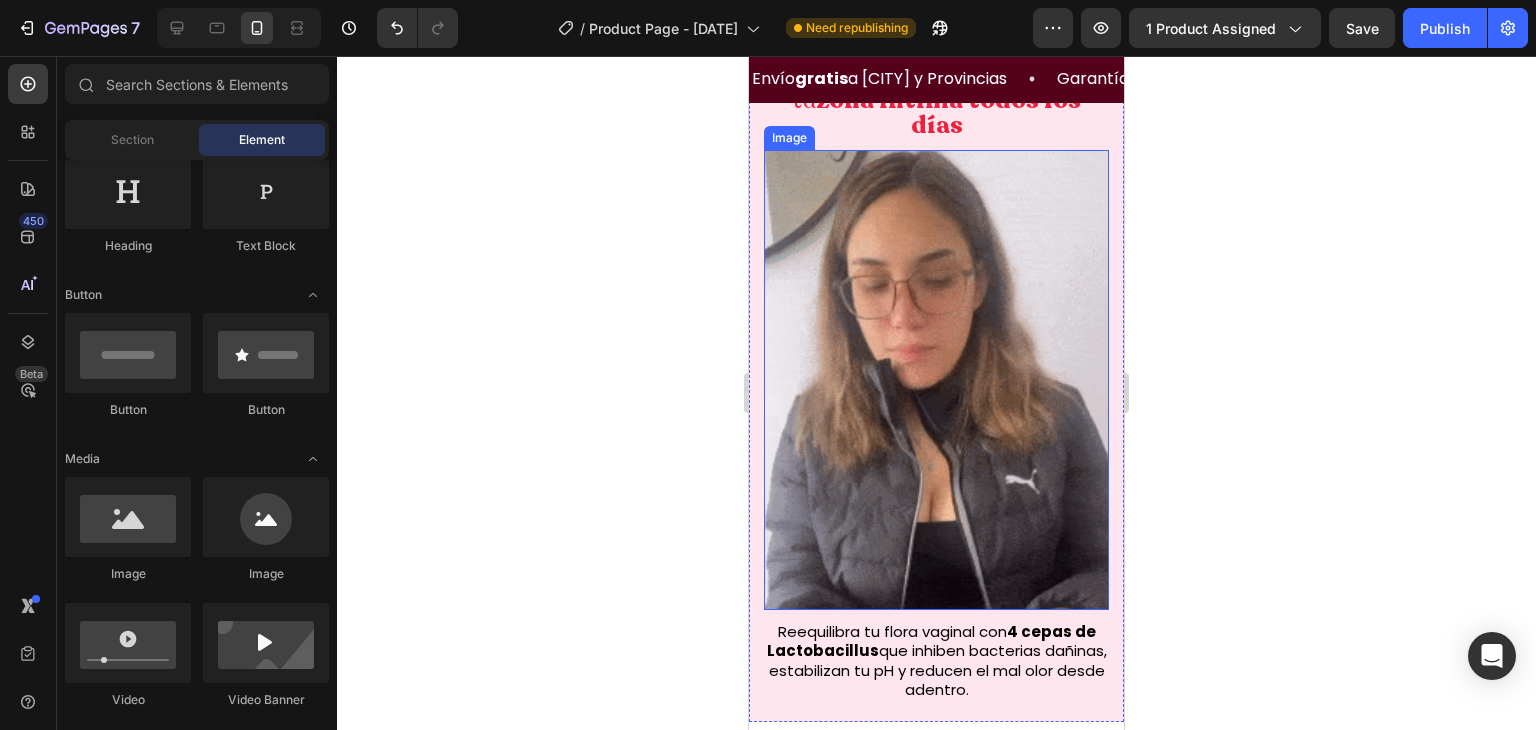 click at bounding box center (936, 380) 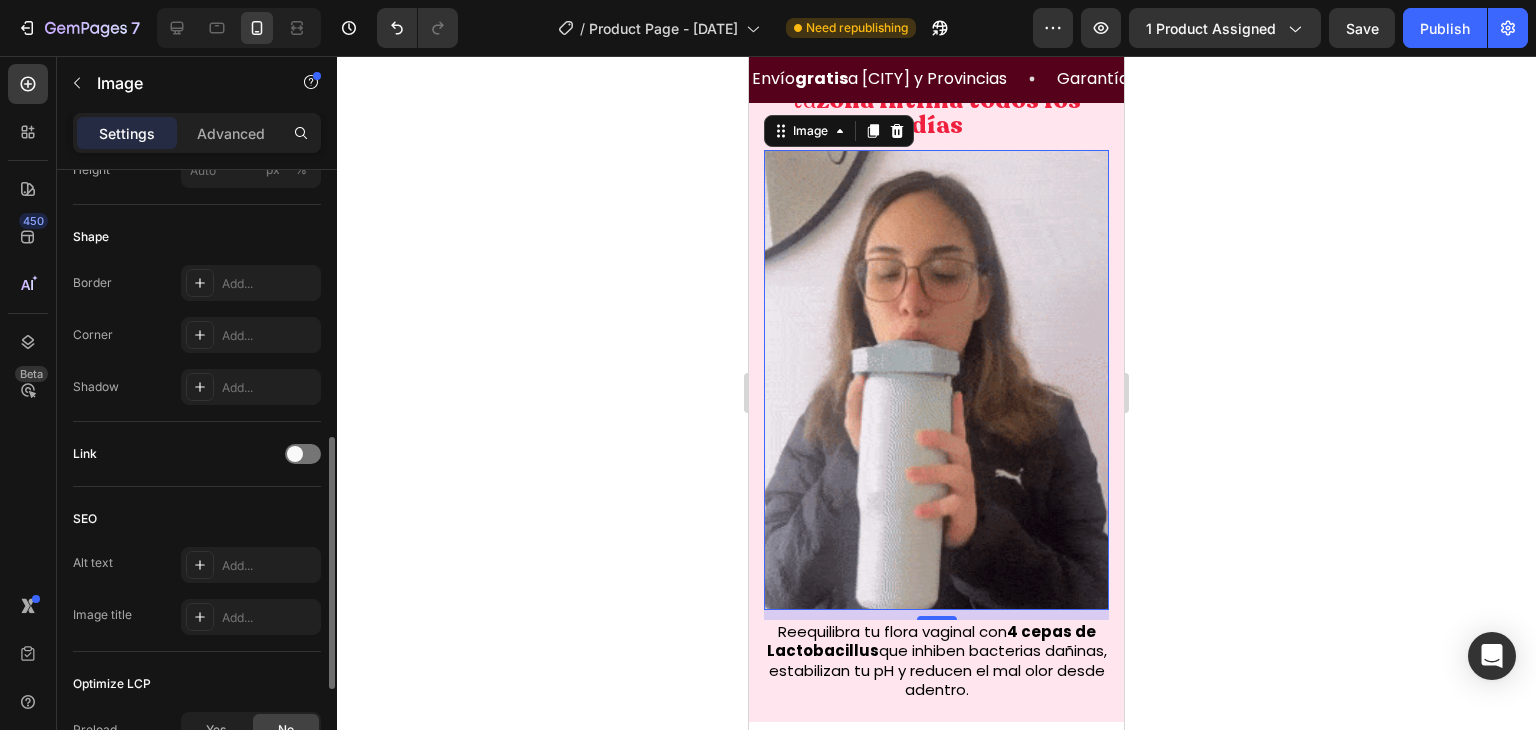 scroll, scrollTop: 657, scrollLeft: 0, axis: vertical 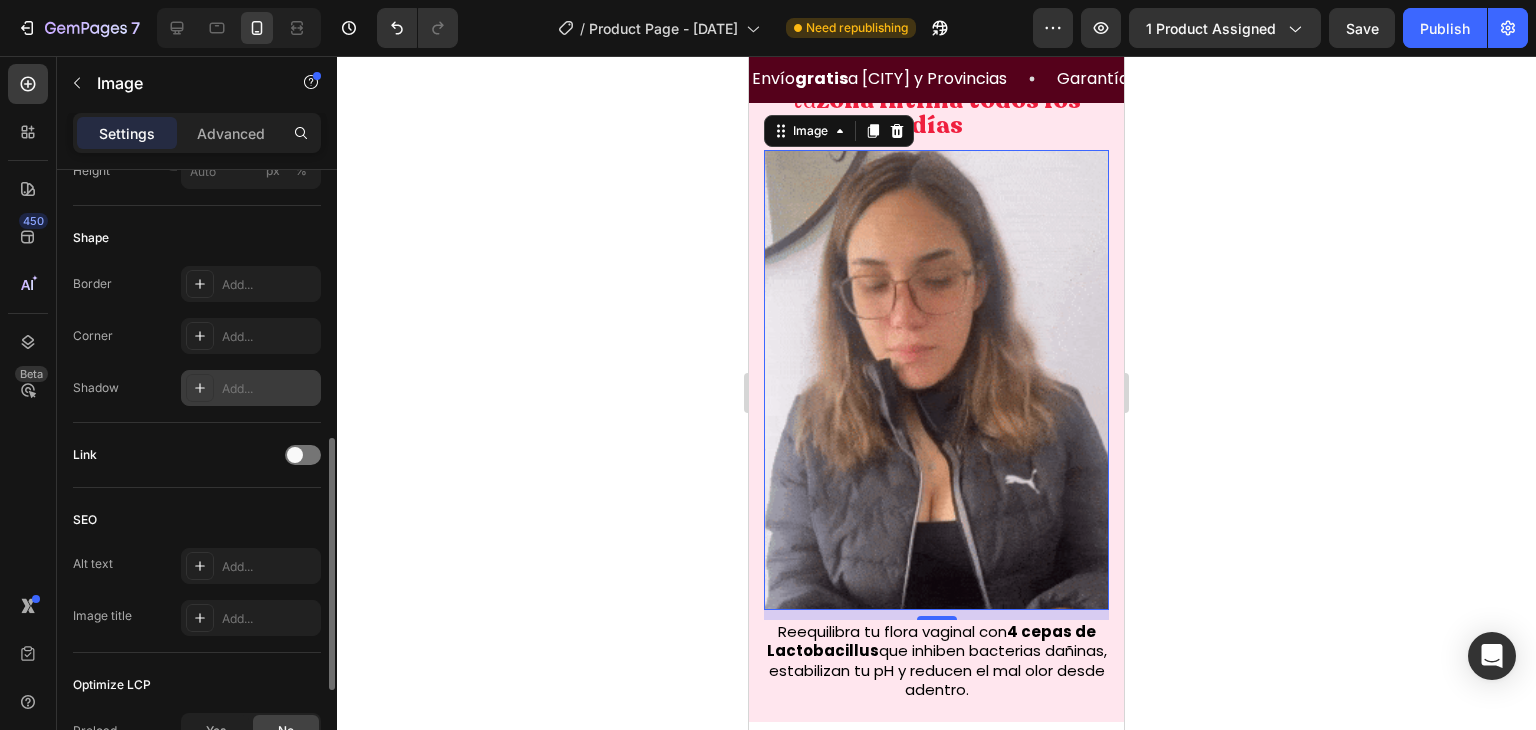 click 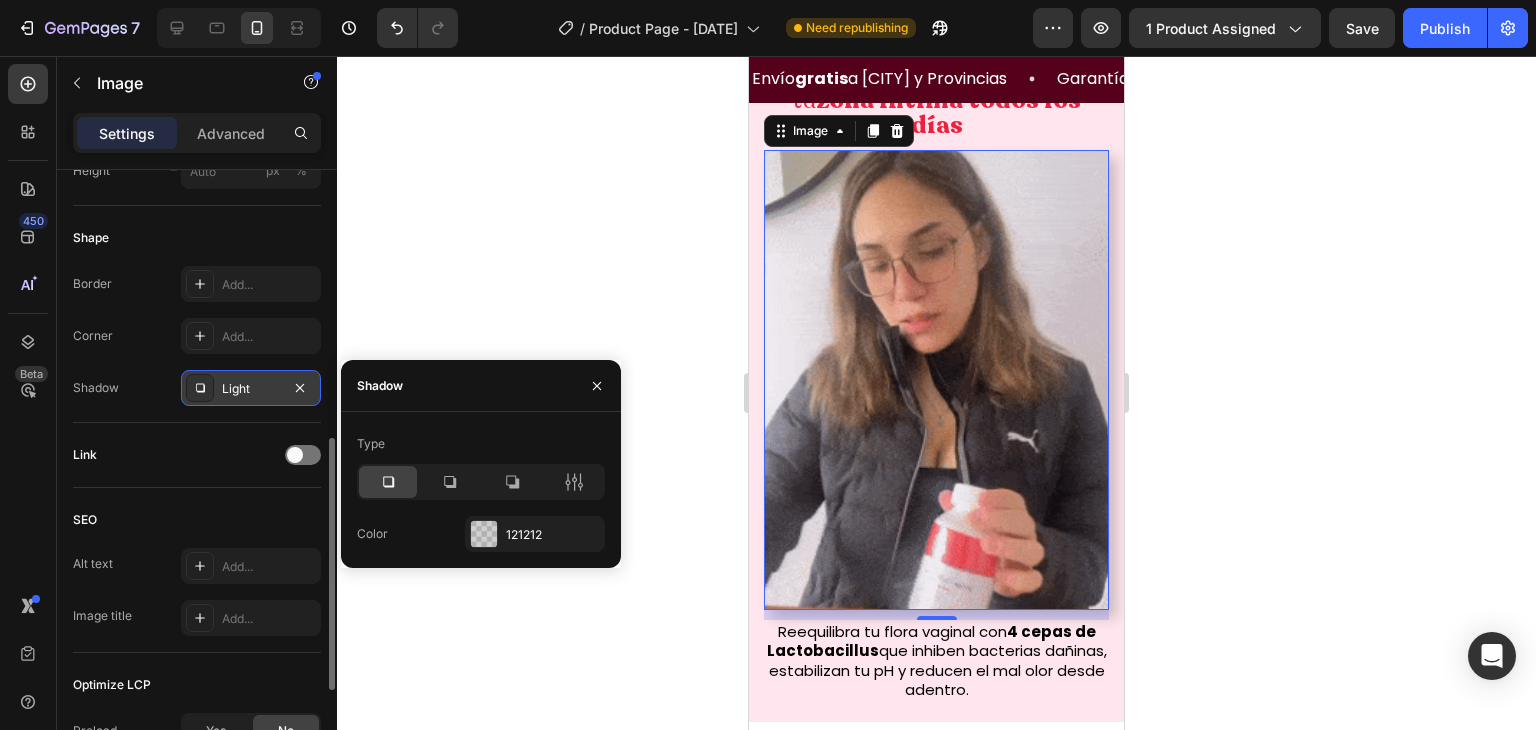 click 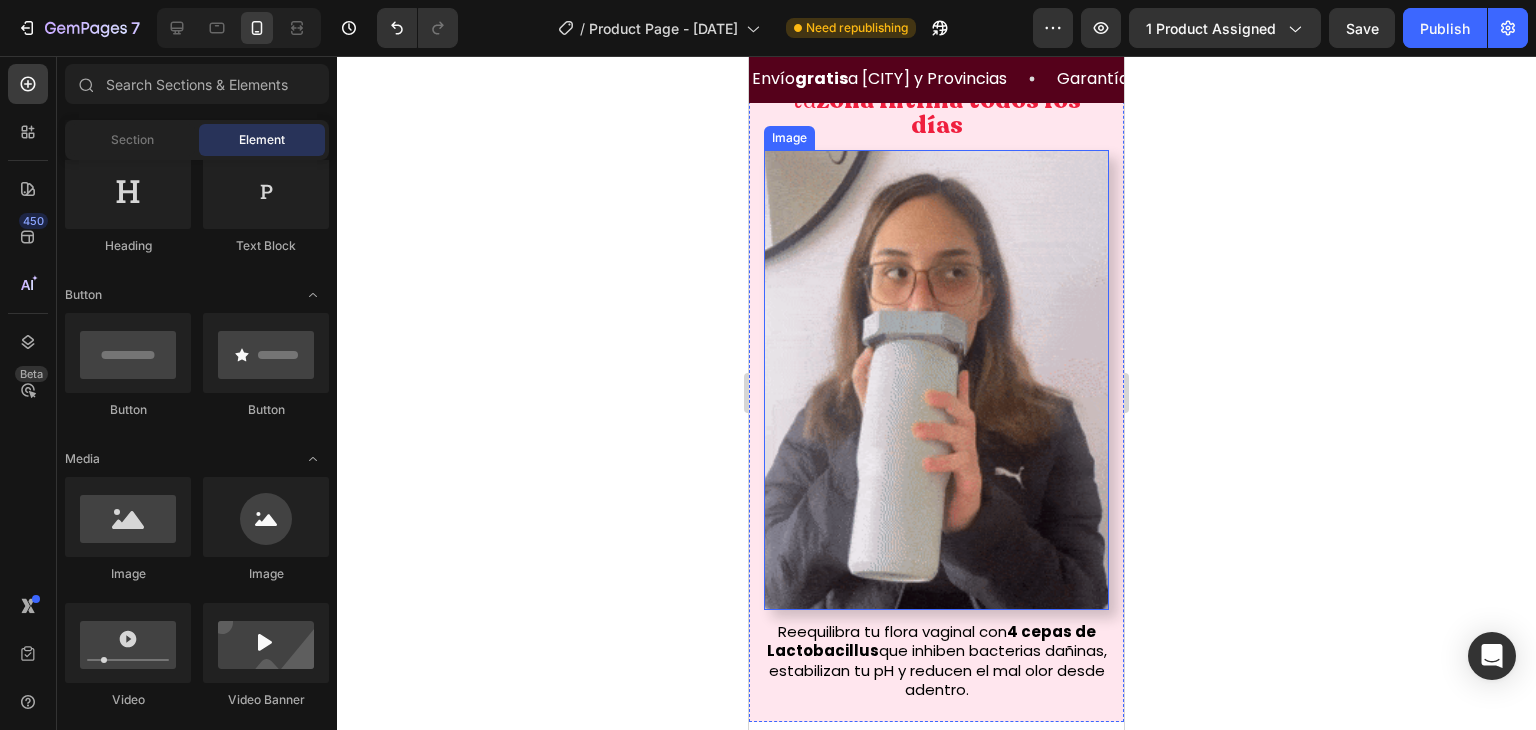 click at bounding box center (936, 380) 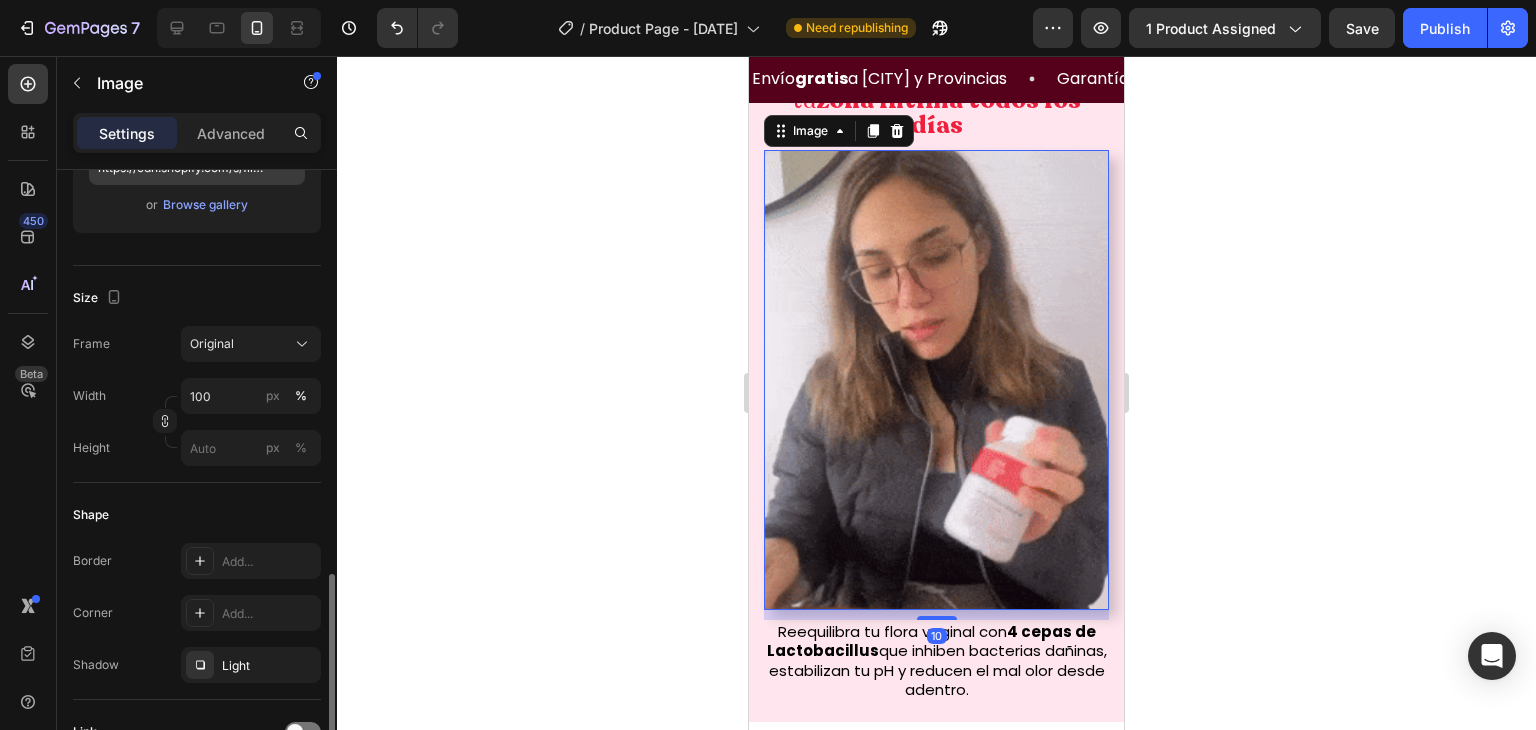 scroll, scrollTop: 588, scrollLeft: 0, axis: vertical 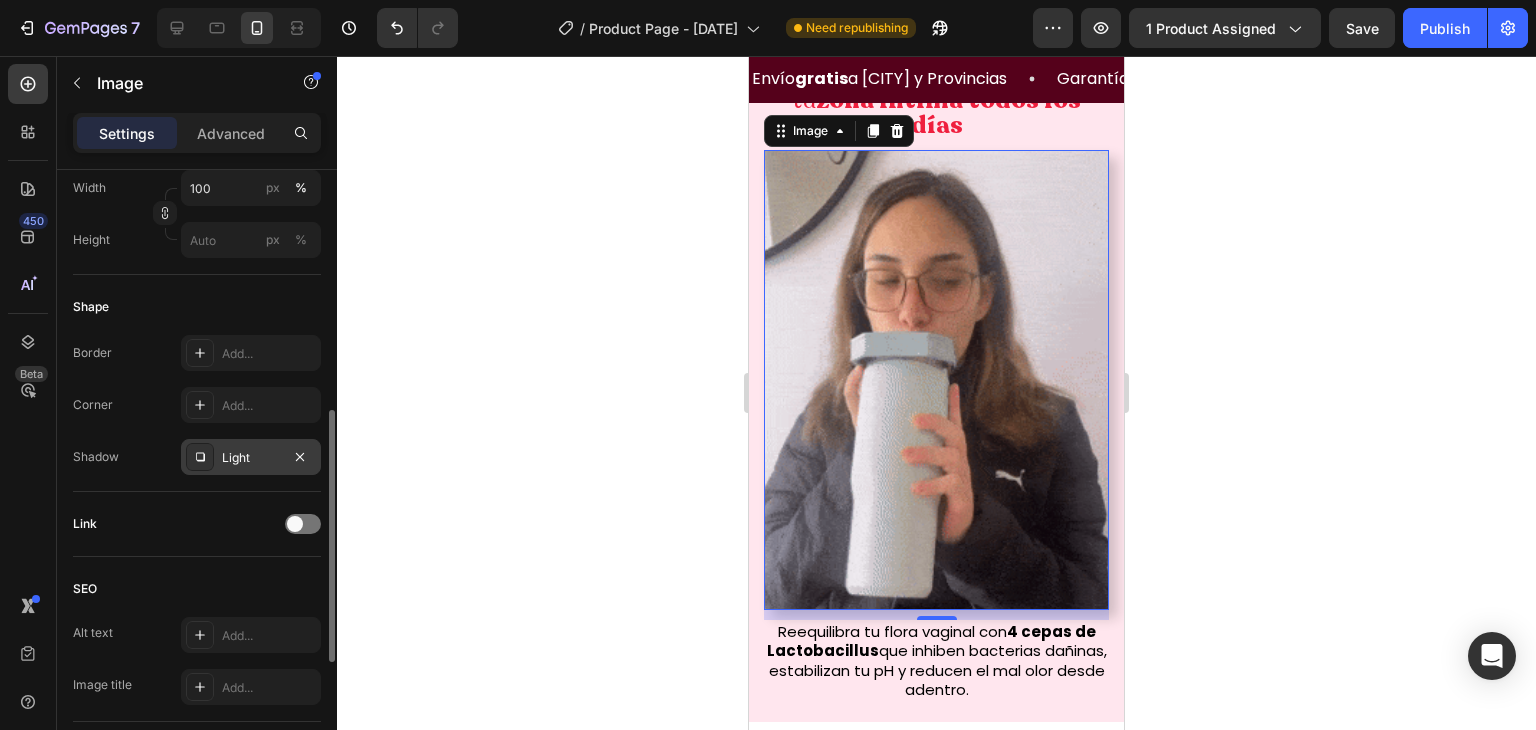 click on "Light" at bounding box center [251, 458] 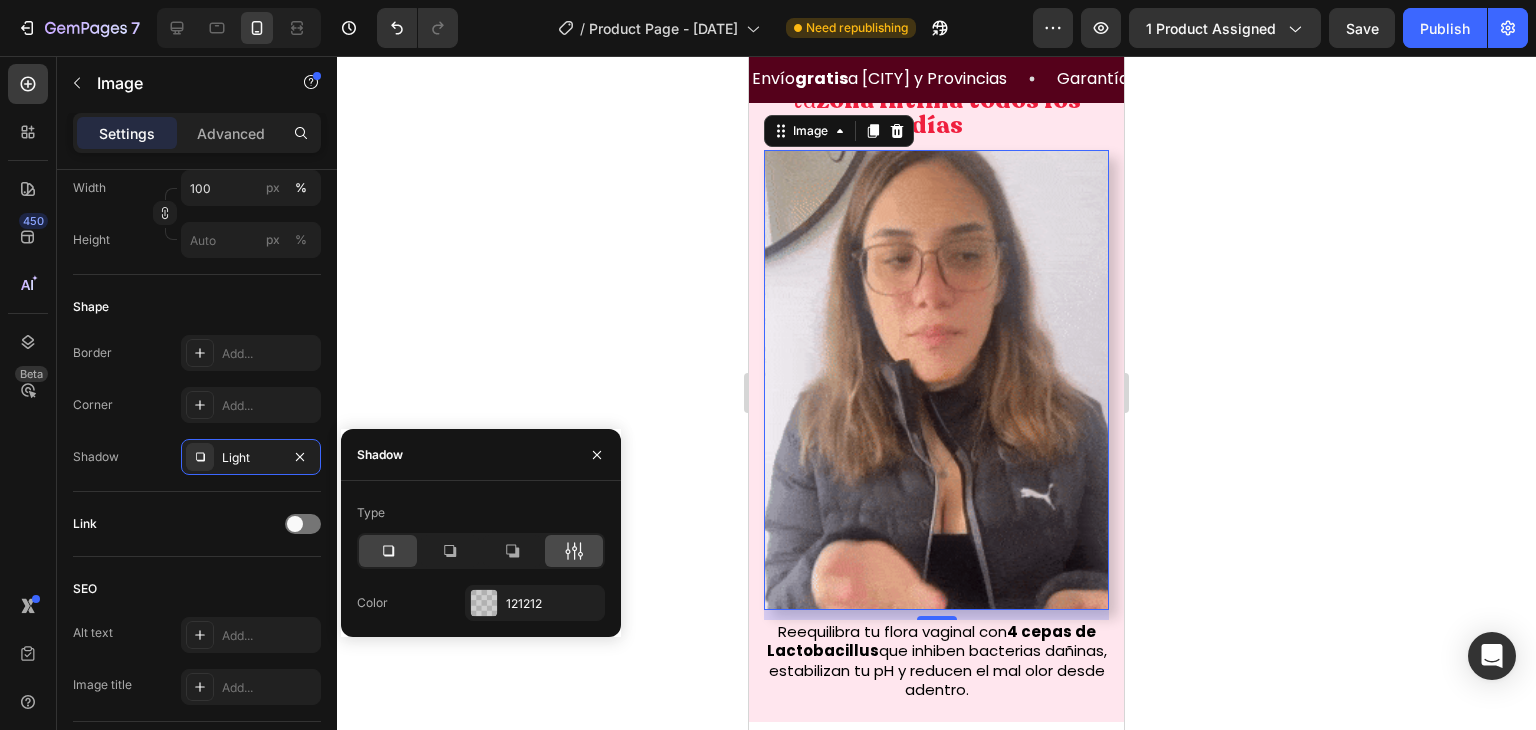 click 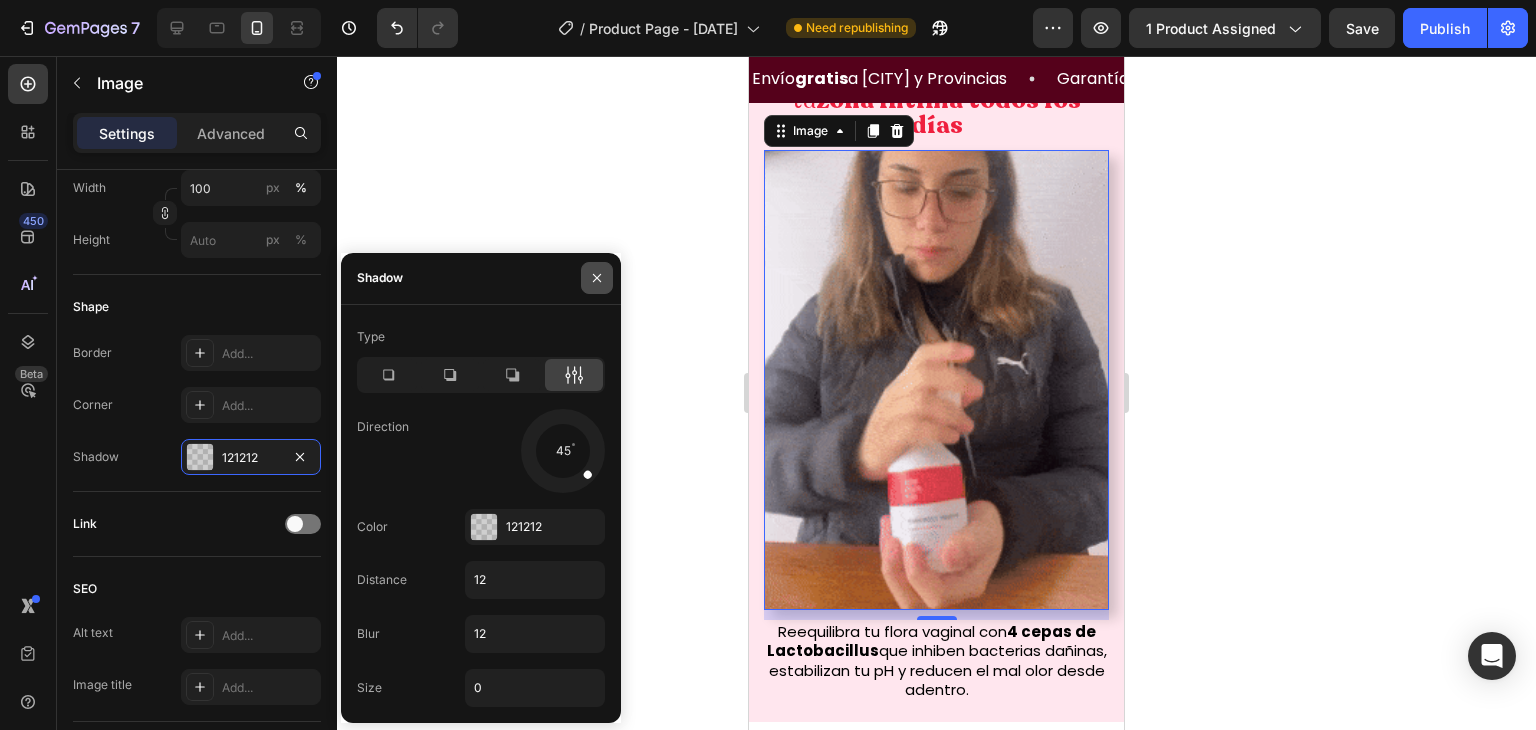 click 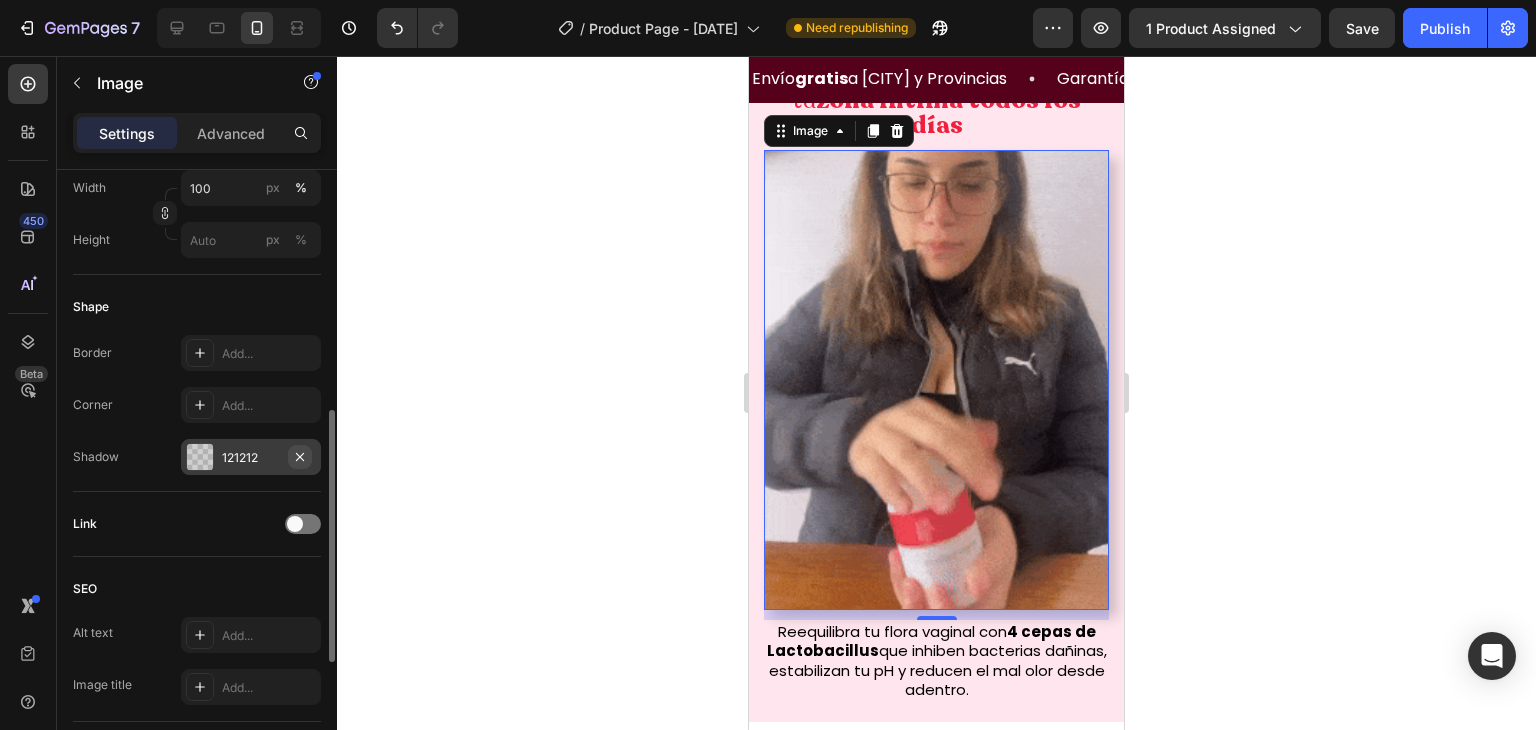 click 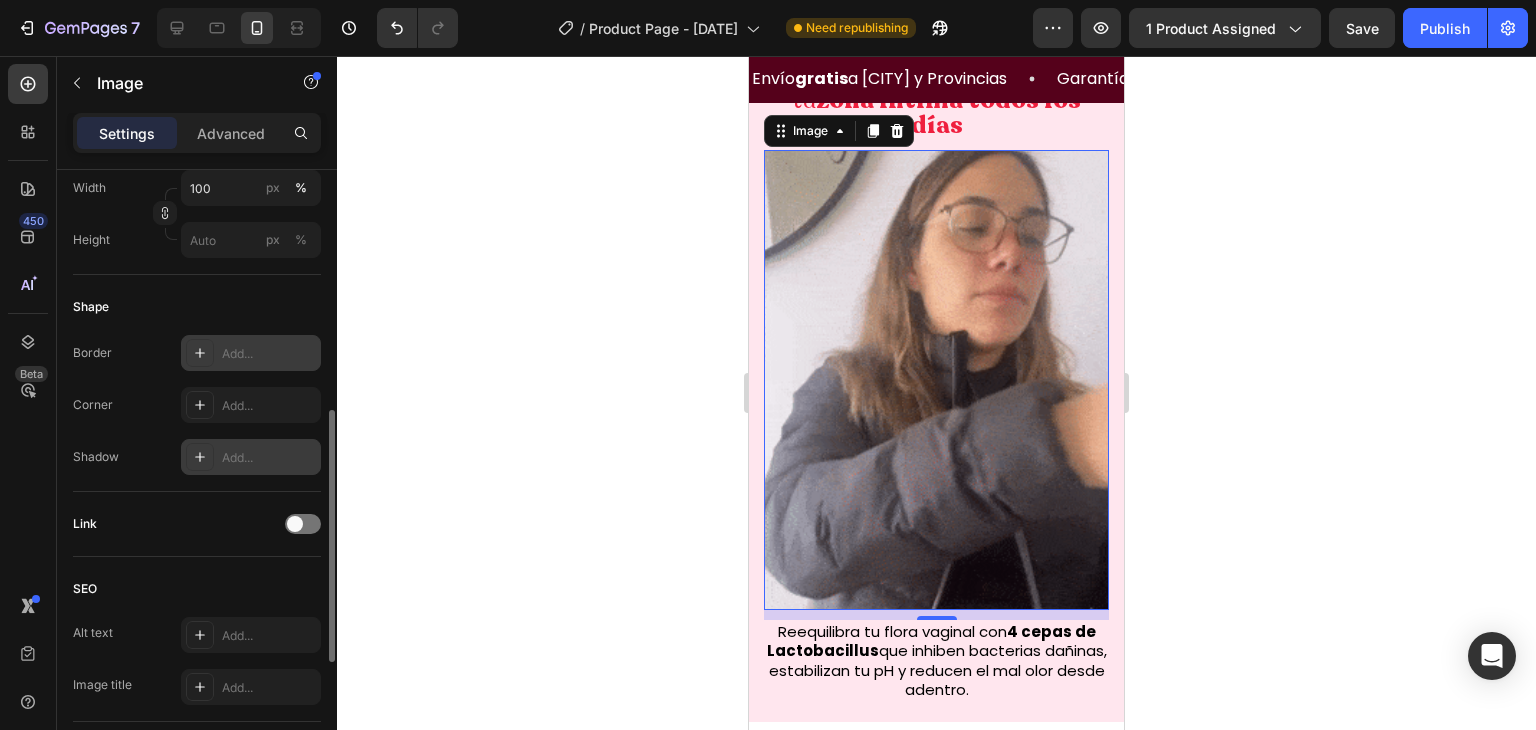 click 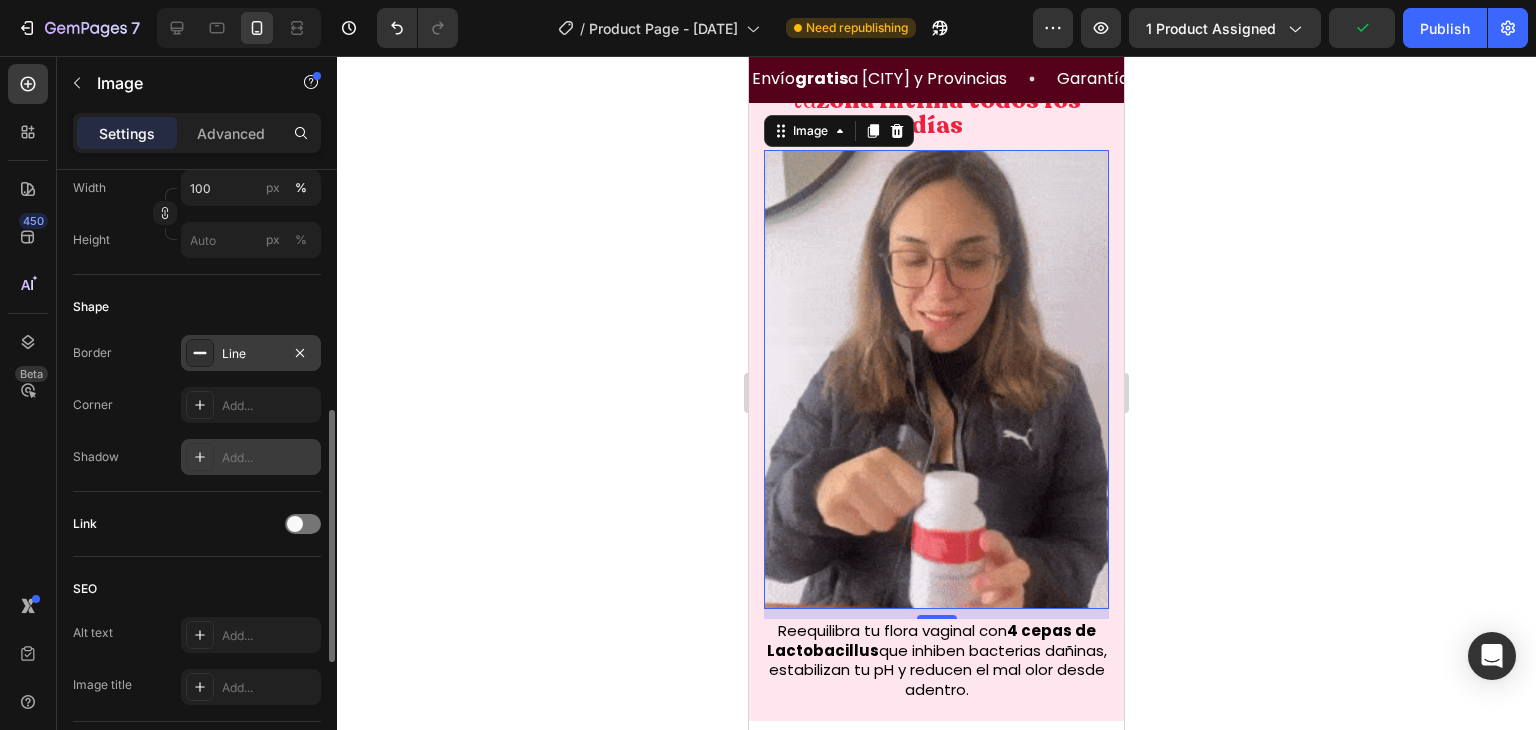 click 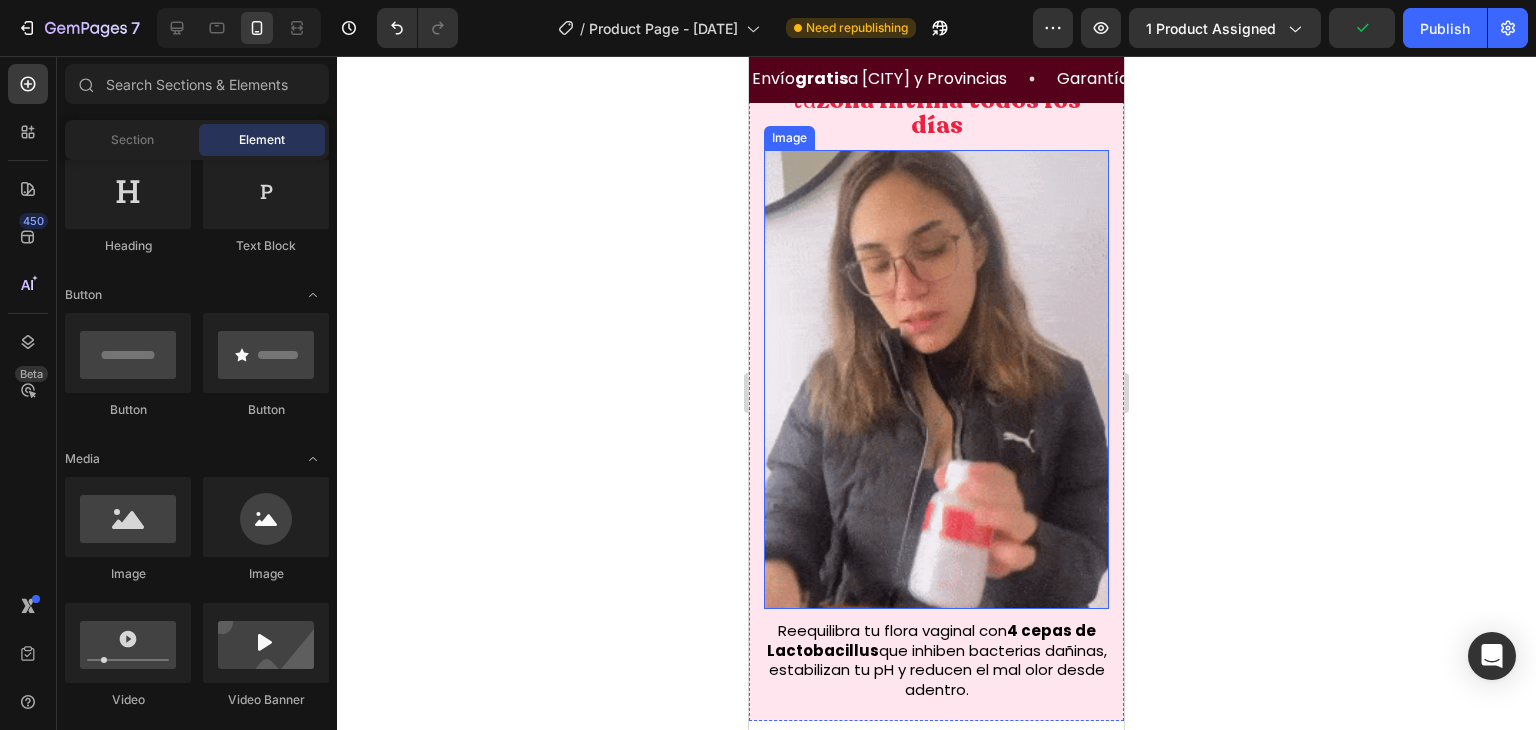 click at bounding box center [936, 379] 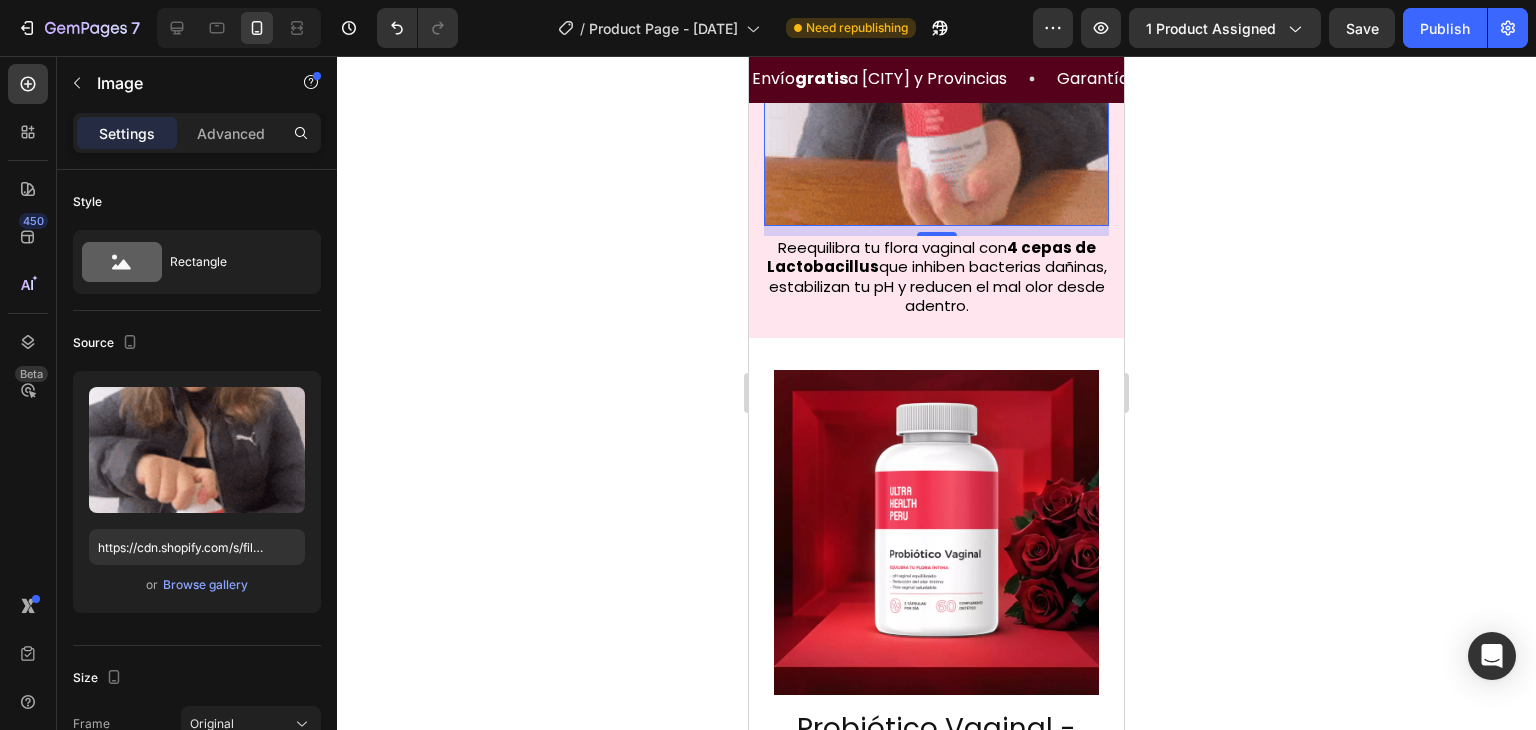 scroll, scrollTop: 1264, scrollLeft: 0, axis: vertical 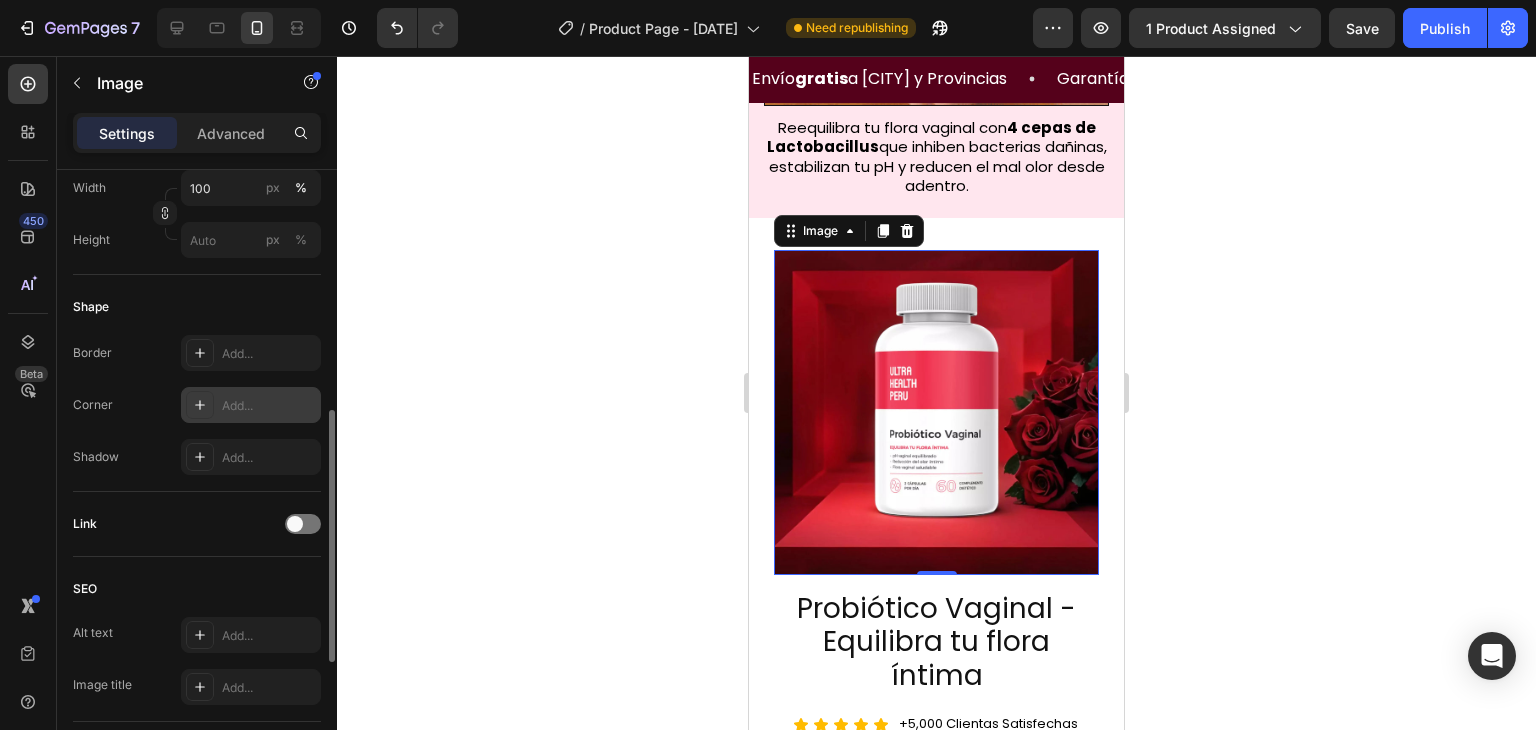 click on "Add..." at bounding box center [269, 406] 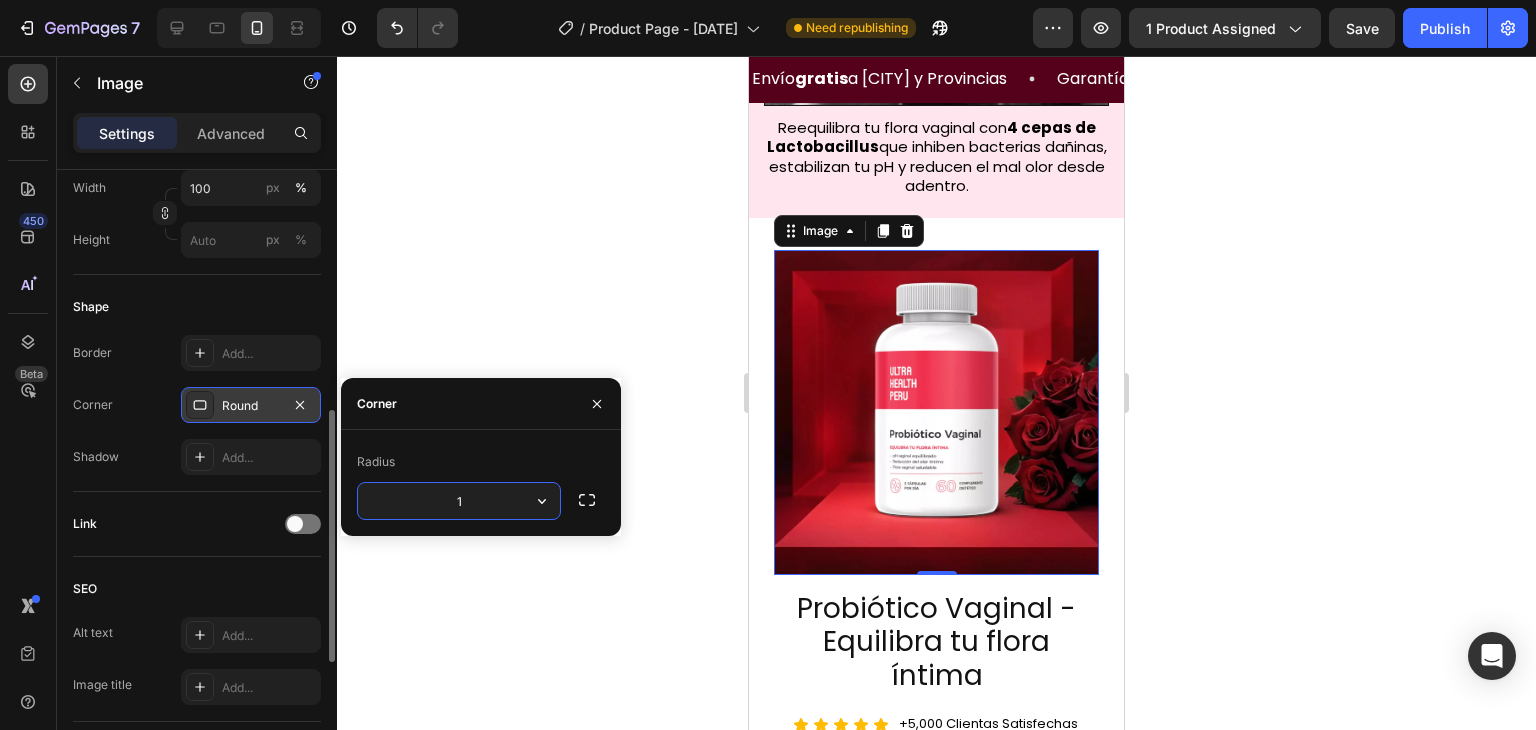 type on "16" 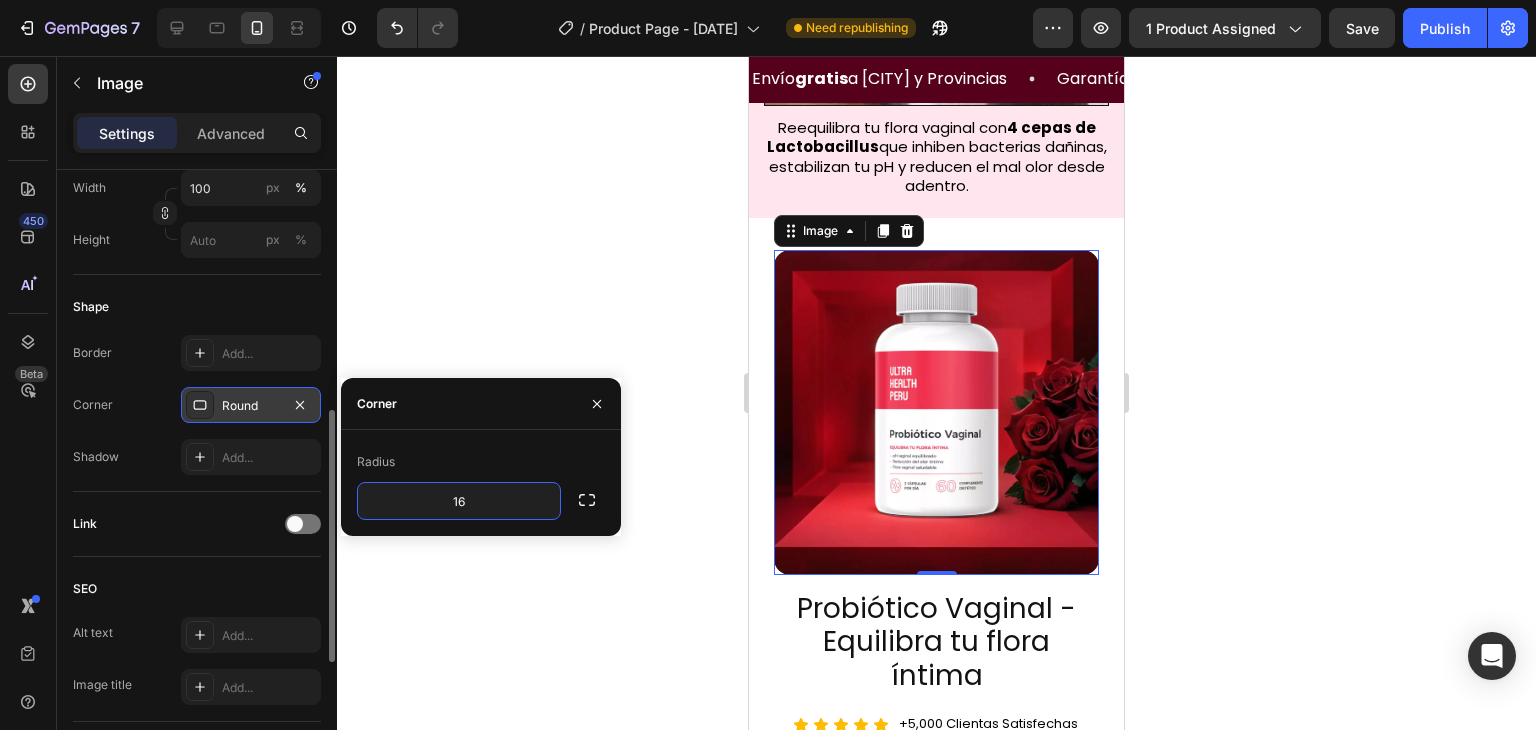 click 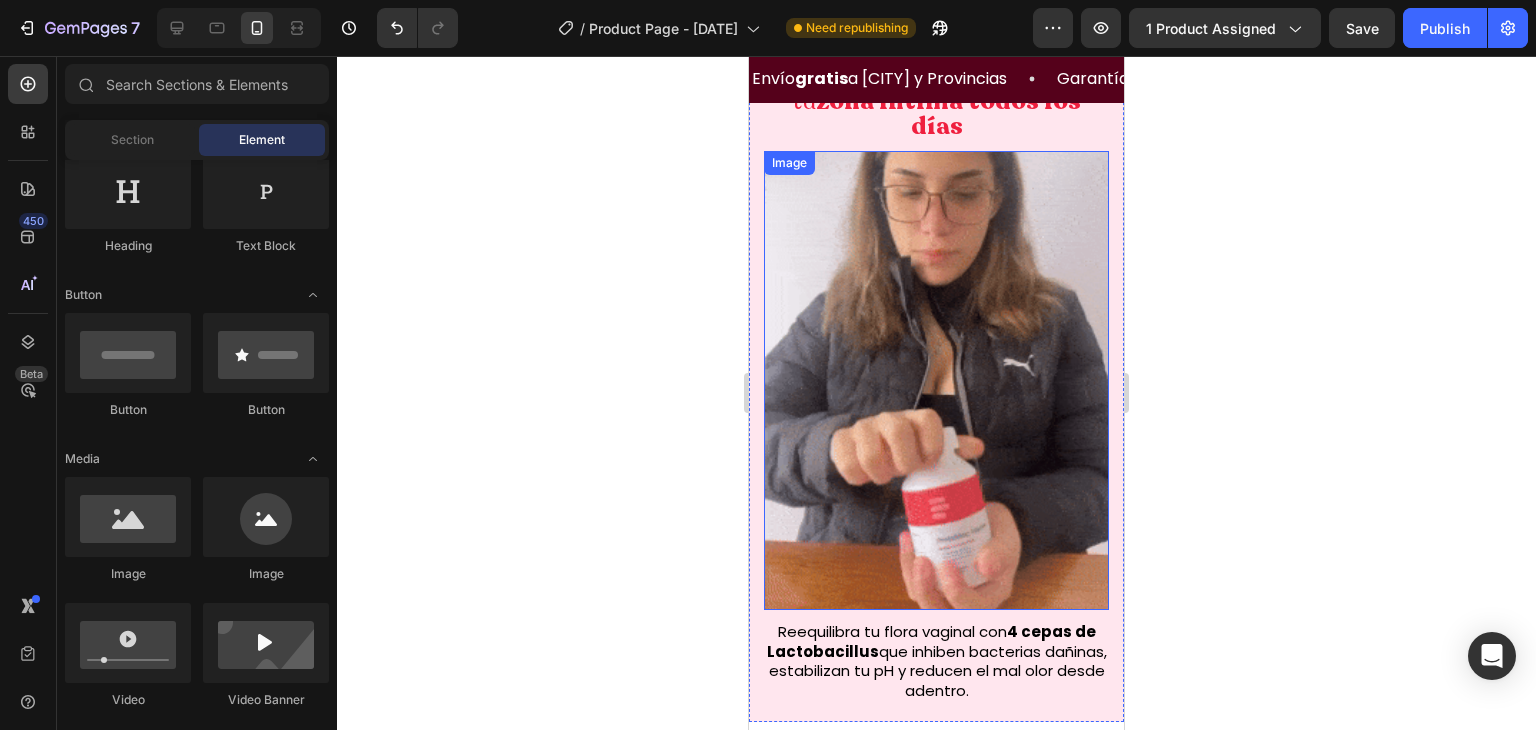 scroll, scrollTop: 384, scrollLeft: 0, axis: vertical 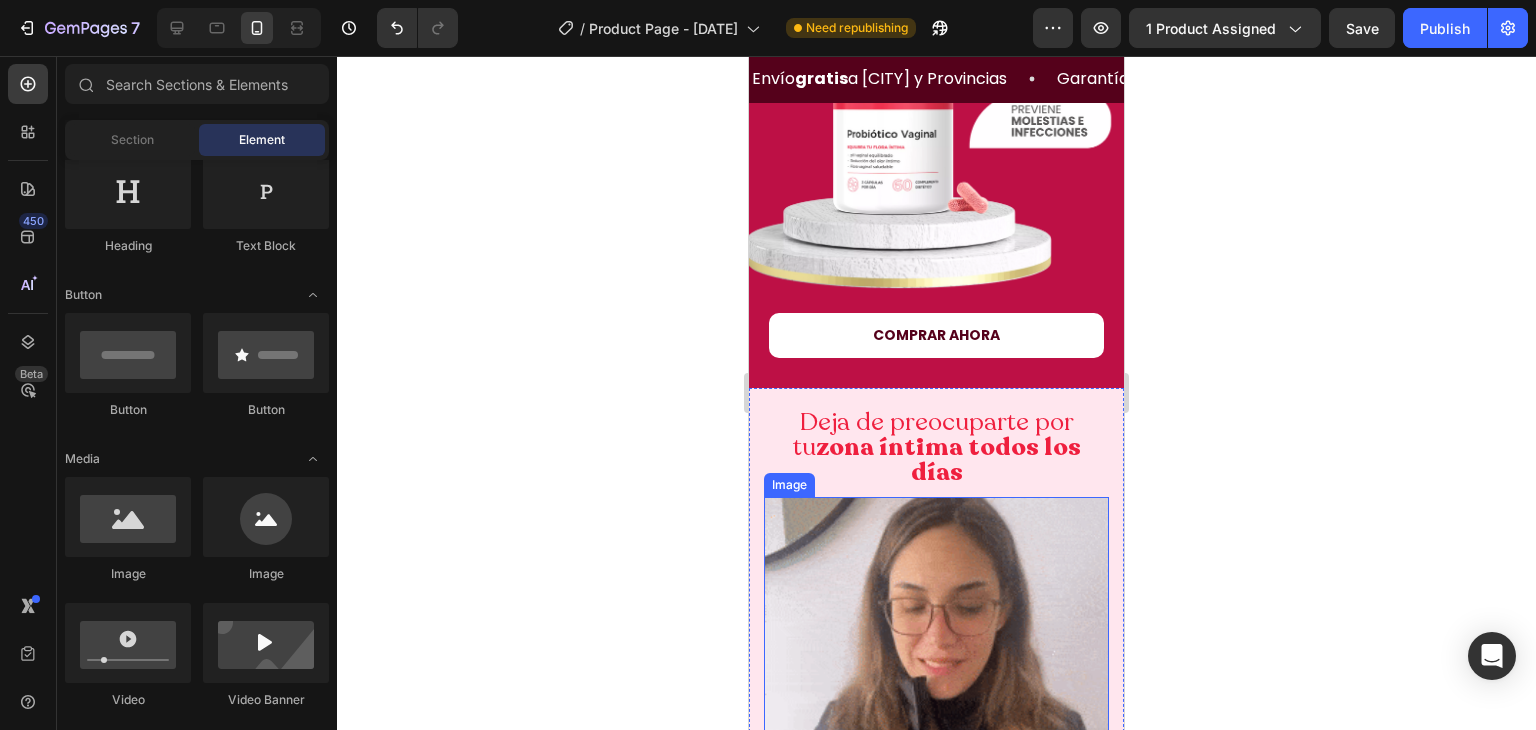 click at bounding box center (936, 726) 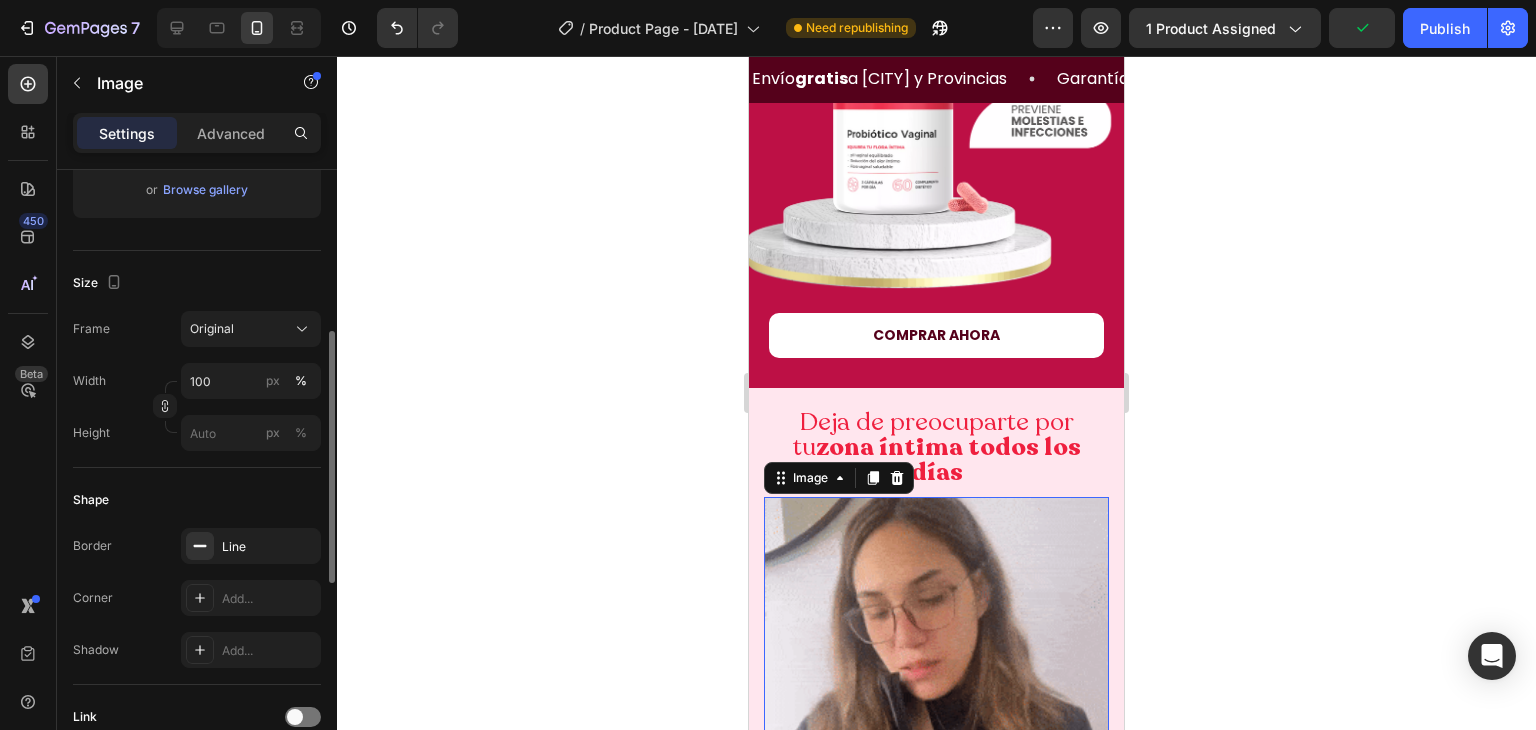 scroll, scrollTop: 496, scrollLeft: 0, axis: vertical 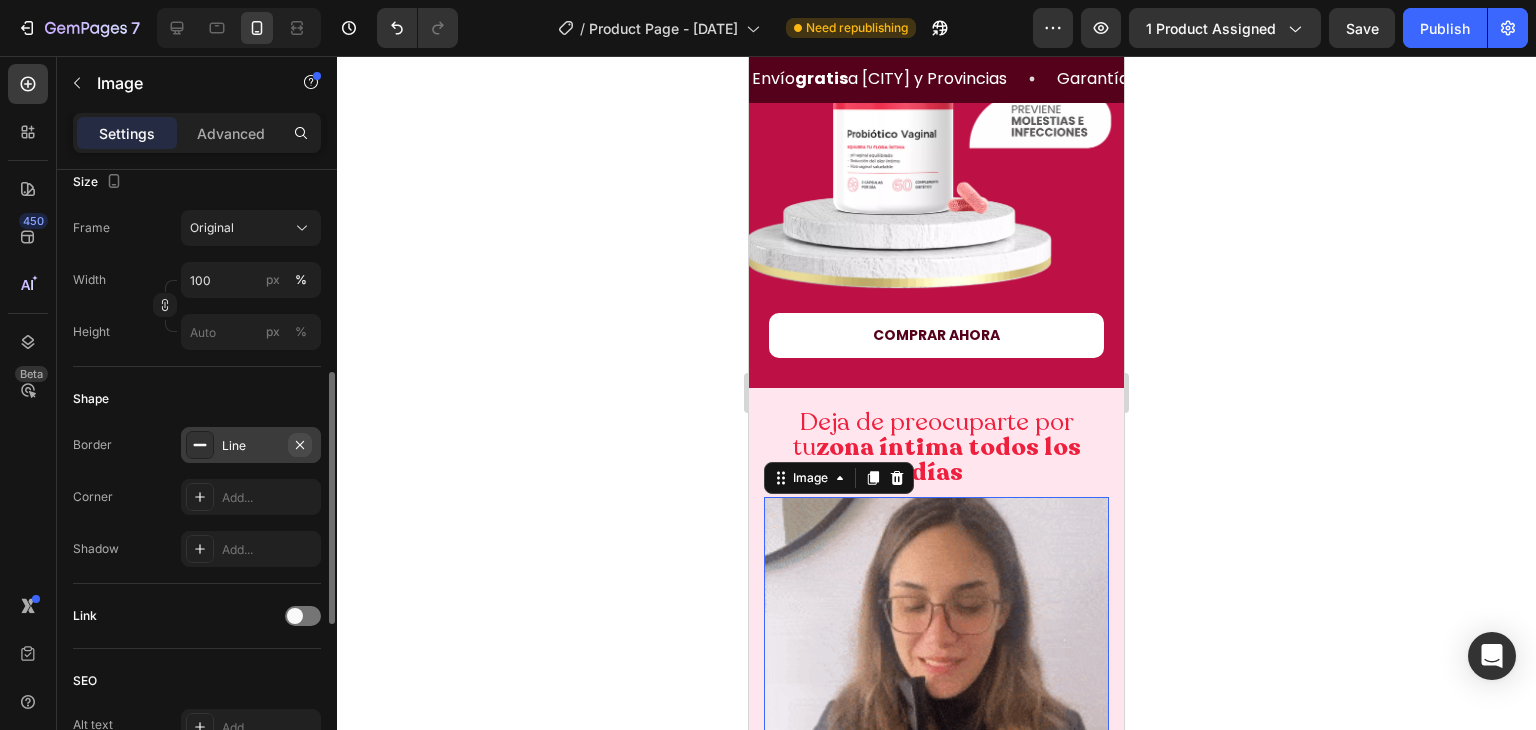 click 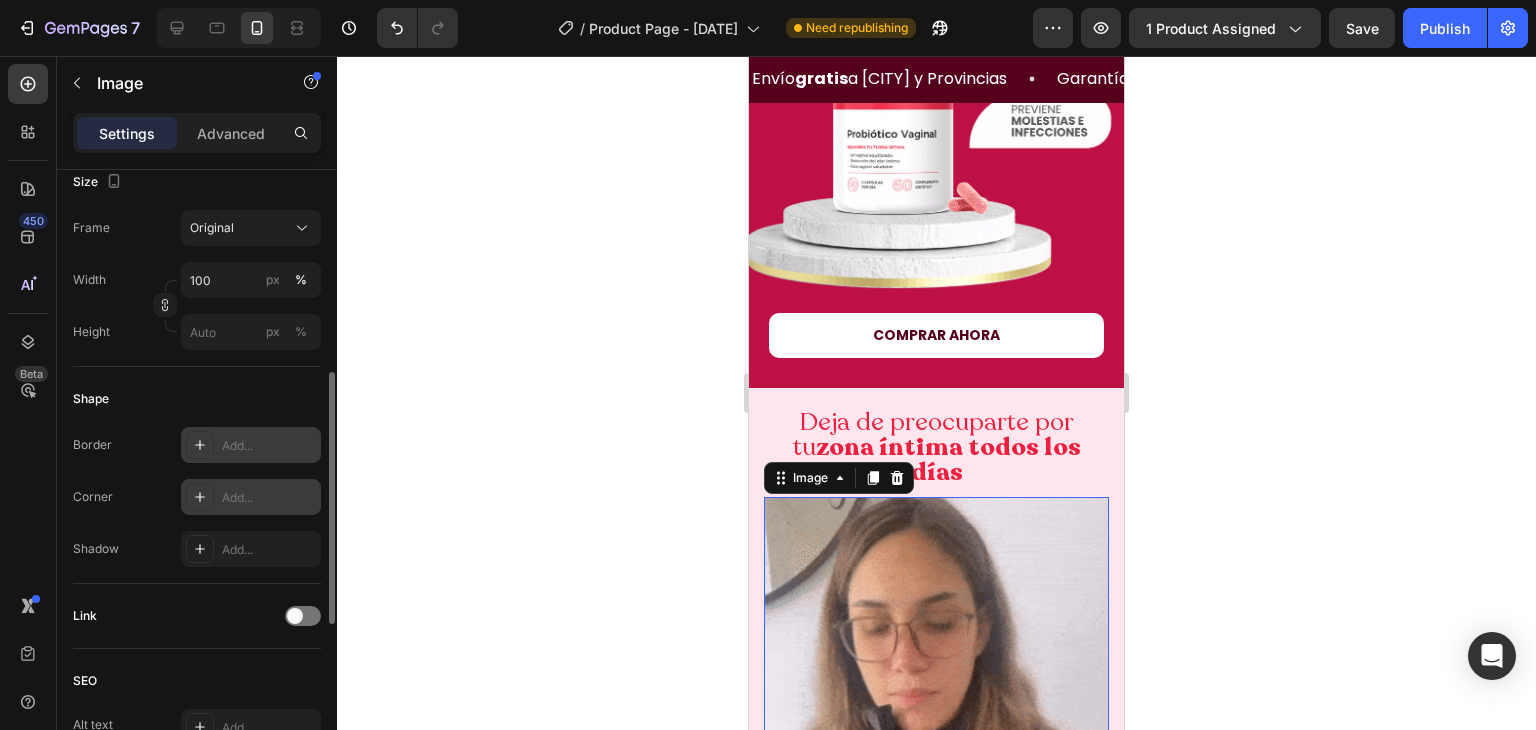 click on "Add..." at bounding box center [251, 497] 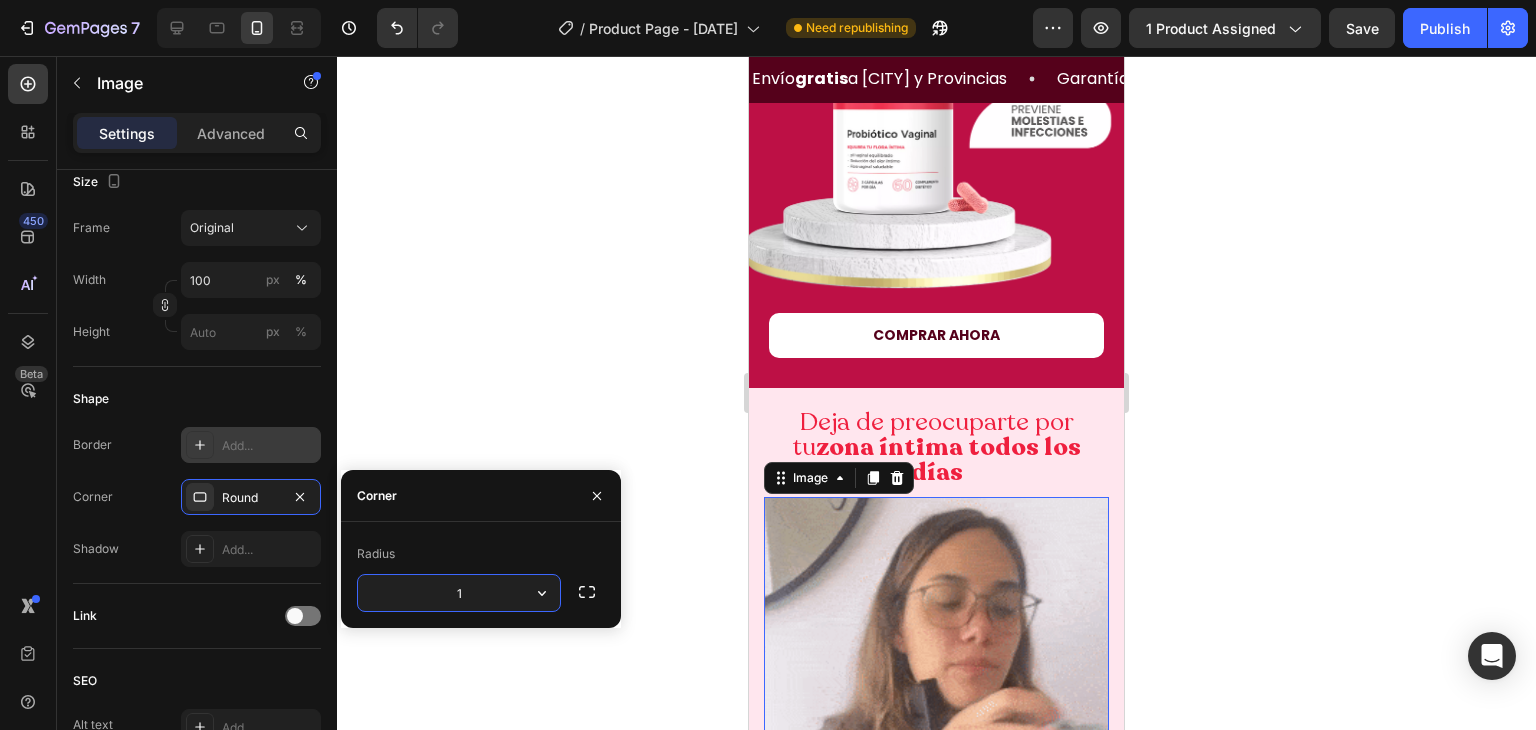 type on "16" 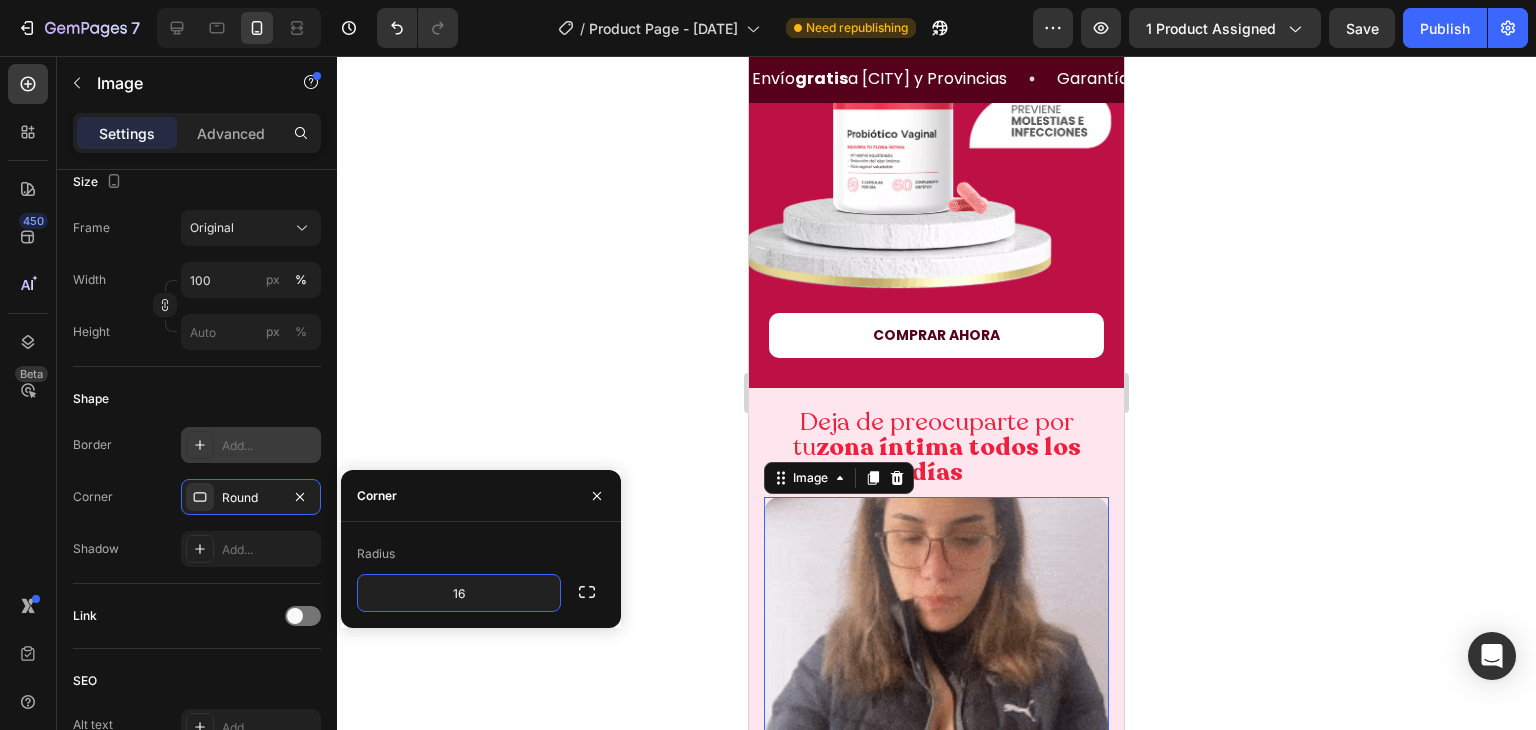 click 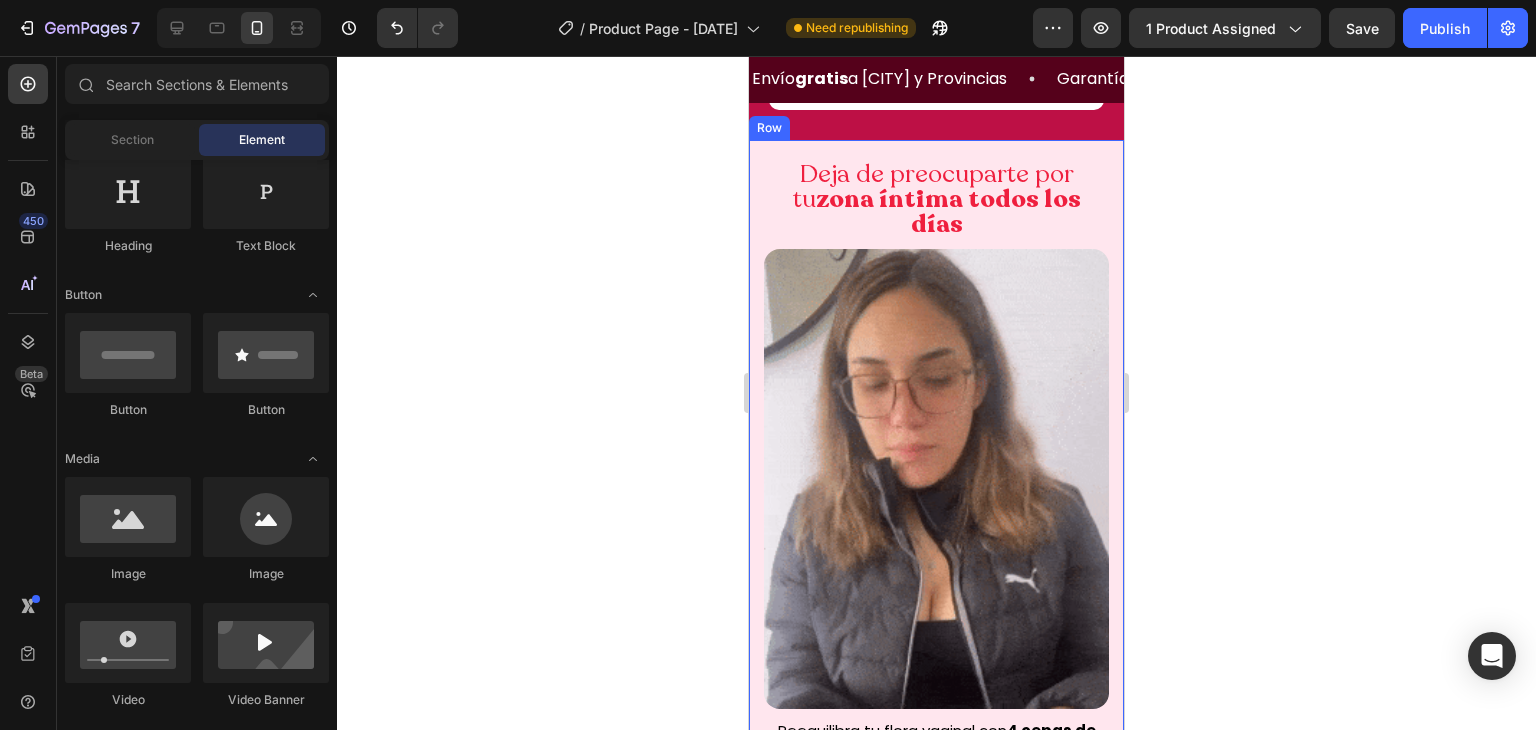 scroll, scrollTop: 632, scrollLeft: 0, axis: vertical 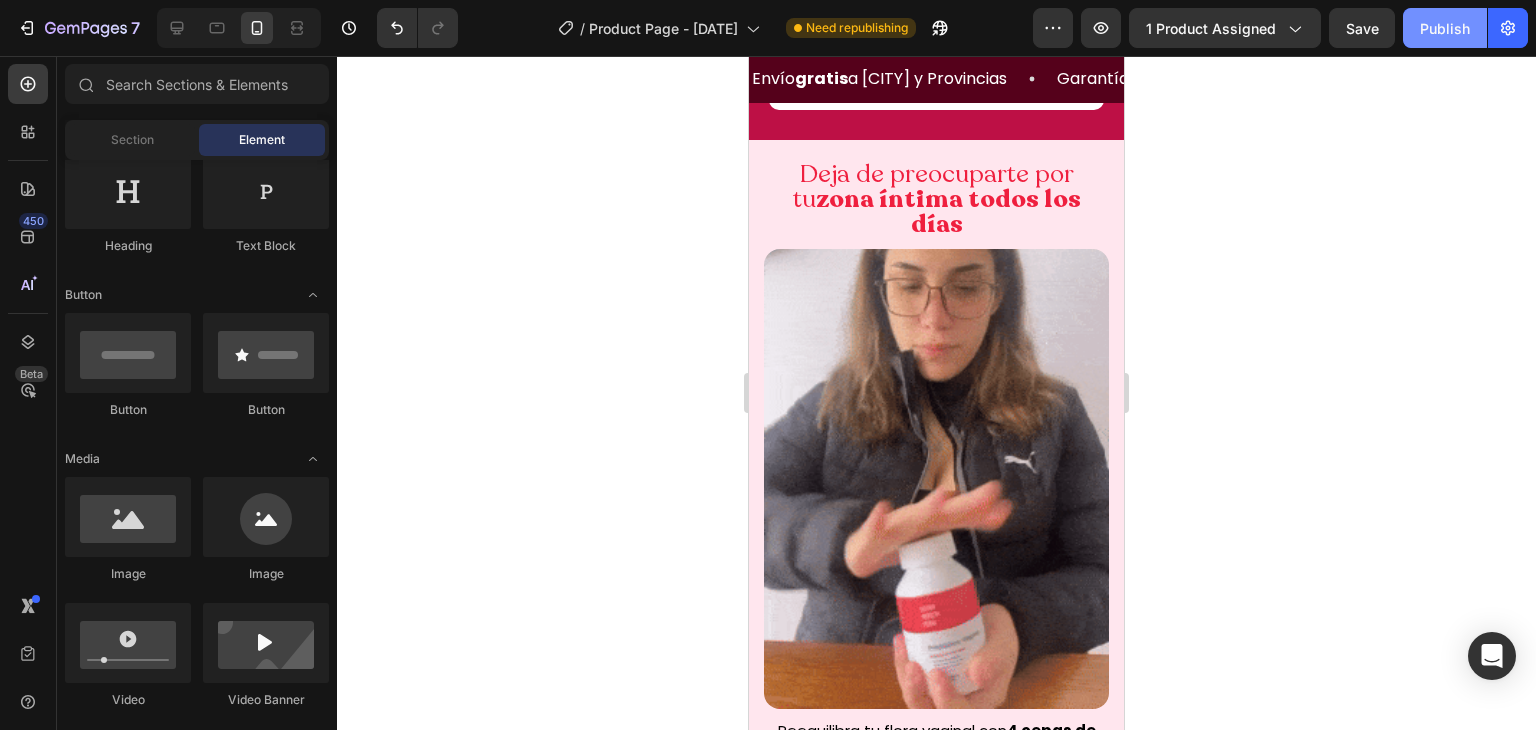 click on "Publish" at bounding box center [1445, 28] 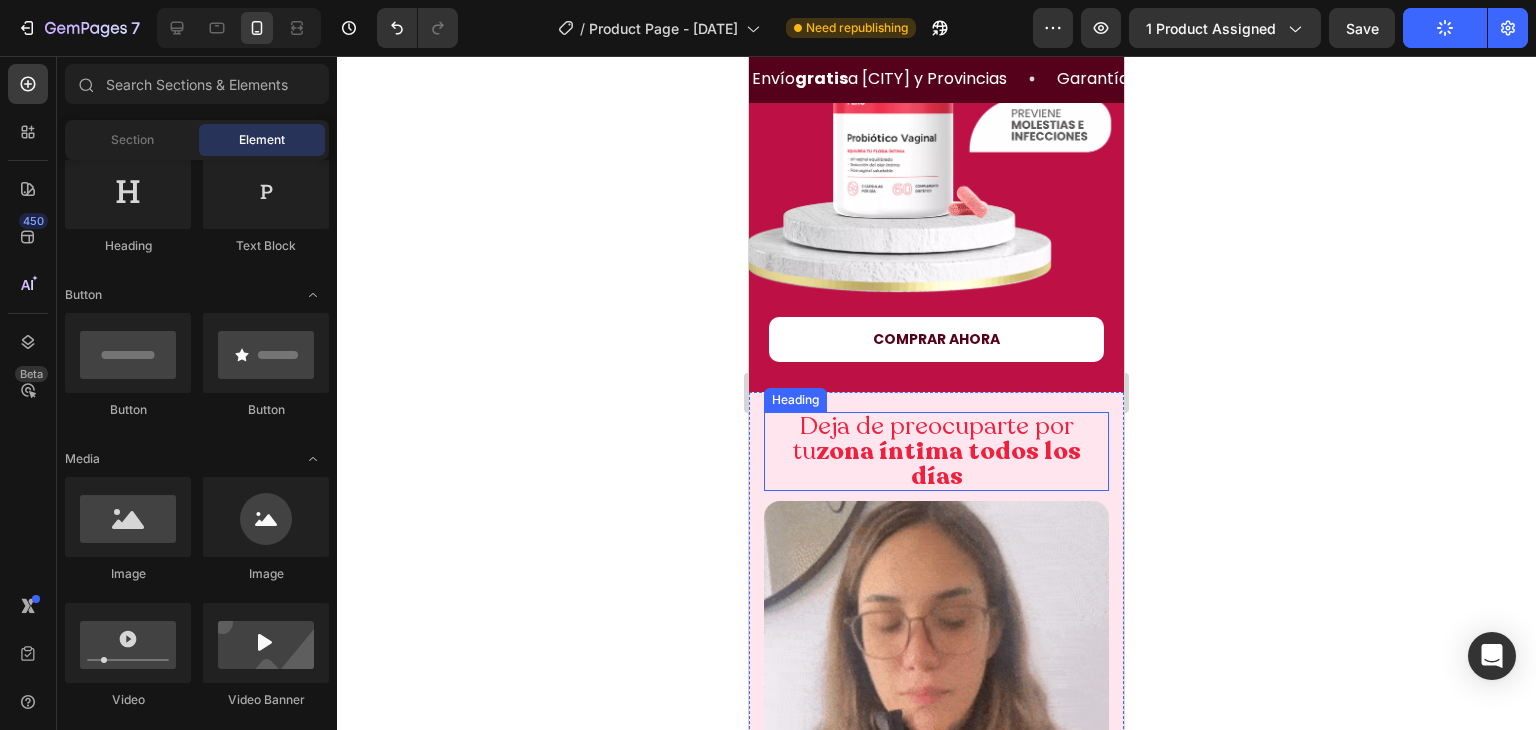 scroll, scrollTop: 376, scrollLeft: 0, axis: vertical 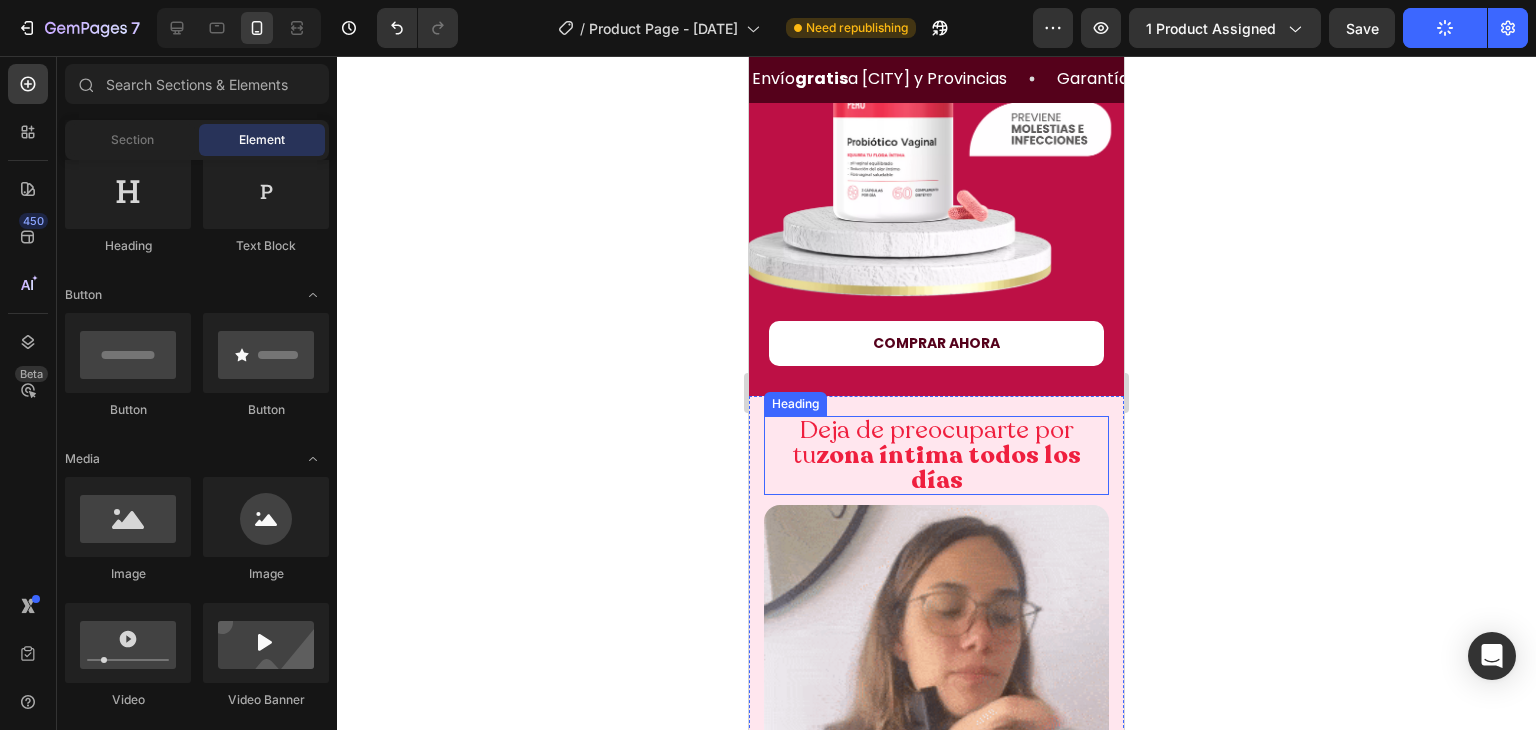 type 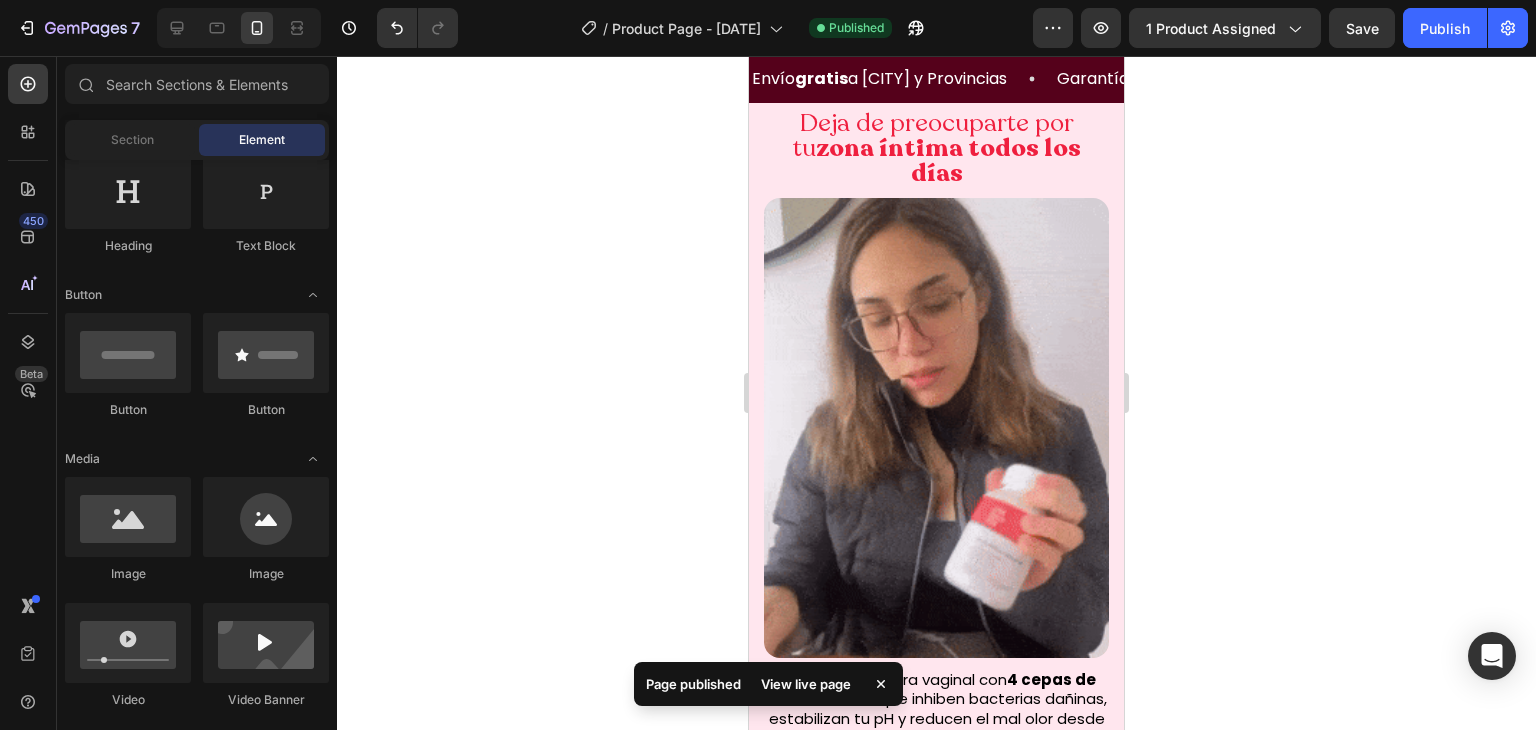 scroll, scrollTop: 744, scrollLeft: 0, axis: vertical 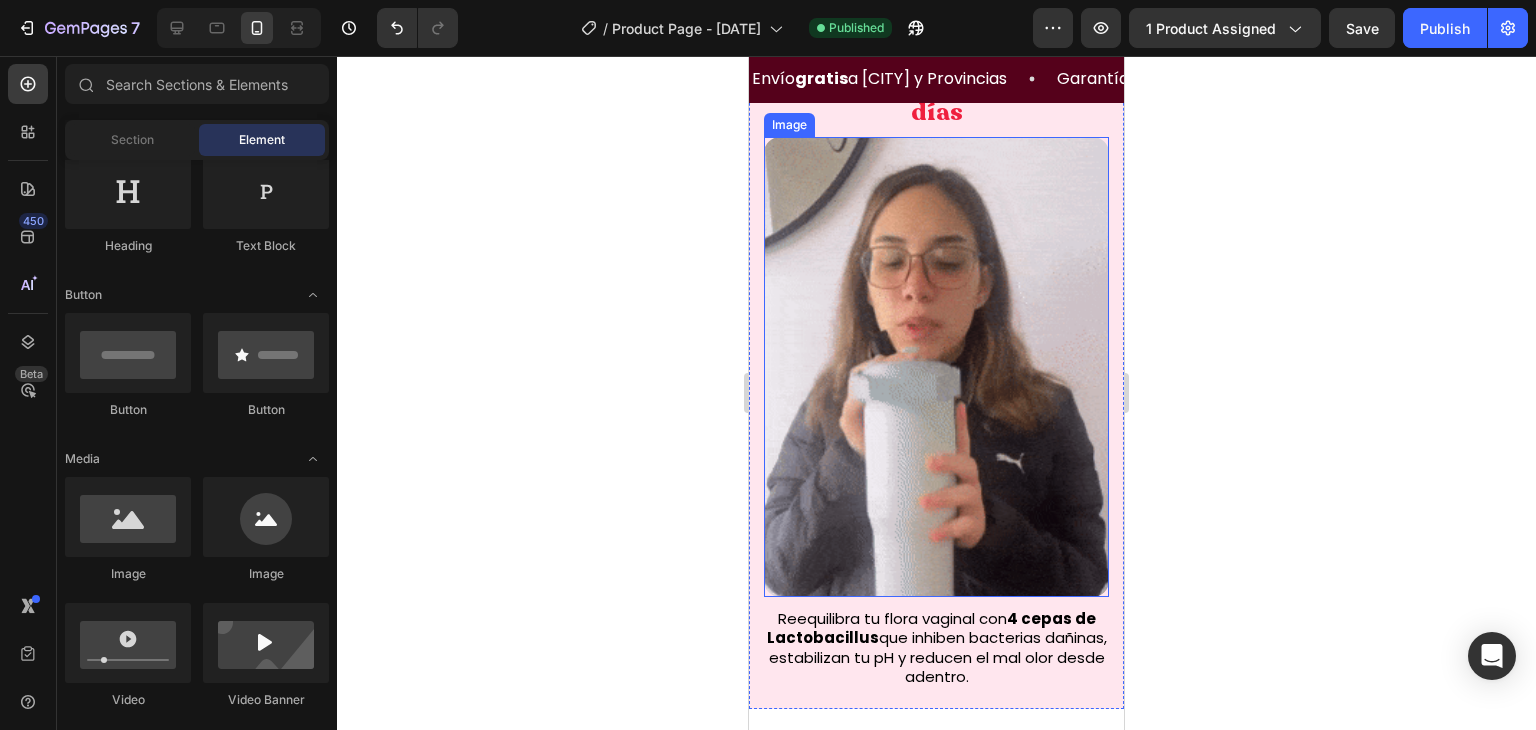 click at bounding box center (936, 367) 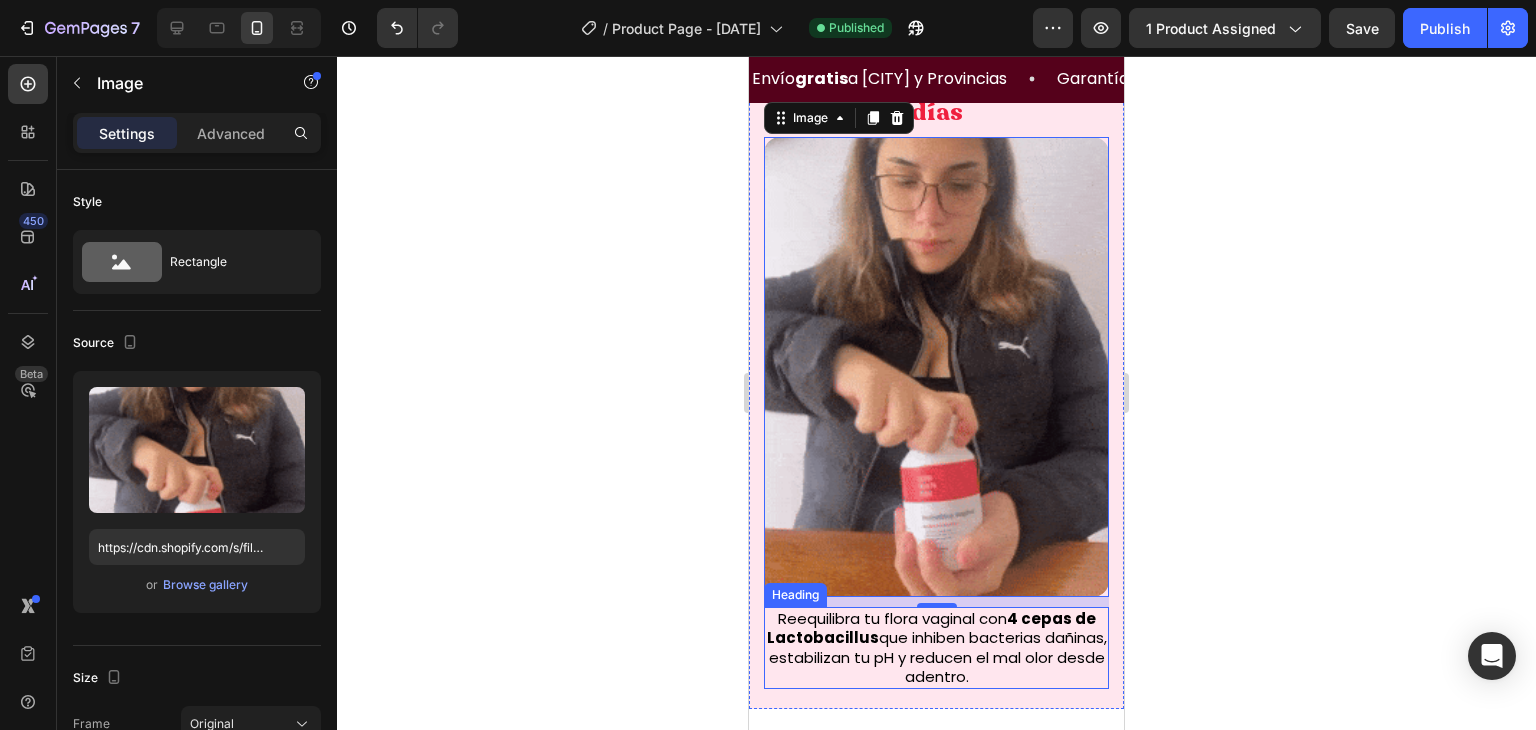 click on "4 cepas de Lactobacillus" at bounding box center (931, 628) 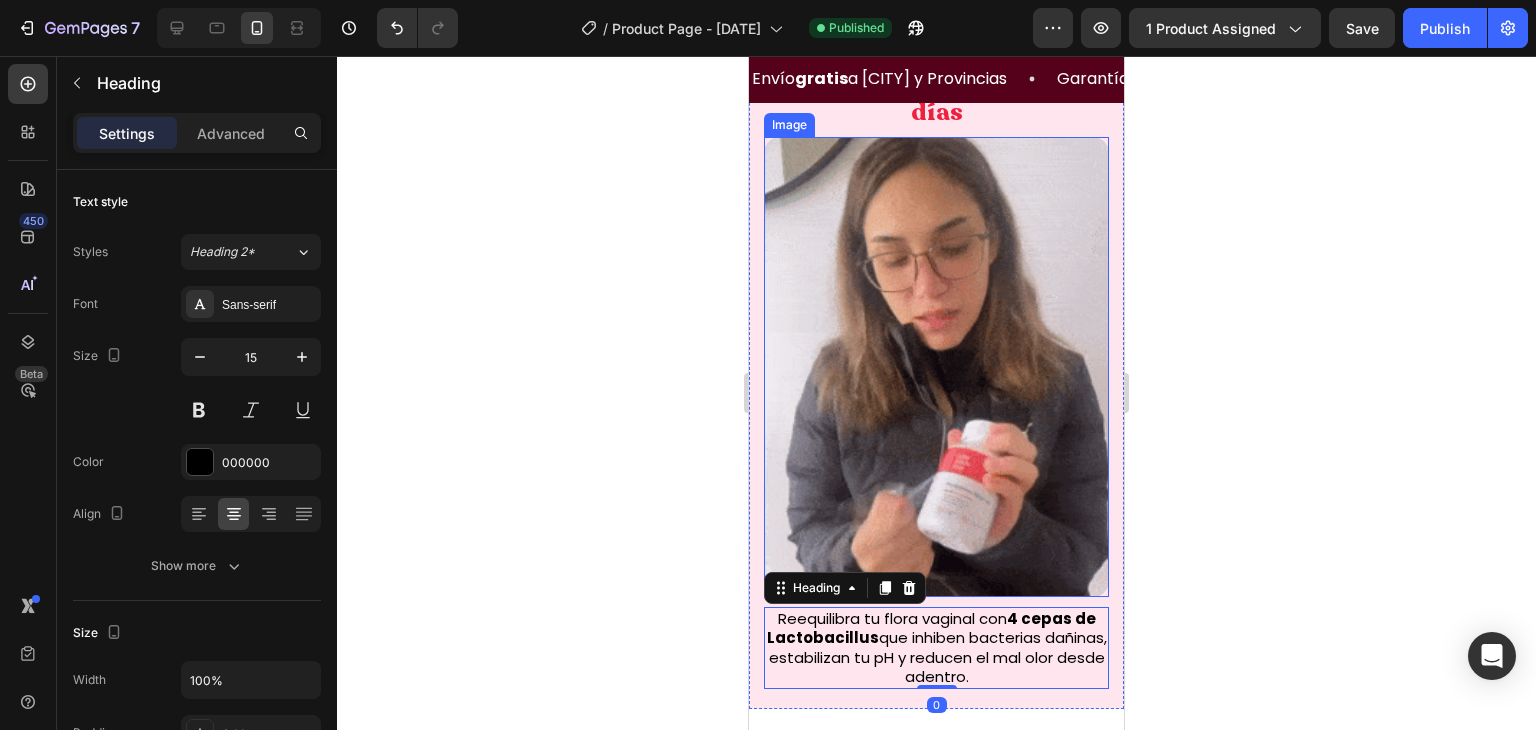 click at bounding box center [936, 367] 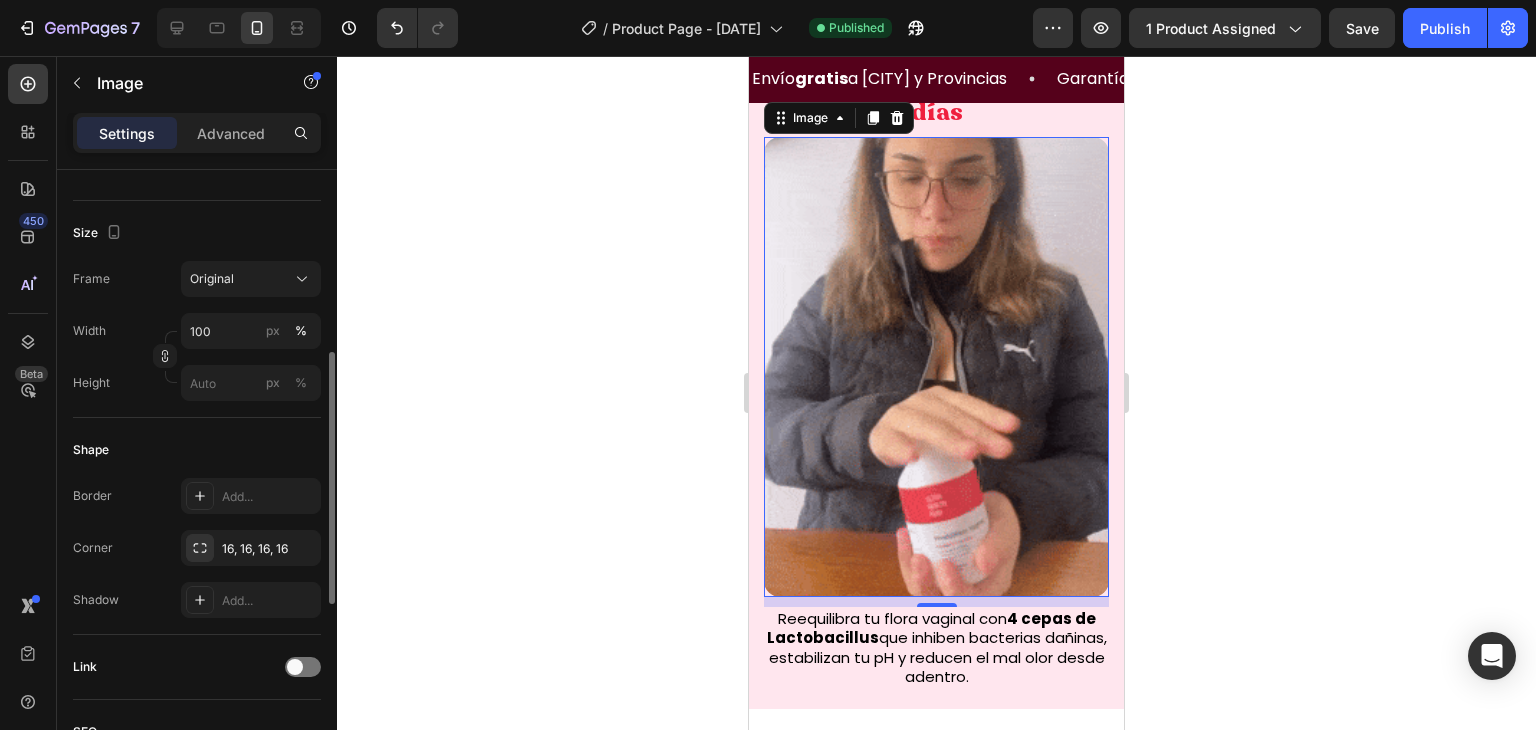 scroll, scrollTop: 535, scrollLeft: 0, axis: vertical 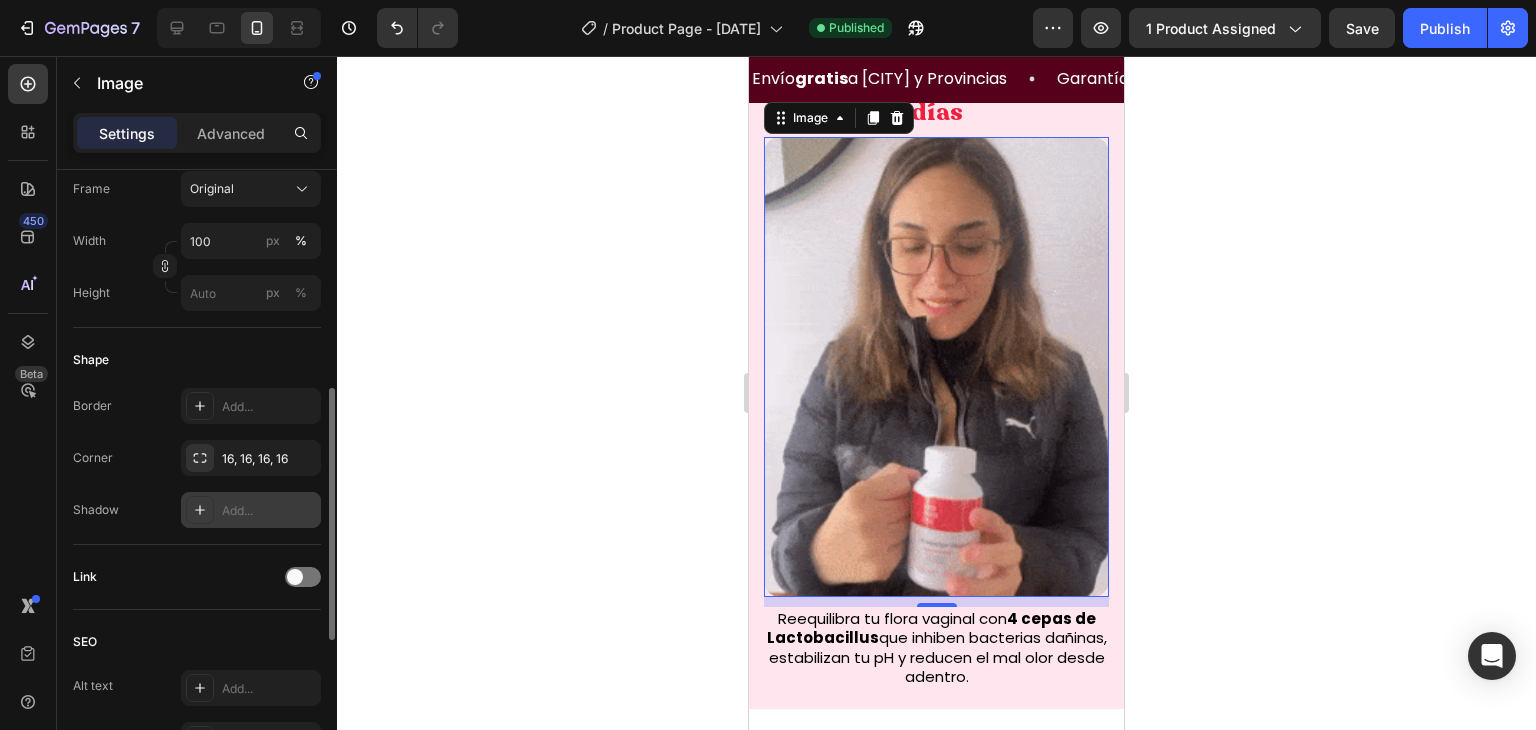 click on "Add..." at bounding box center [251, 510] 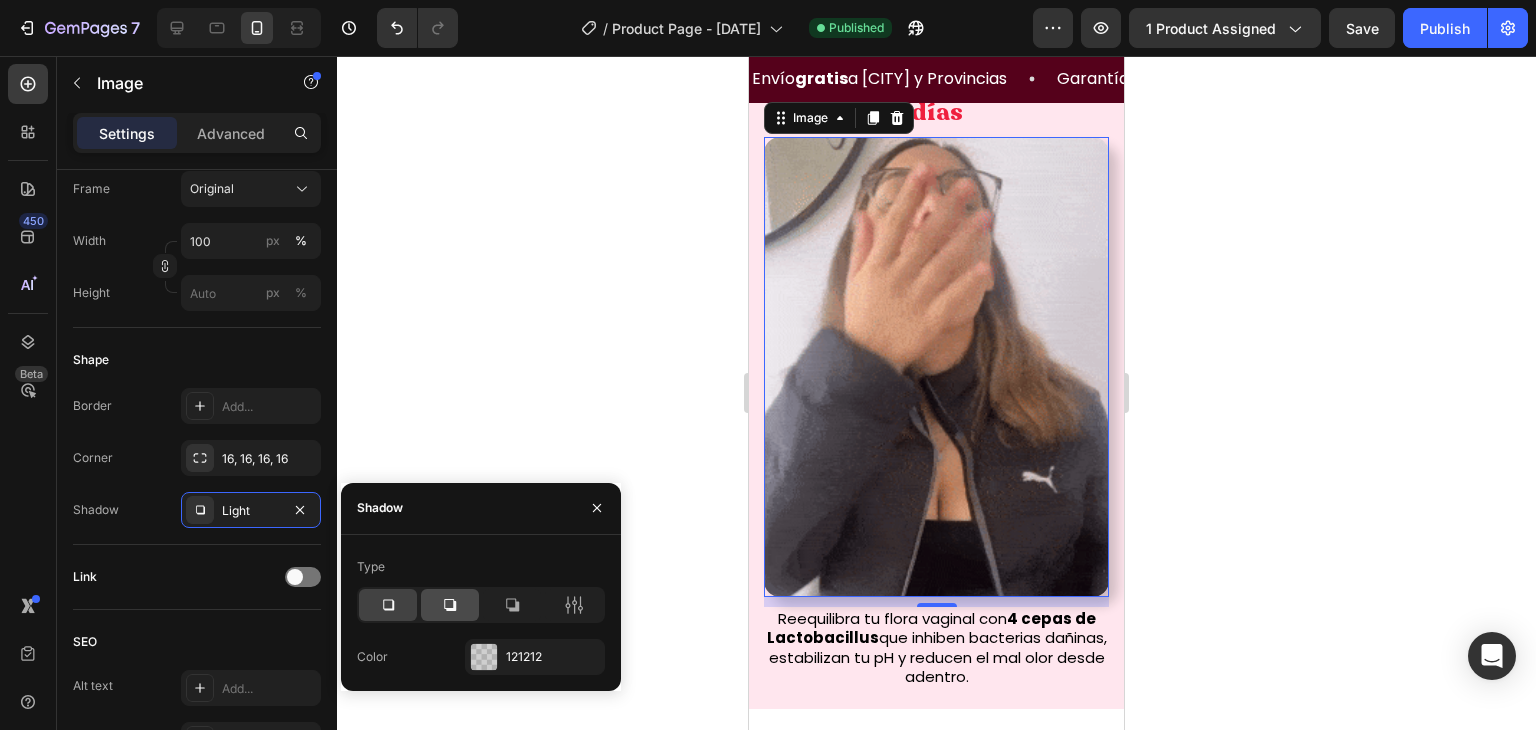 click 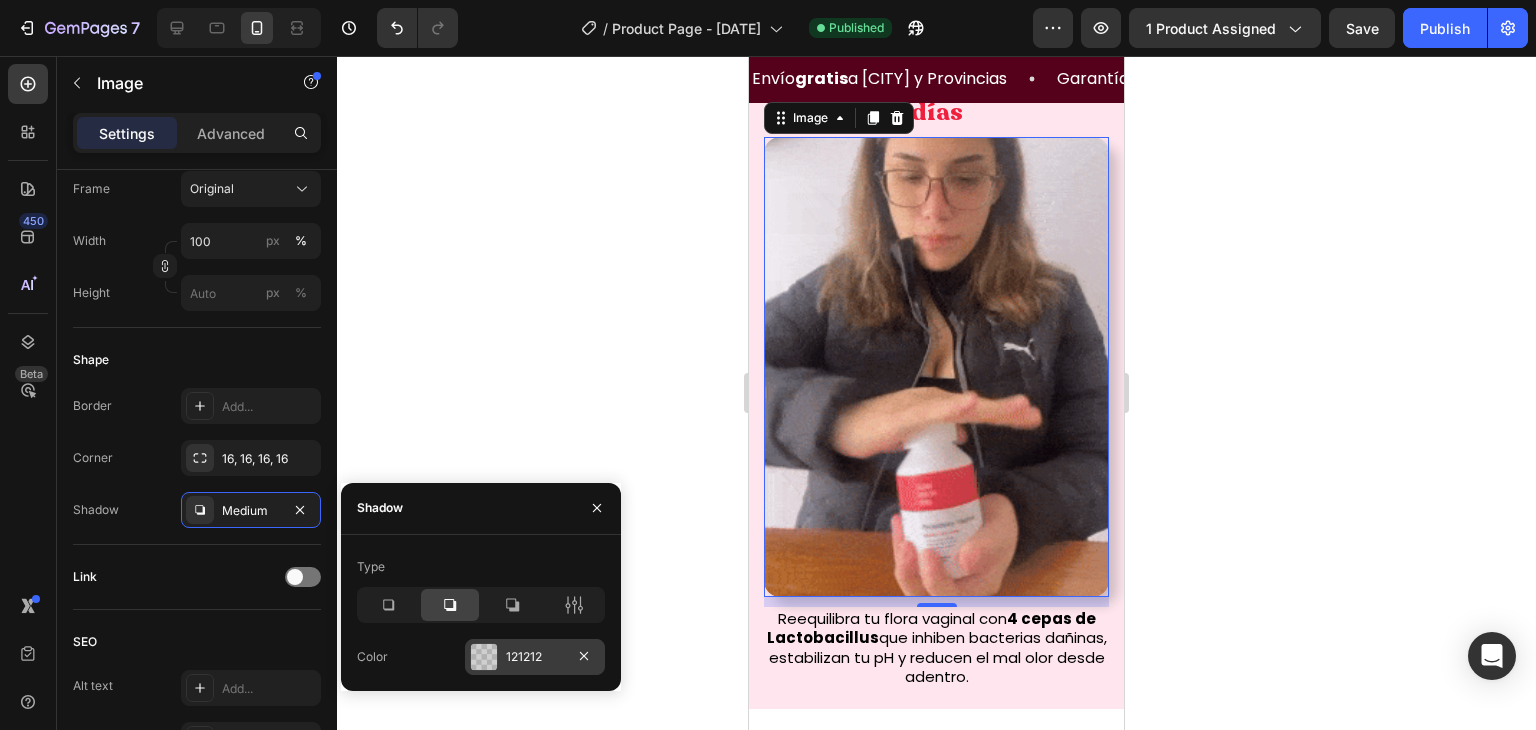 click on "121212" at bounding box center [535, 657] 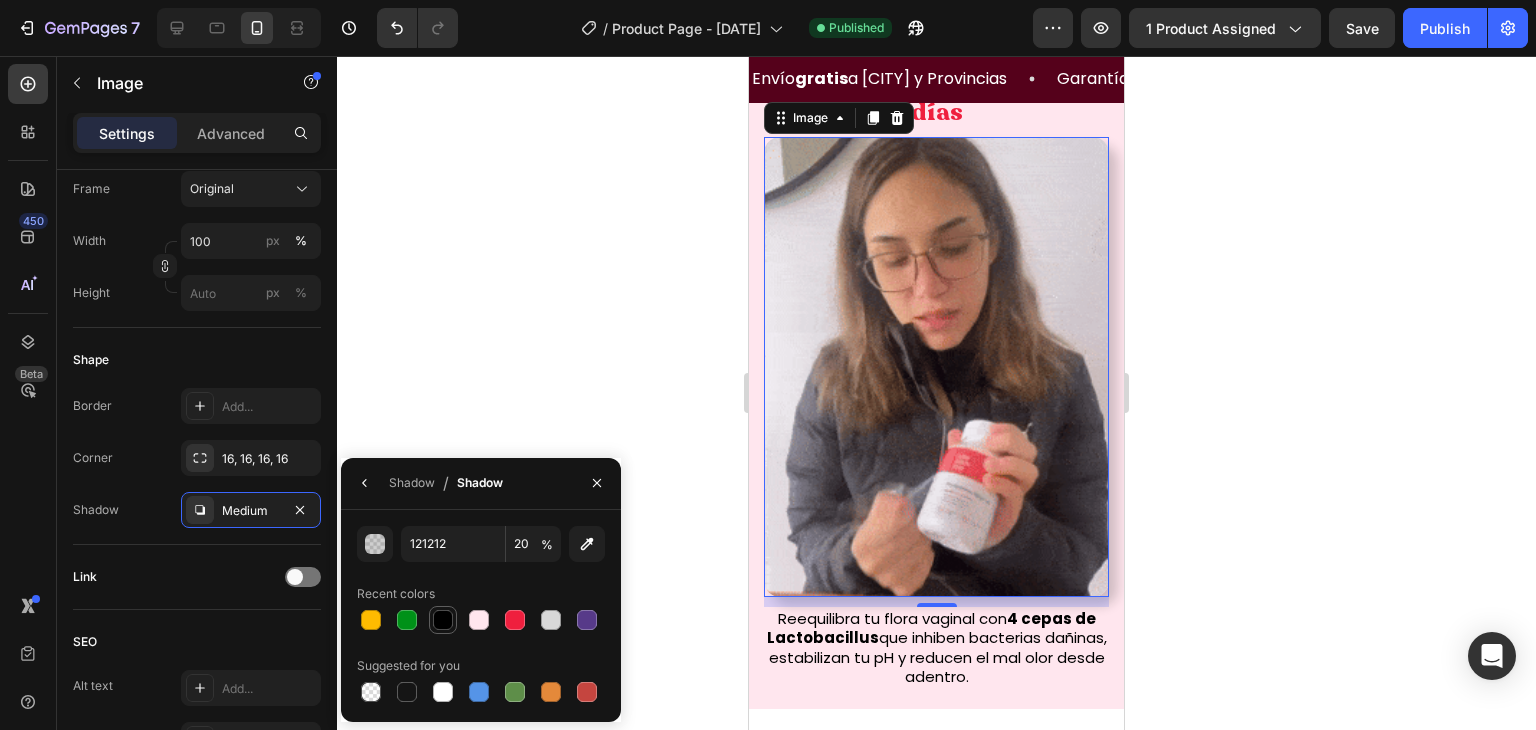 click at bounding box center (443, 620) 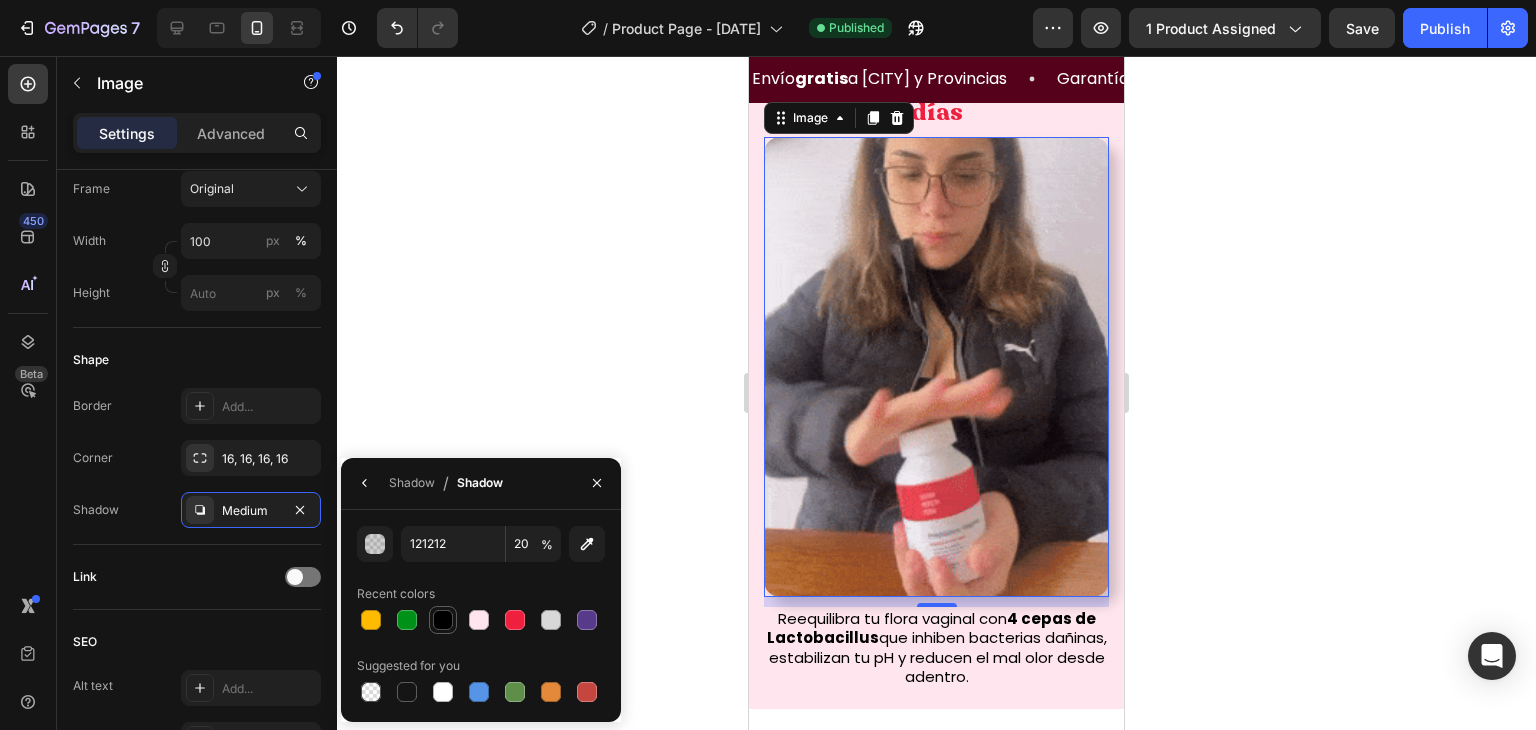 type on "000000" 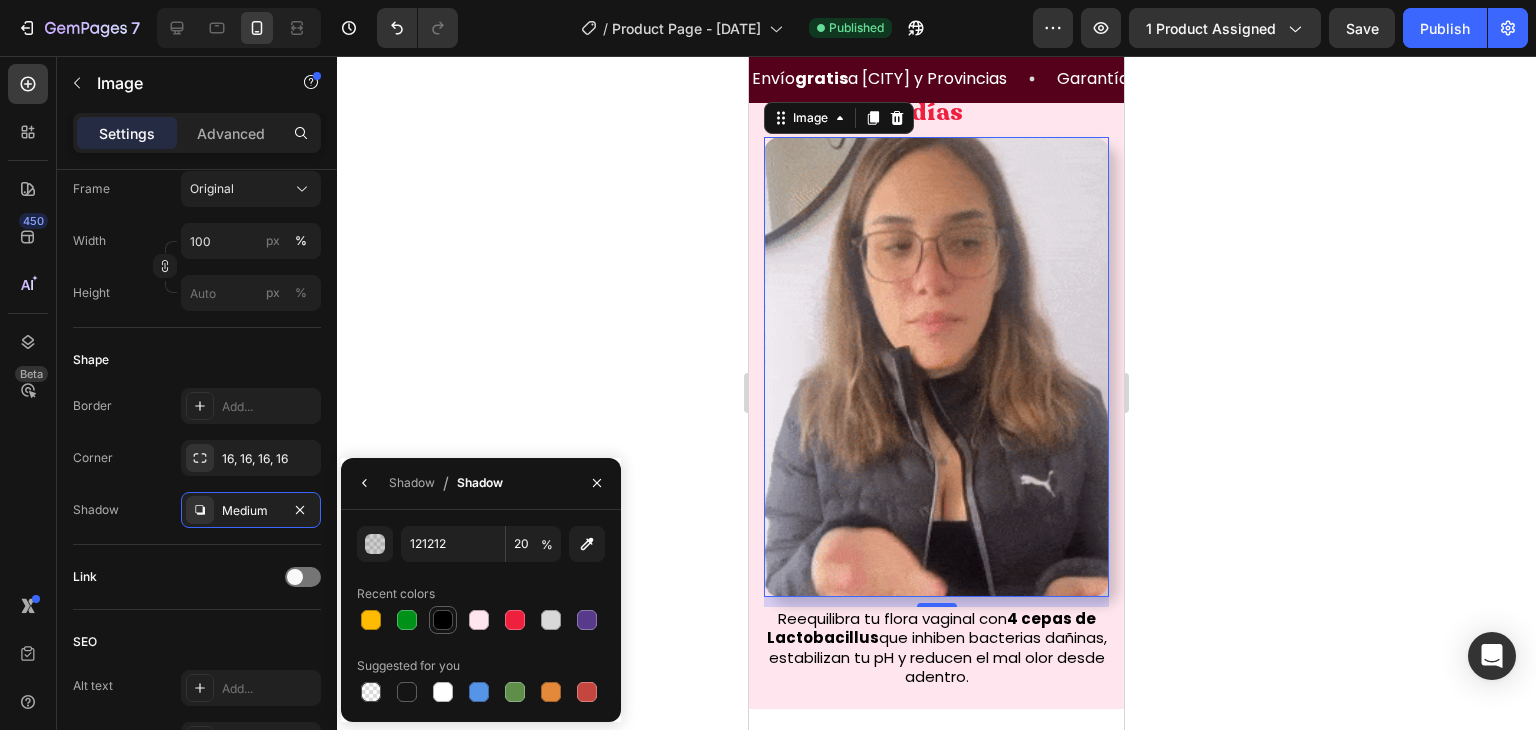 type on "100" 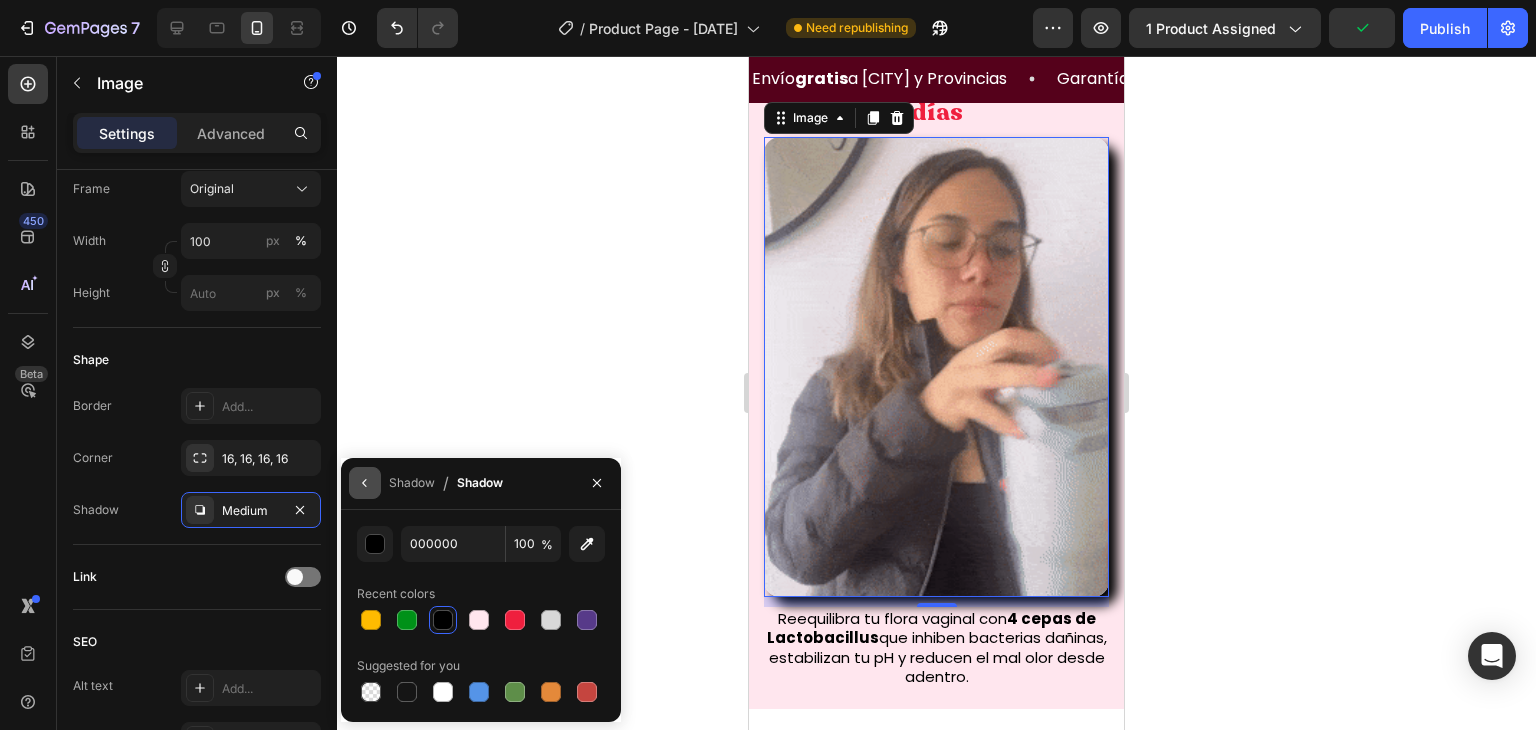 click 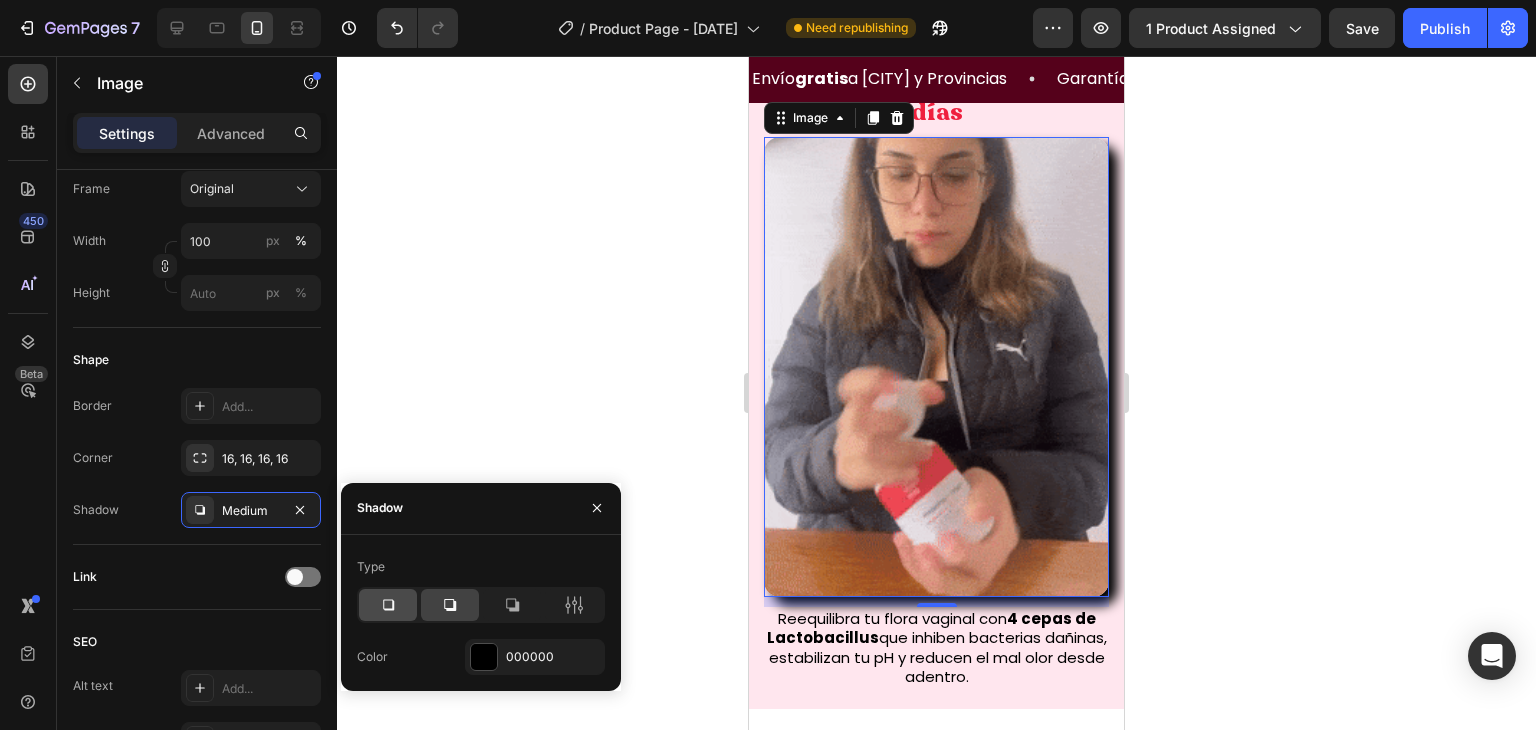 click 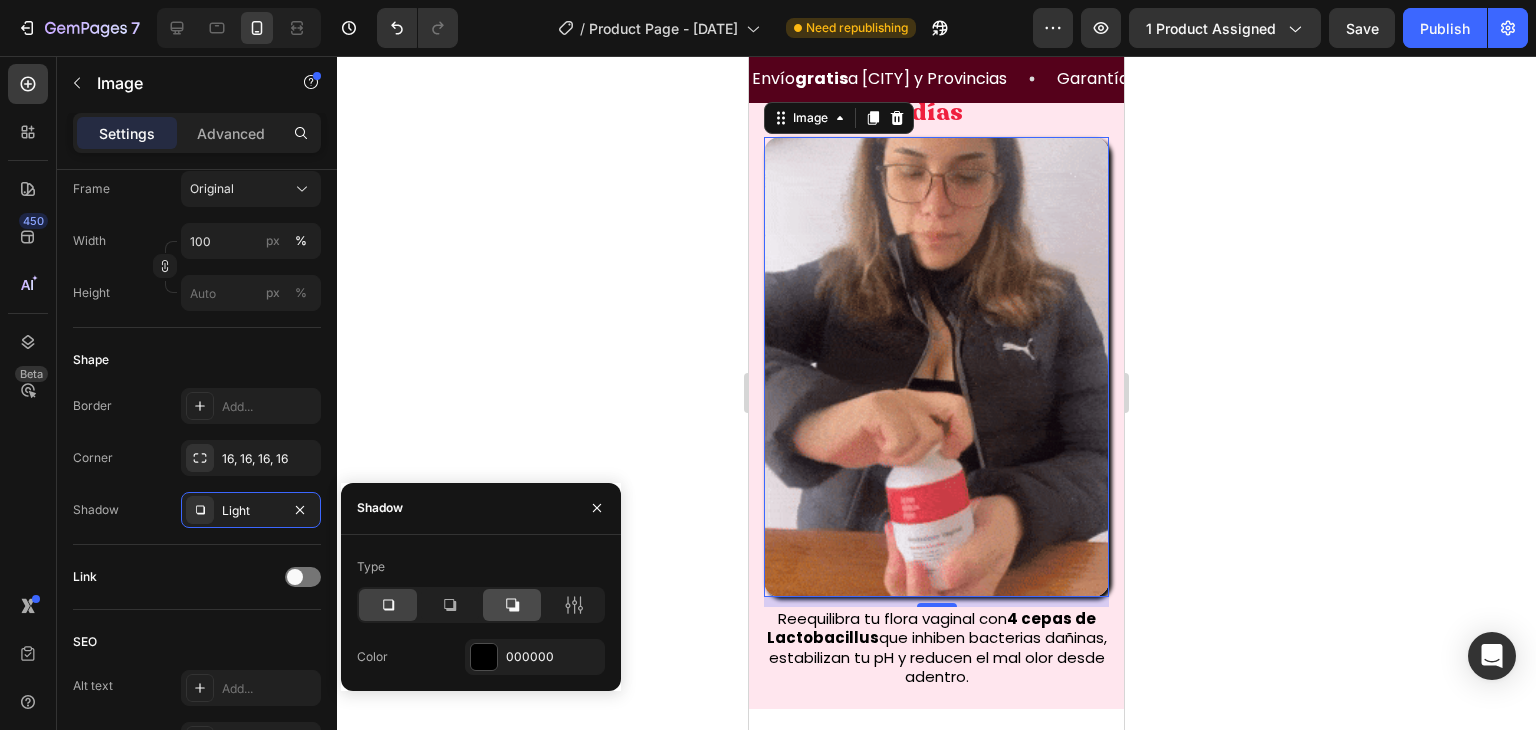 click 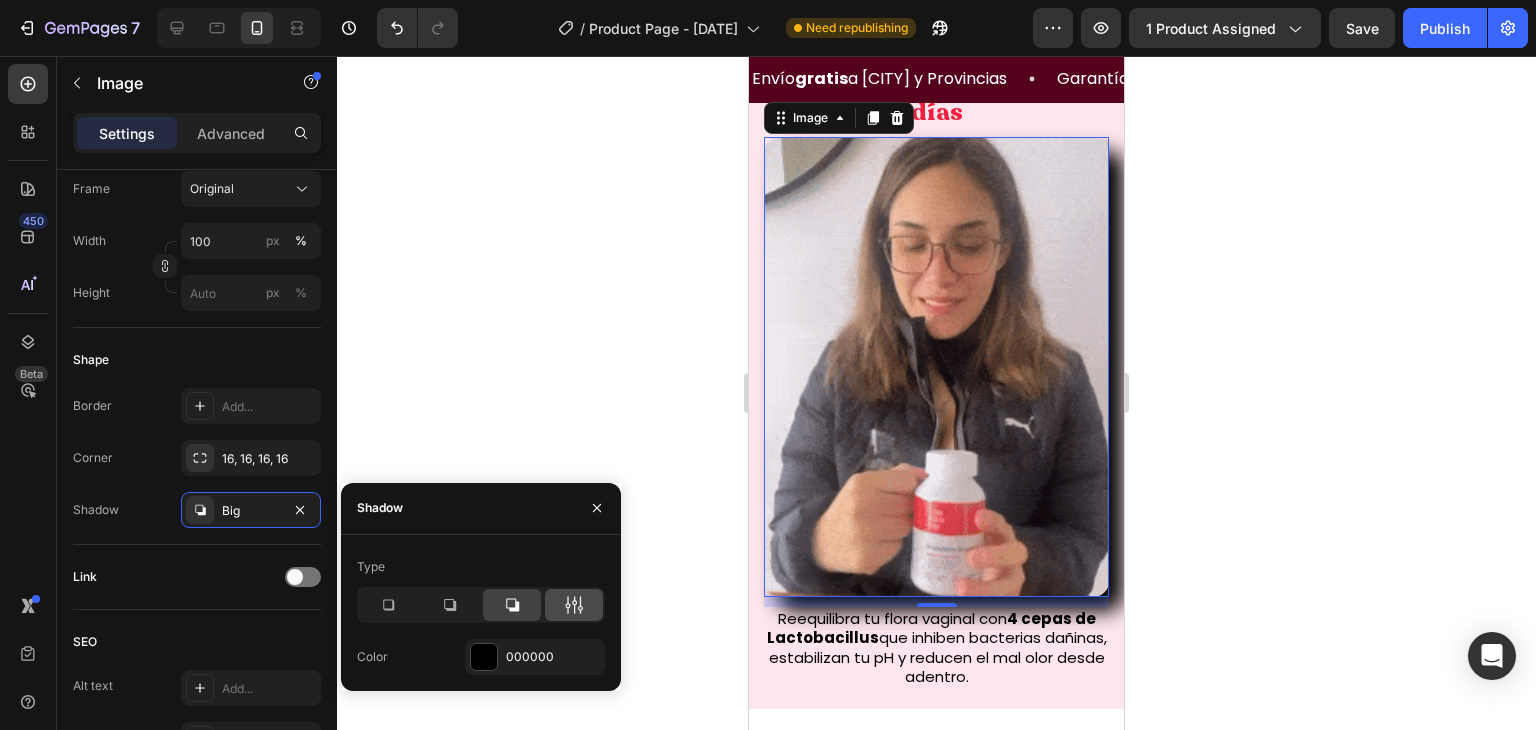 click 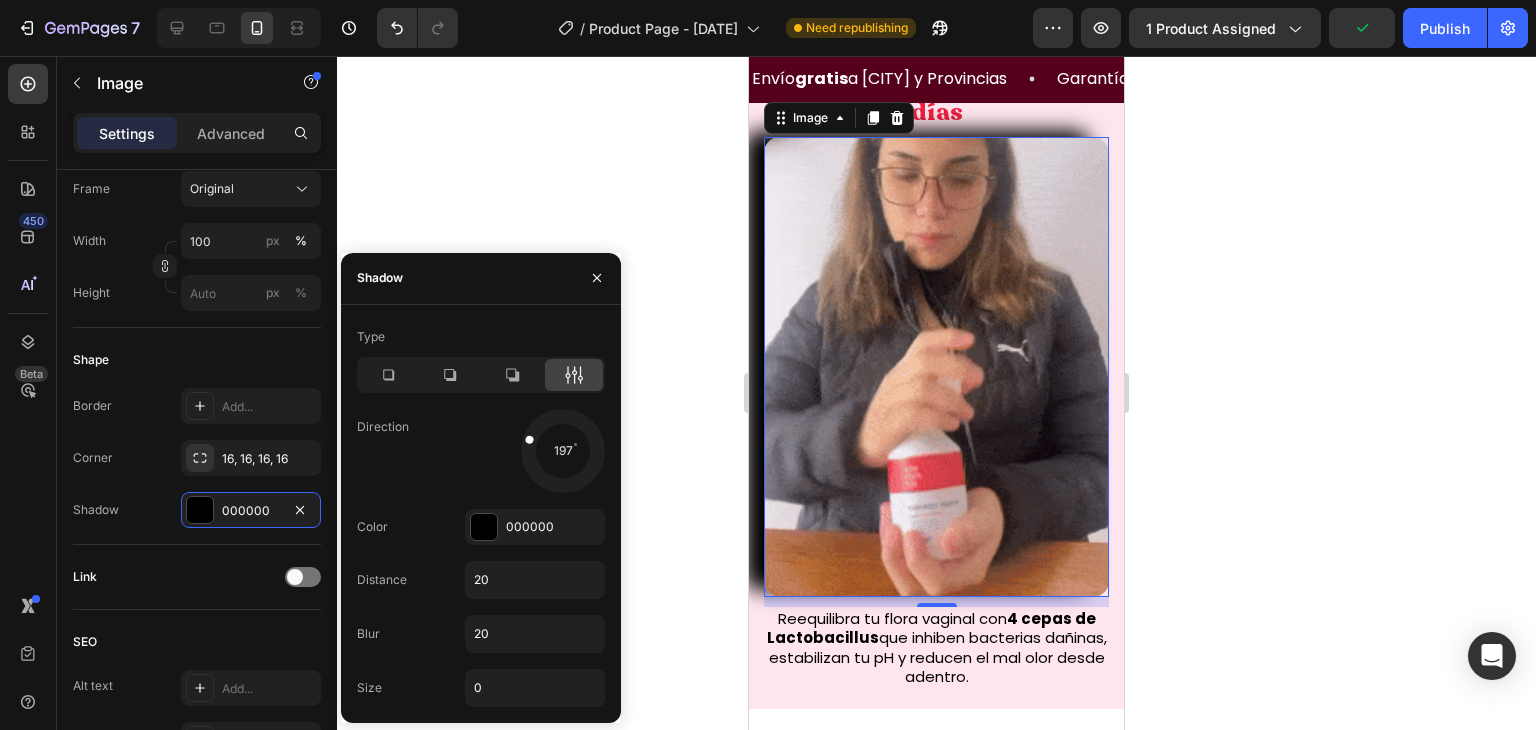 drag, startPoint x: 585, startPoint y: 470, endPoint x: 510, endPoint y: 429, distance: 85.47514 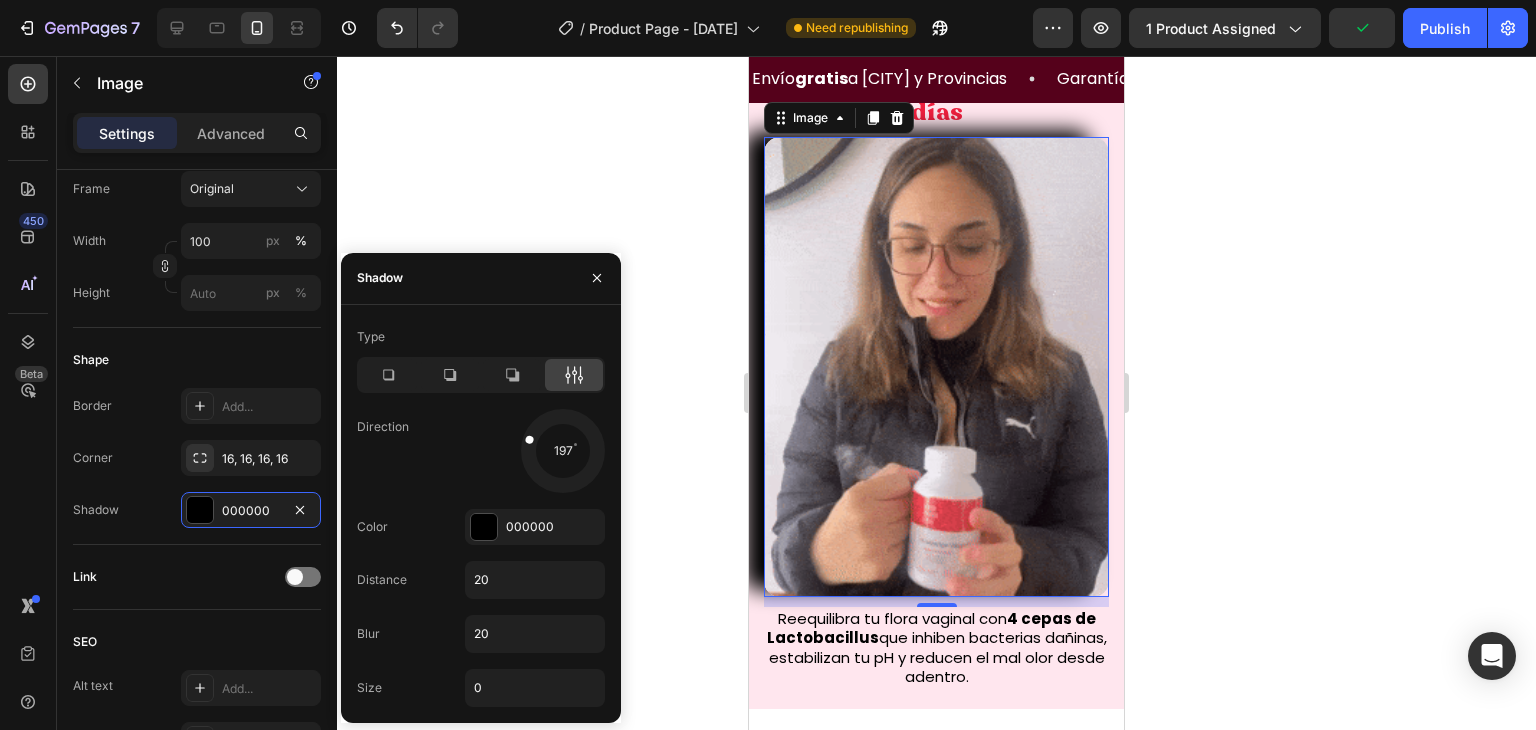 click on "197" 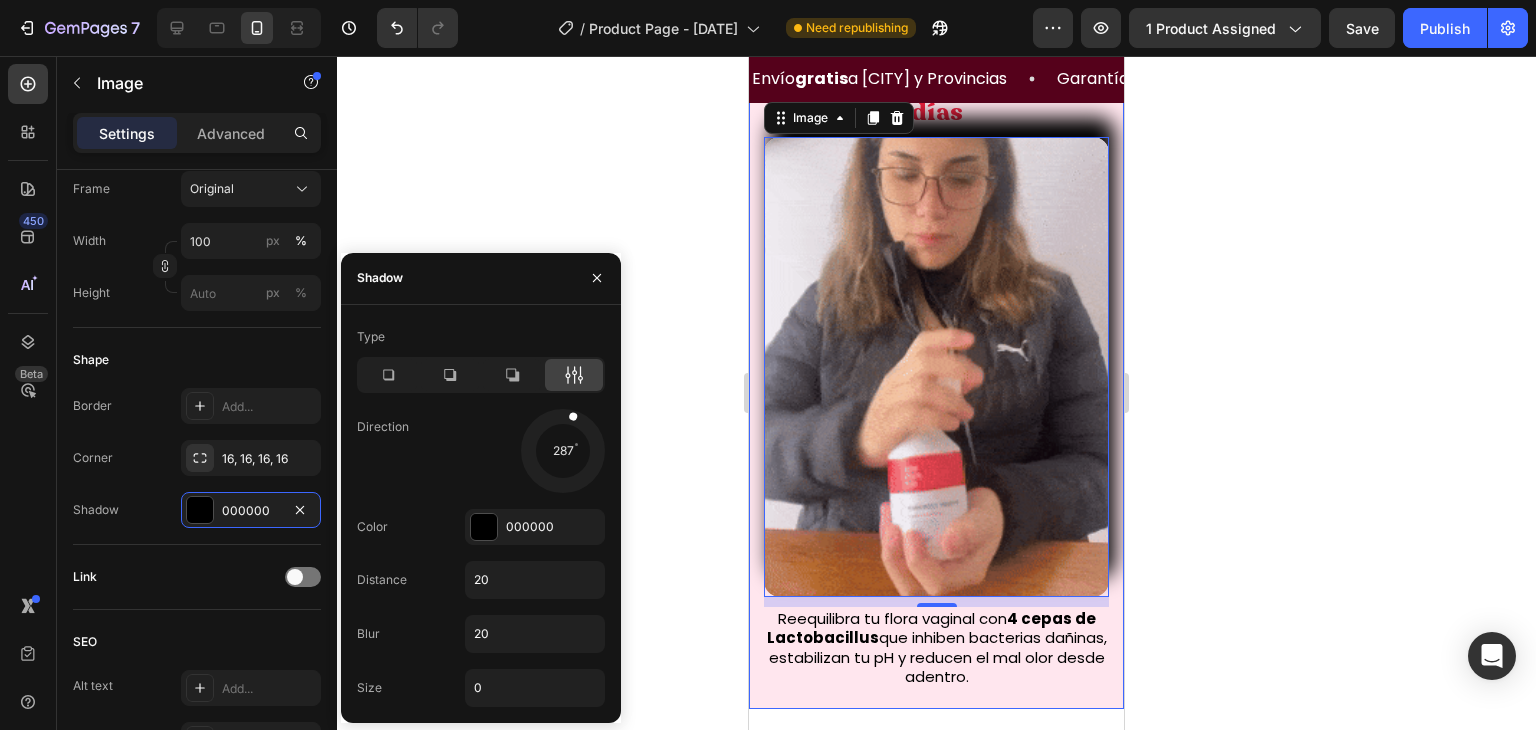 drag, startPoint x: 588, startPoint y: 477, endPoint x: 576, endPoint y: 397, distance: 80.895 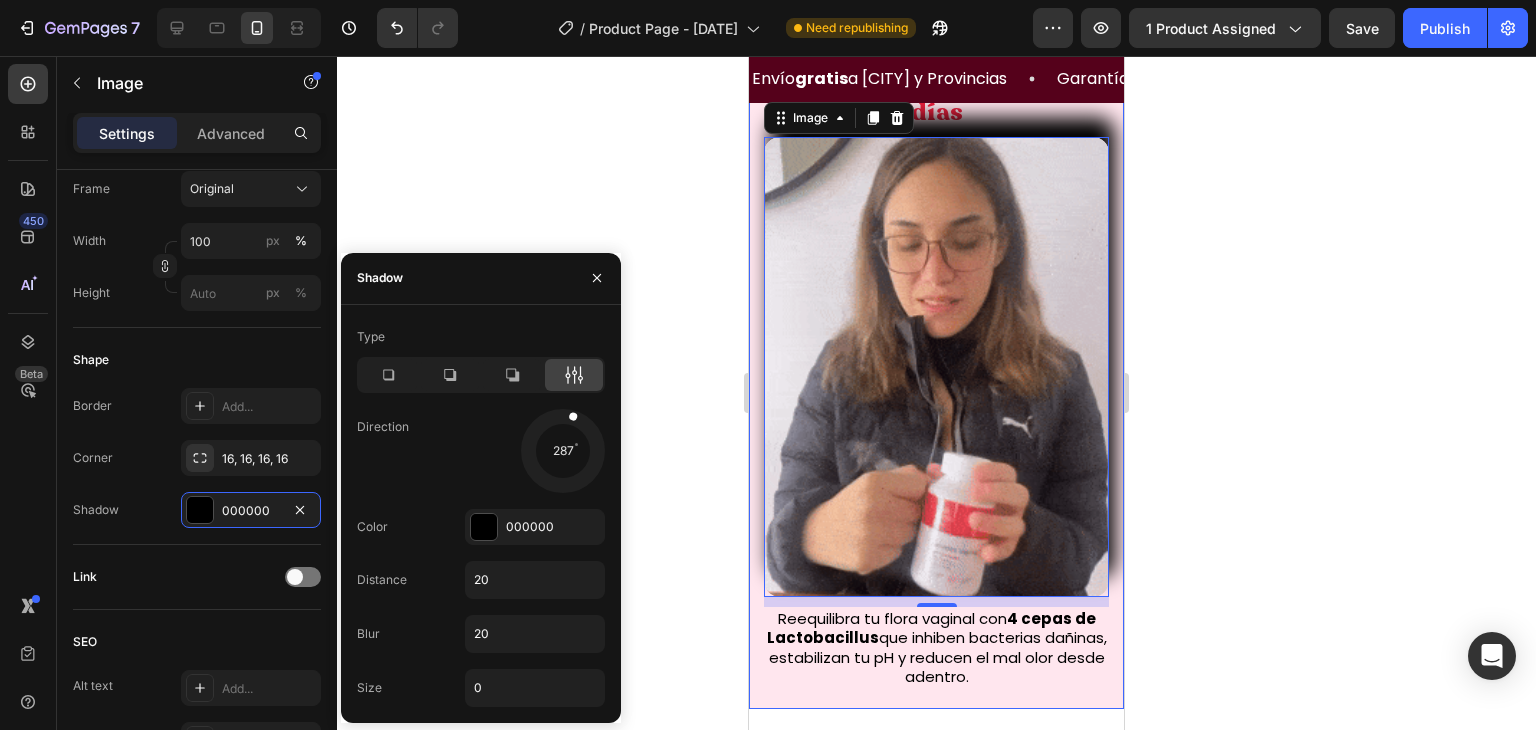 click on "Type Direction 287 Color 000000 Distance 20 Blur 20 Size 0" at bounding box center [481, 514] 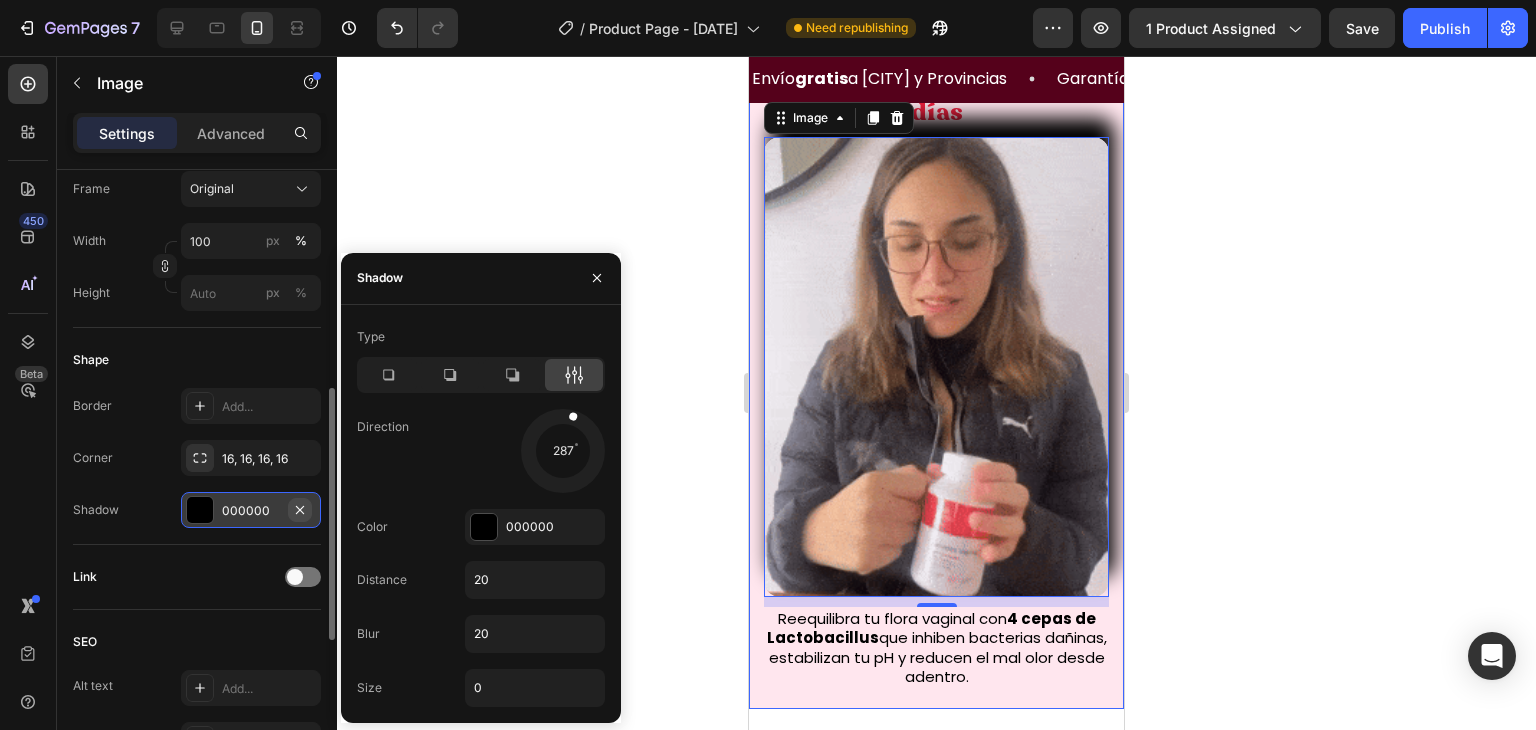 click 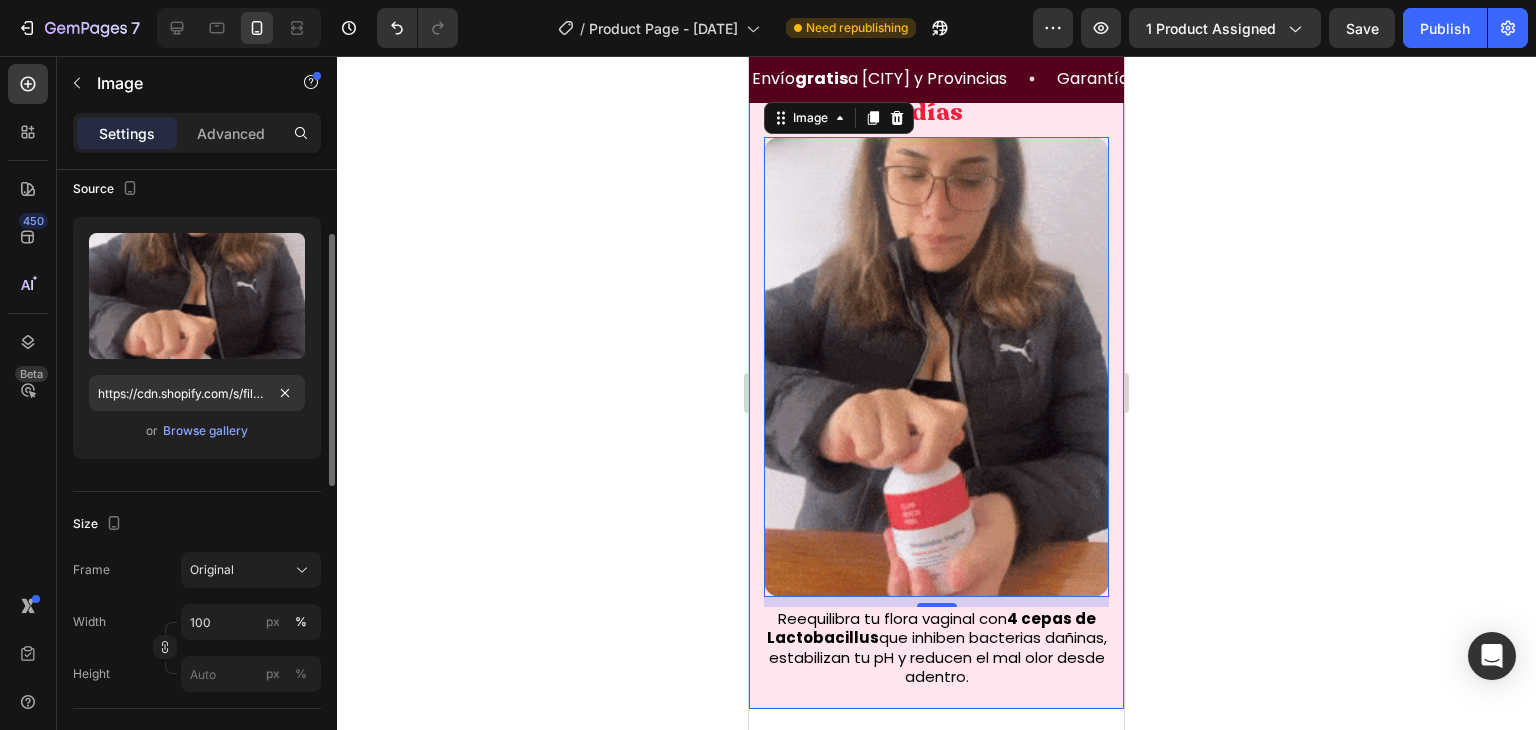 scroll, scrollTop: 0, scrollLeft: 0, axis: both 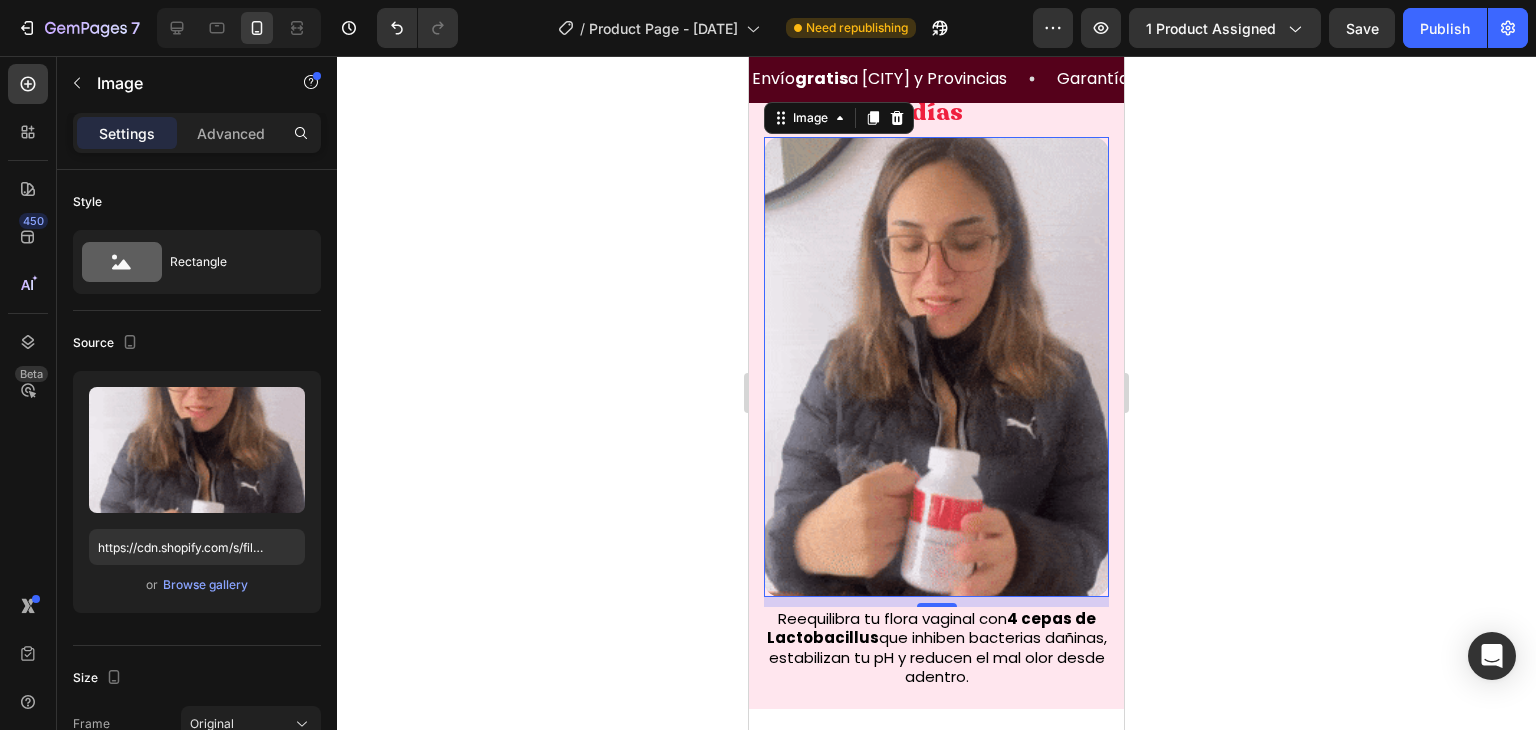 click 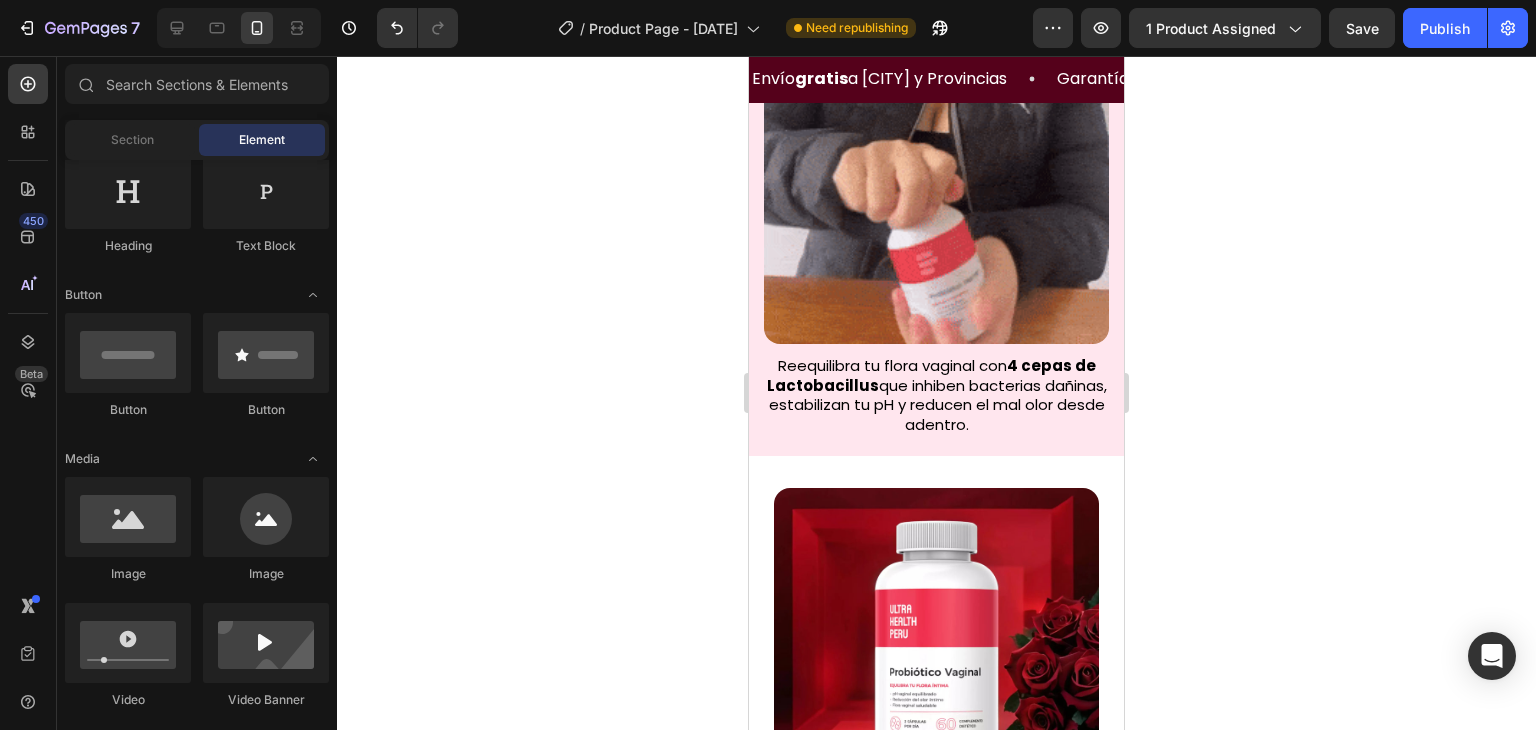 scroll, scrollTop: 1027, scrollLeft: 0, axis: vertical 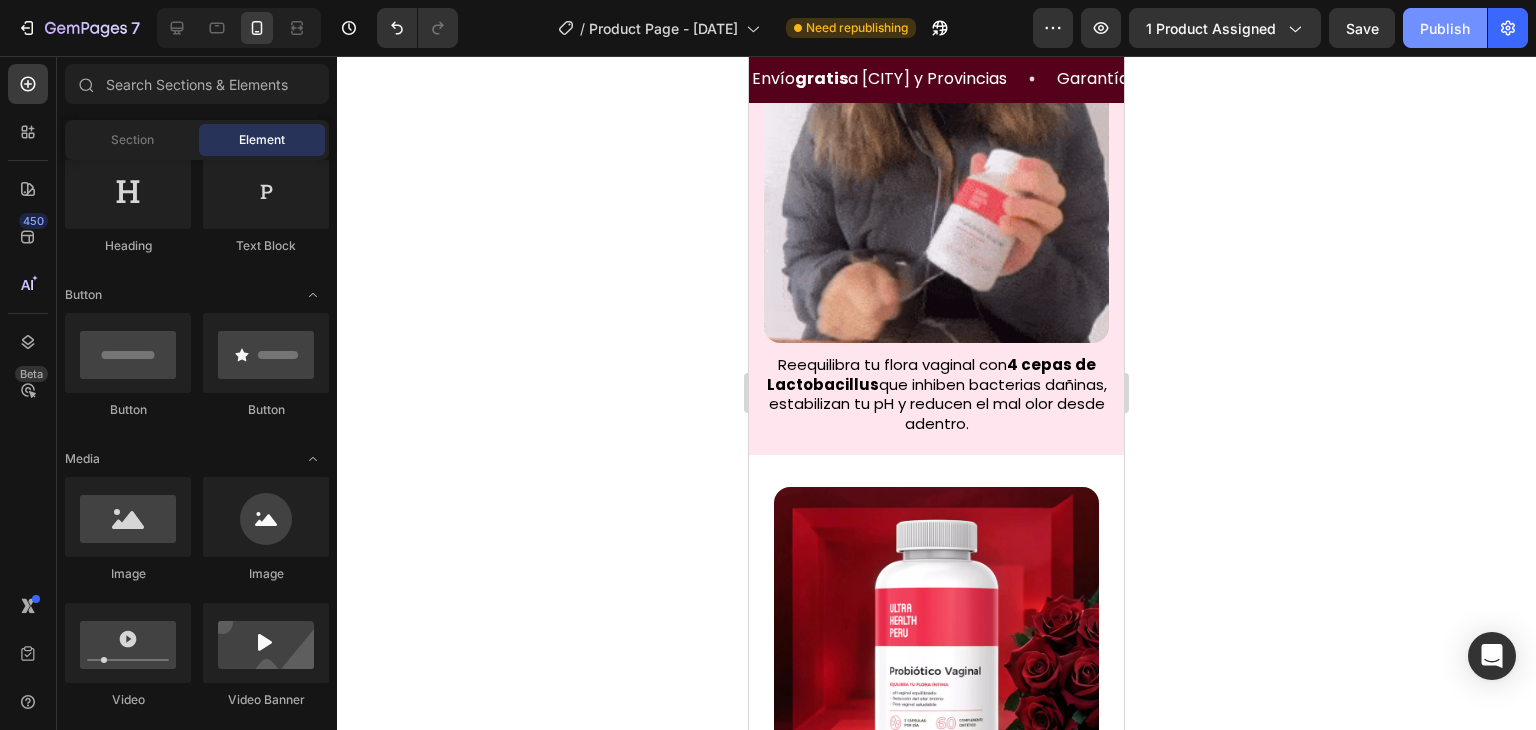 click on "Publish" 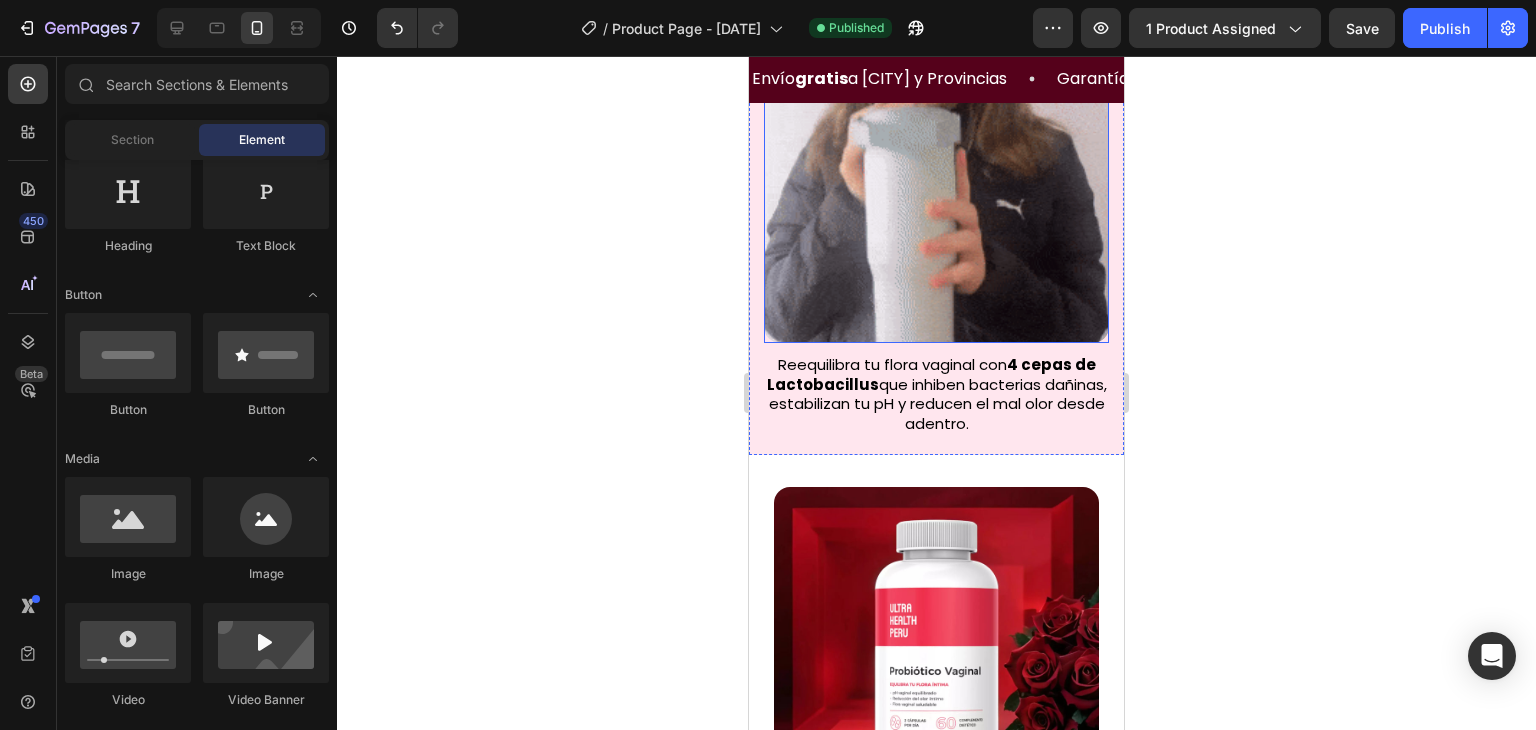 click at bounding box center [936, 113] 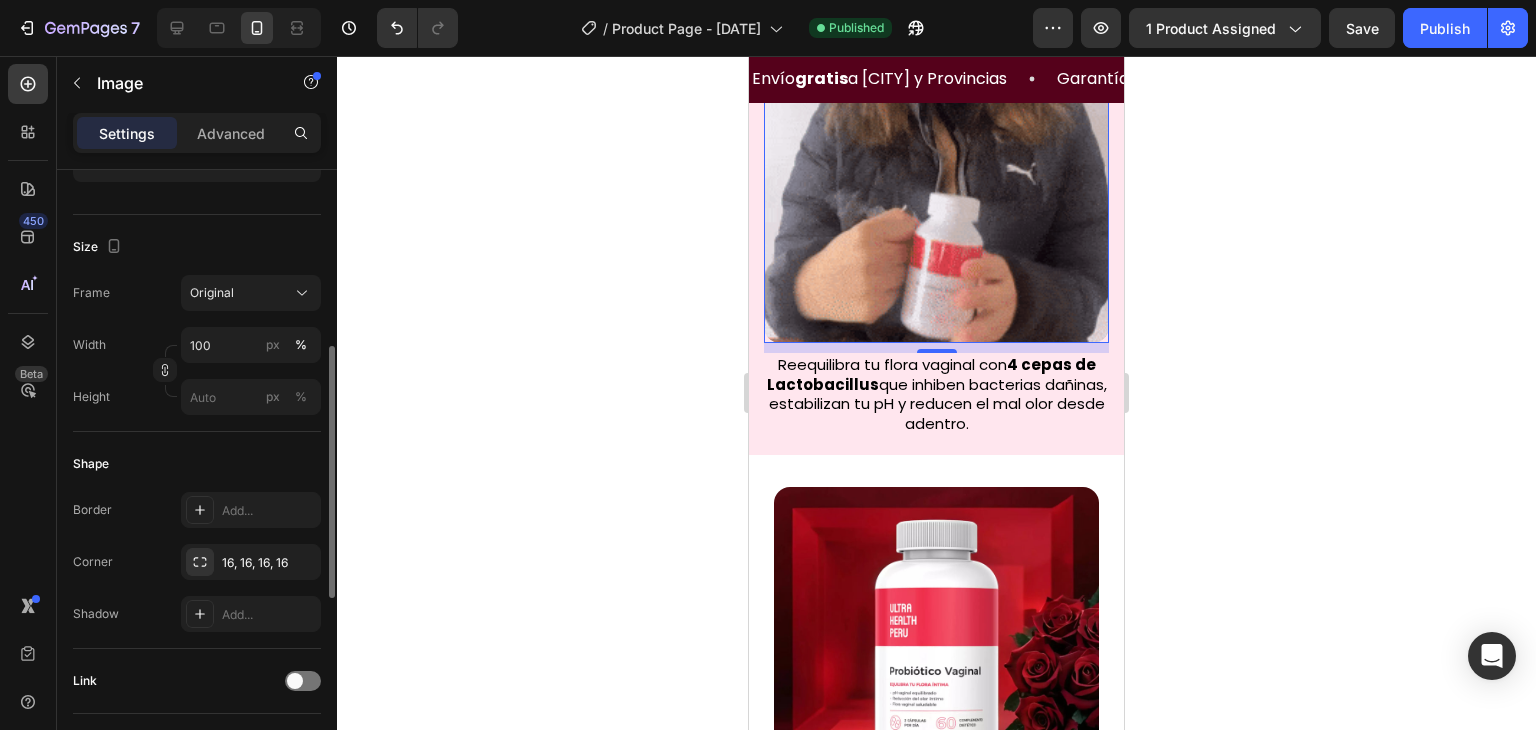 scroll, scrollTop: 431, scrollLeft: 0, axis: vertical 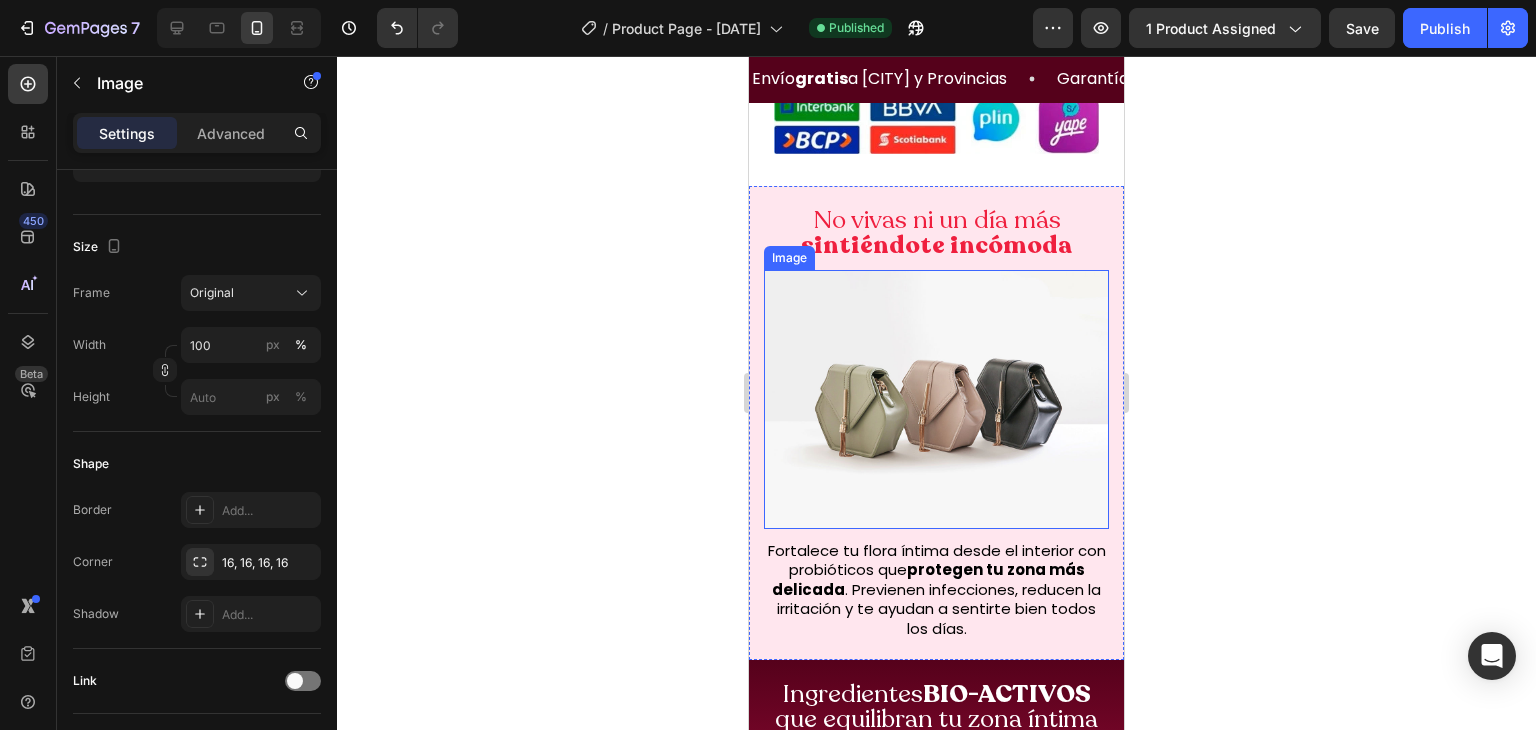 click at bounding box center [936, 399] 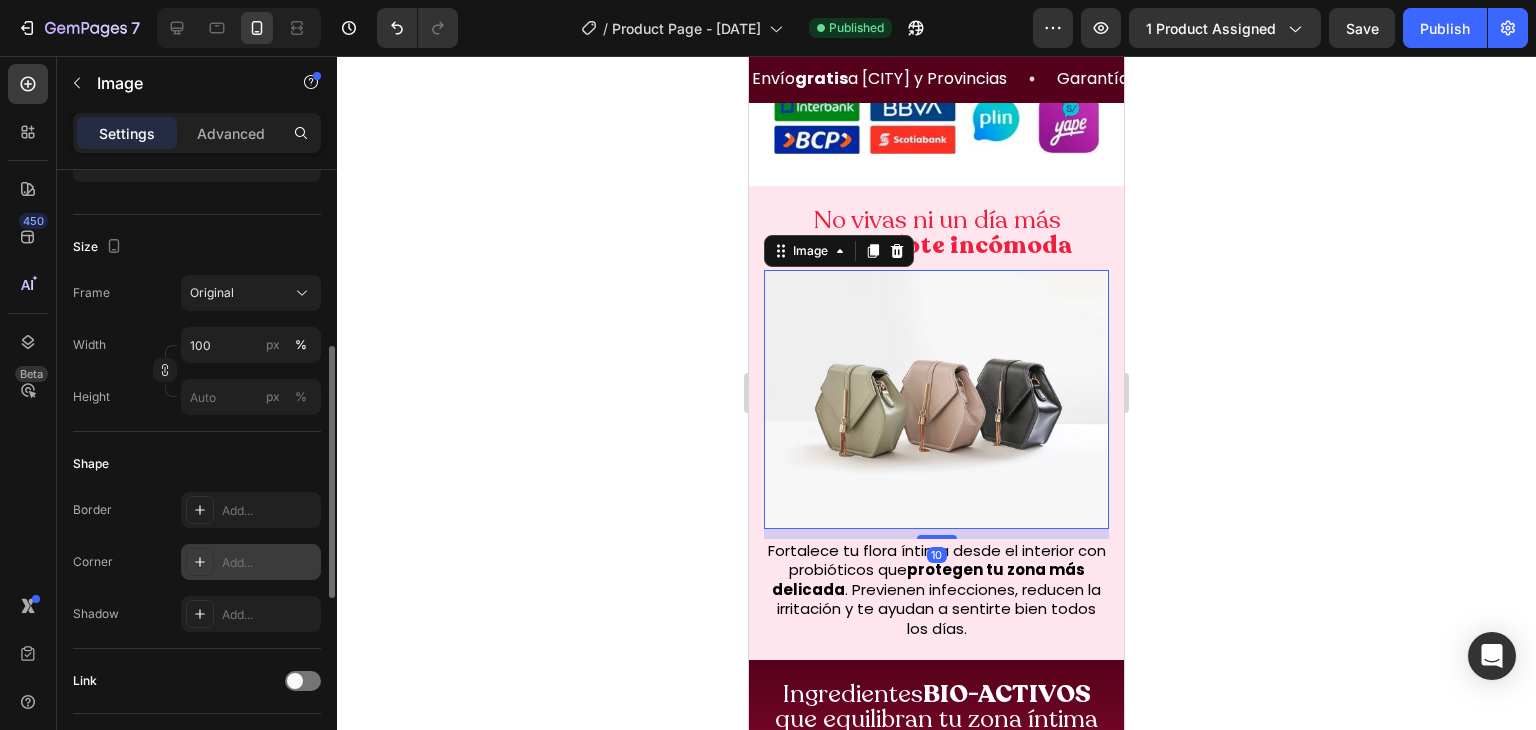 click on "Add..." at bounding box center [269, 563] 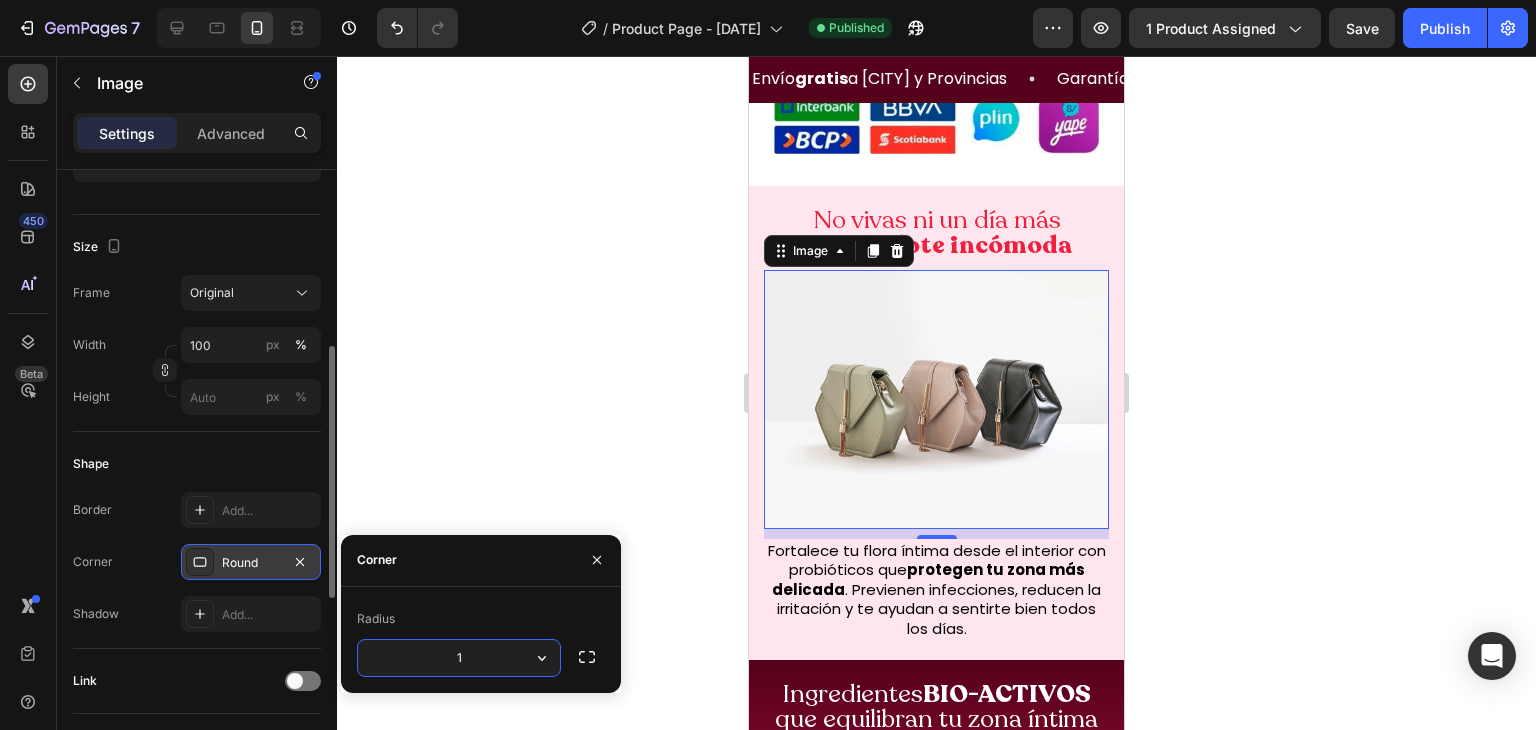 type on "16" 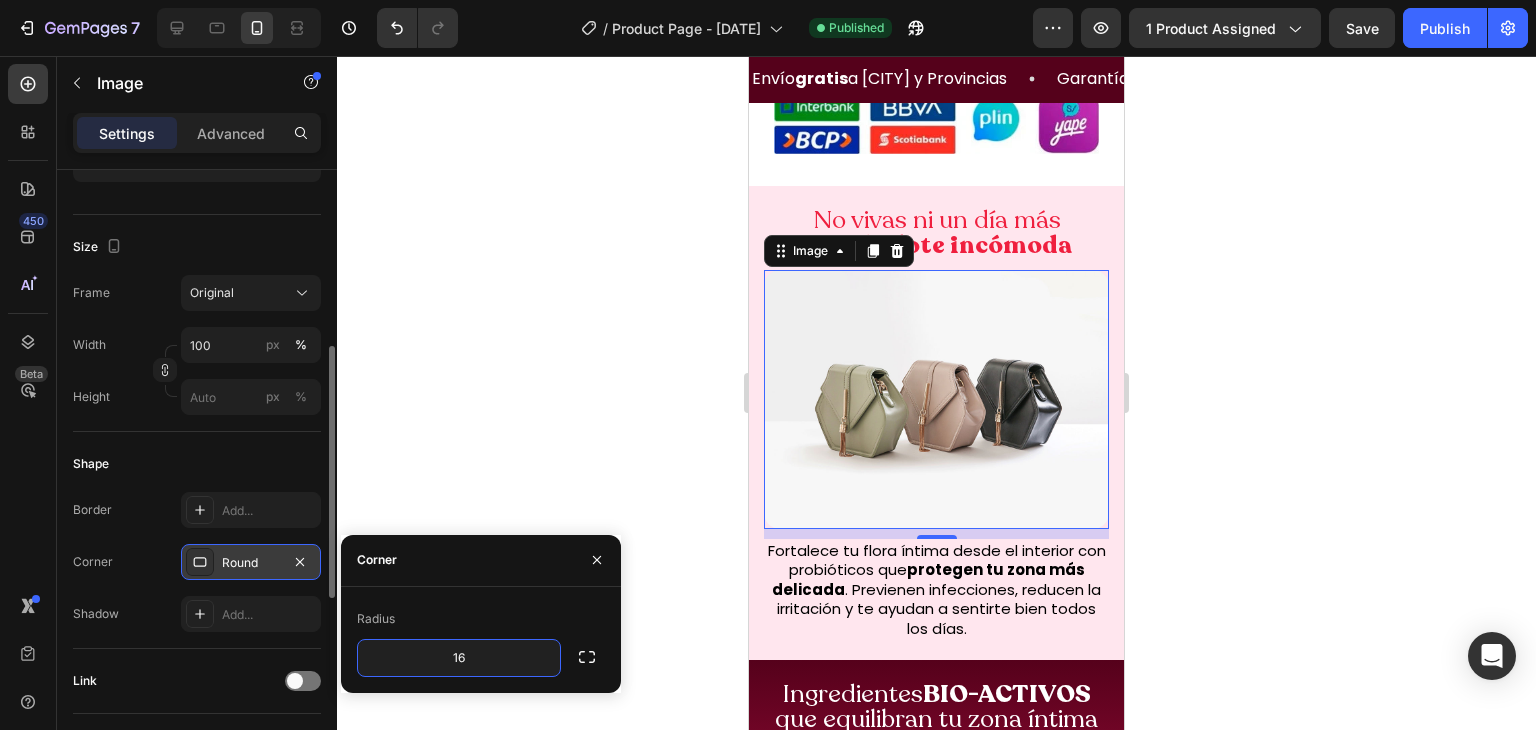 click 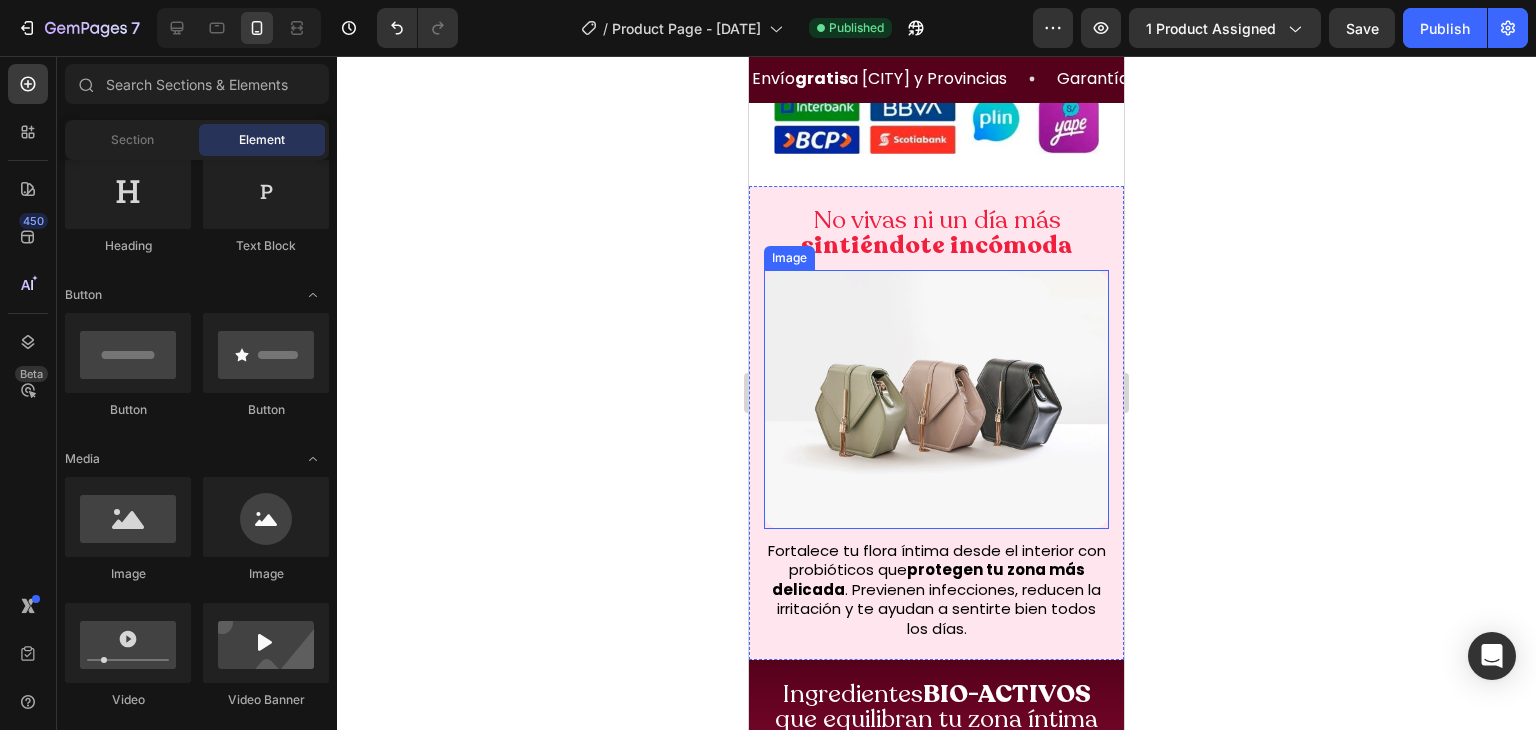 click at bounding box center (936, 399) 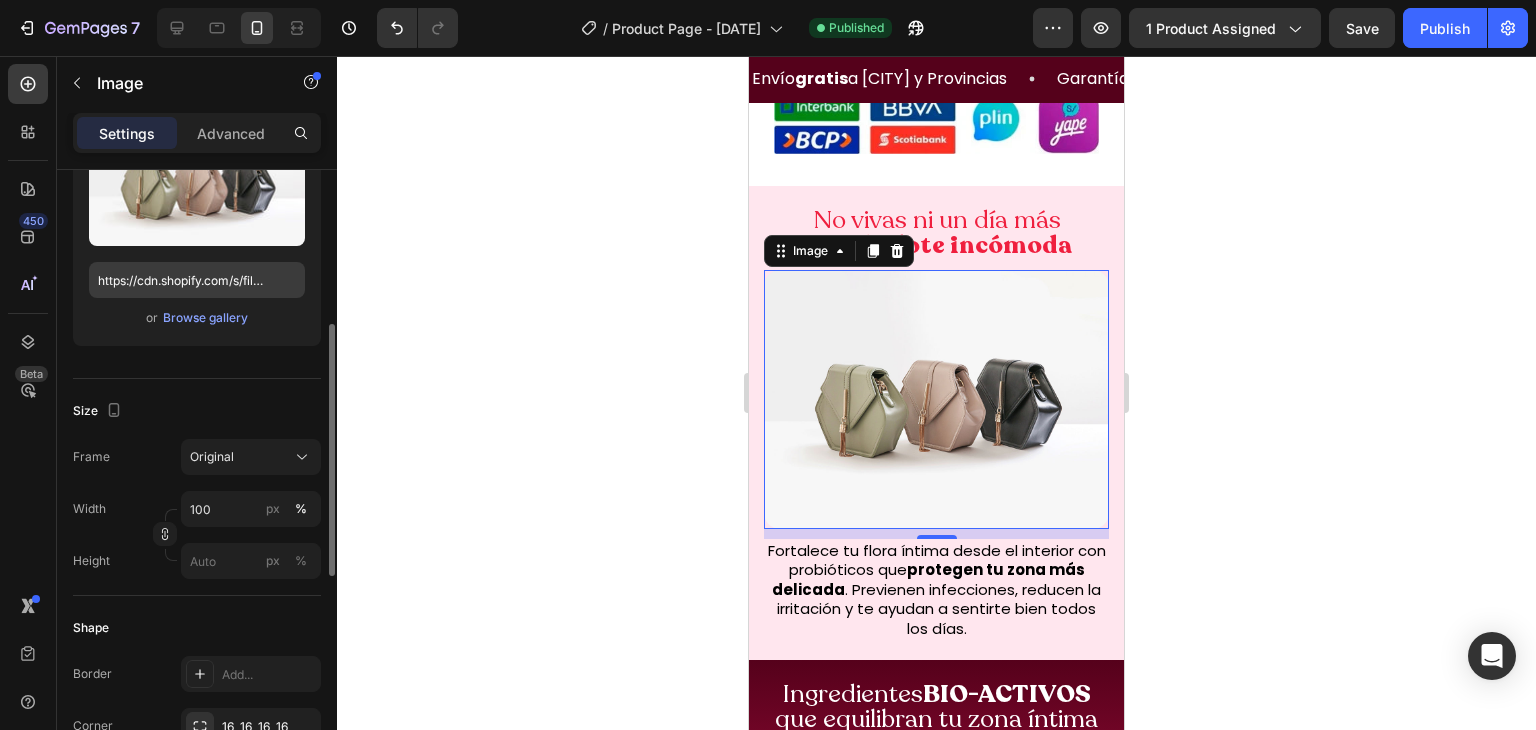 scroll, scrollTop: 402, scrollLeft: 0, axis: vertical 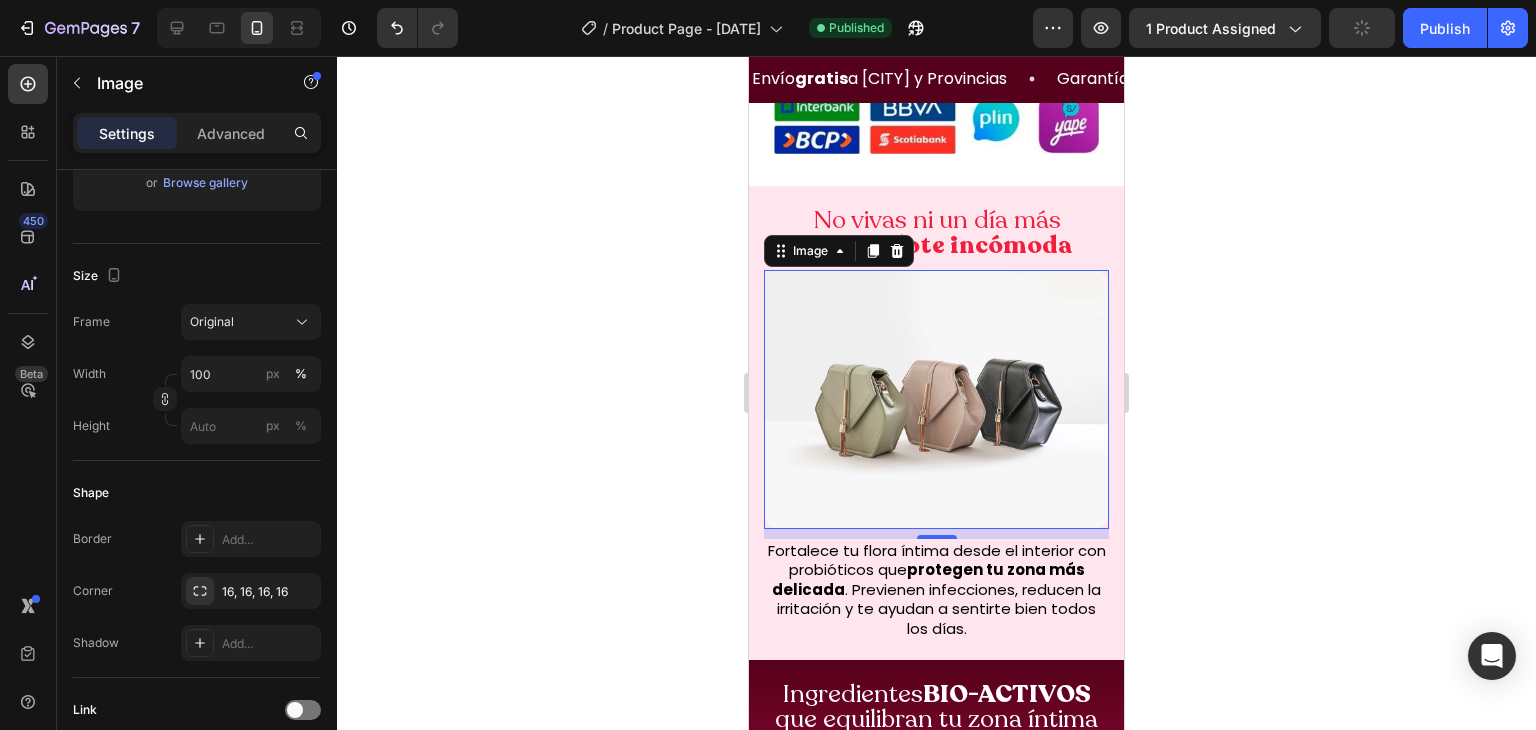 click 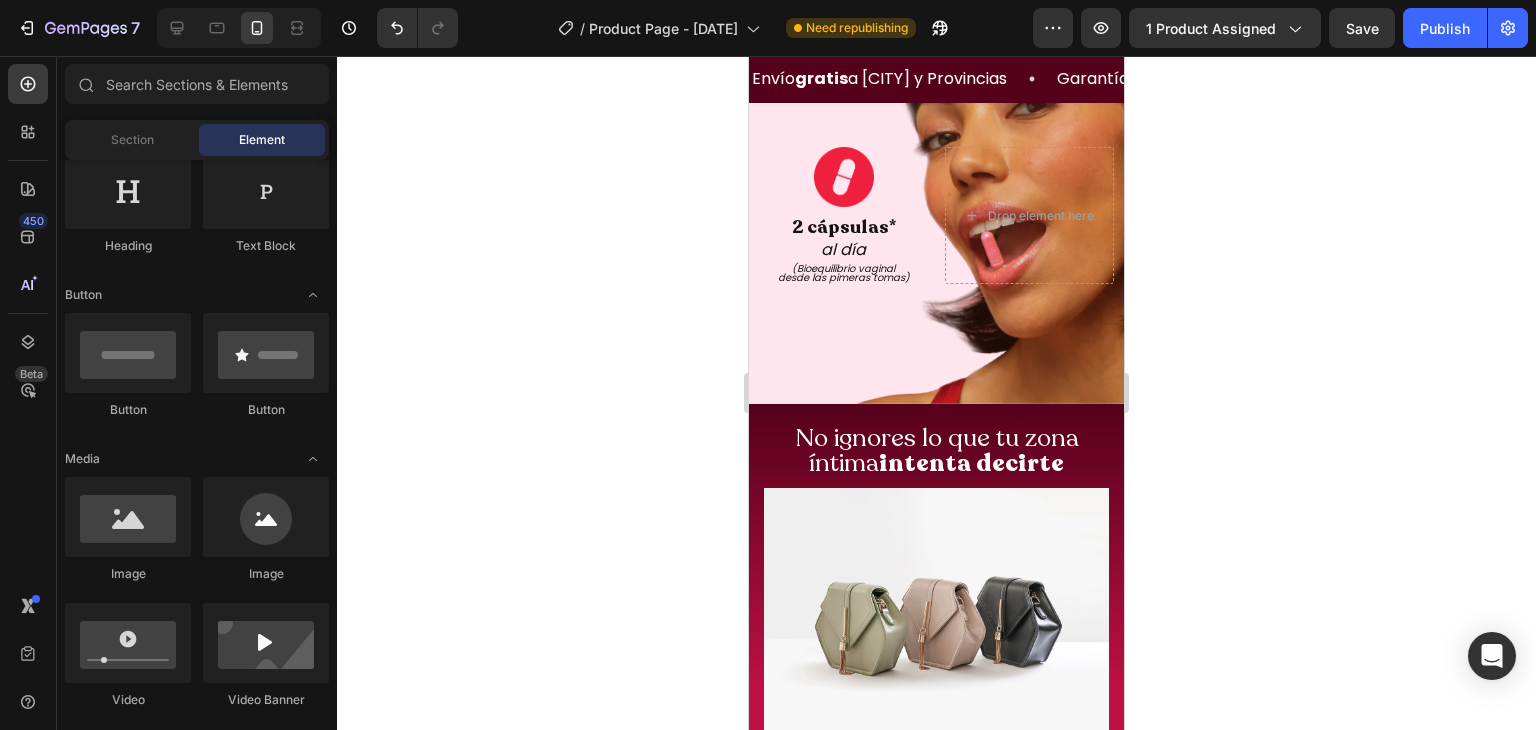 scroll, scrollTop: 3608, scrollLeft: 0, axis: vertical 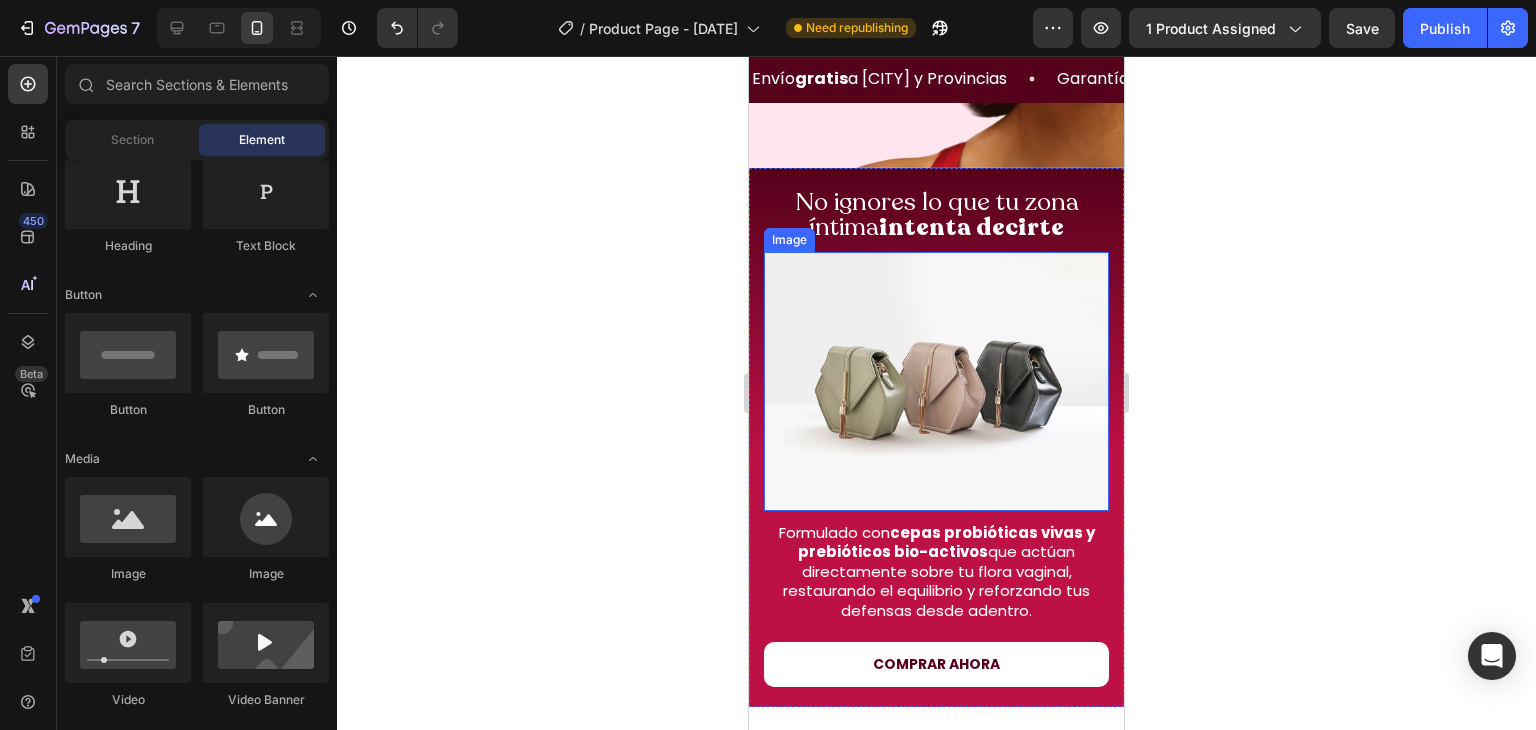 click at bounding box center (936, 381) 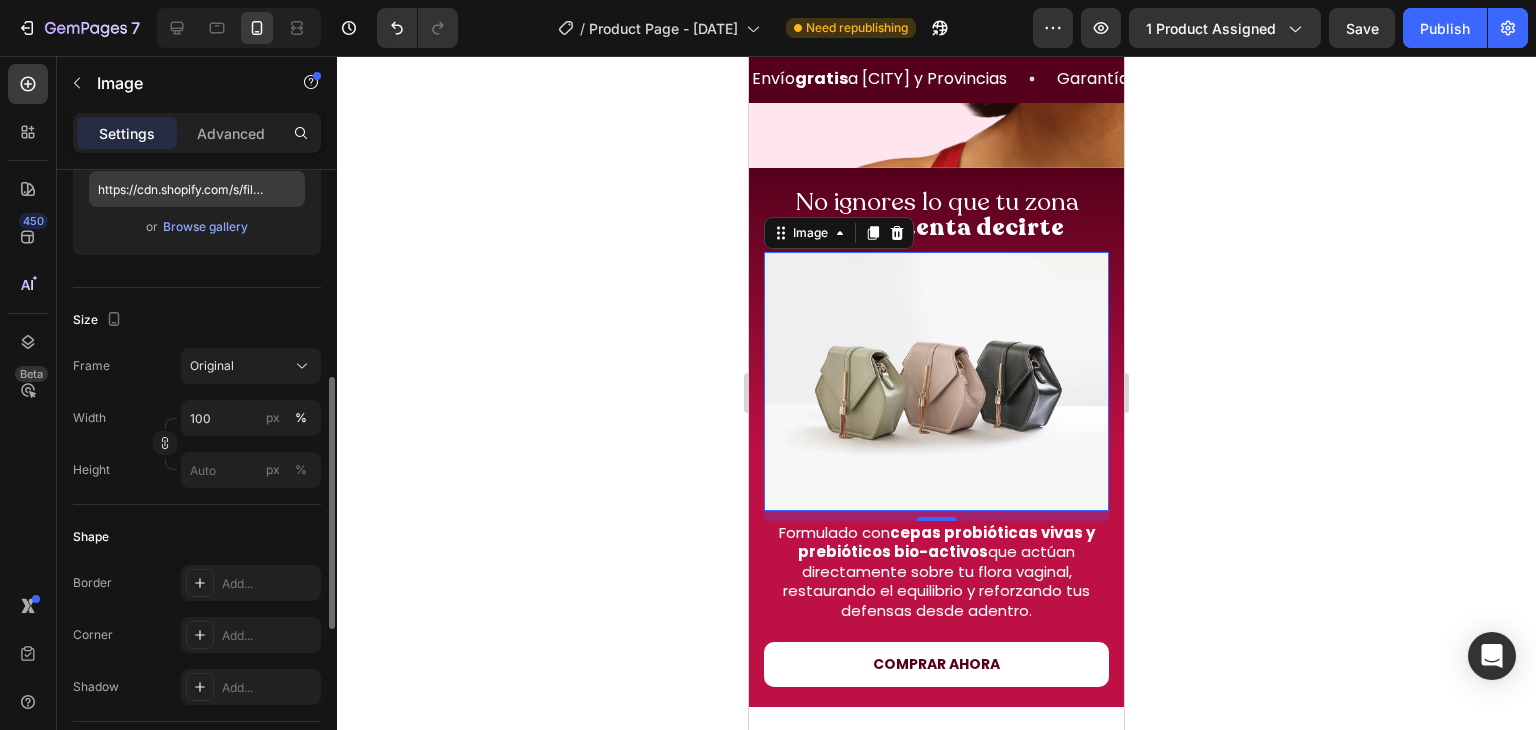 scroll, scrollTop: 439, scrollLeft: 0, axis: vertical 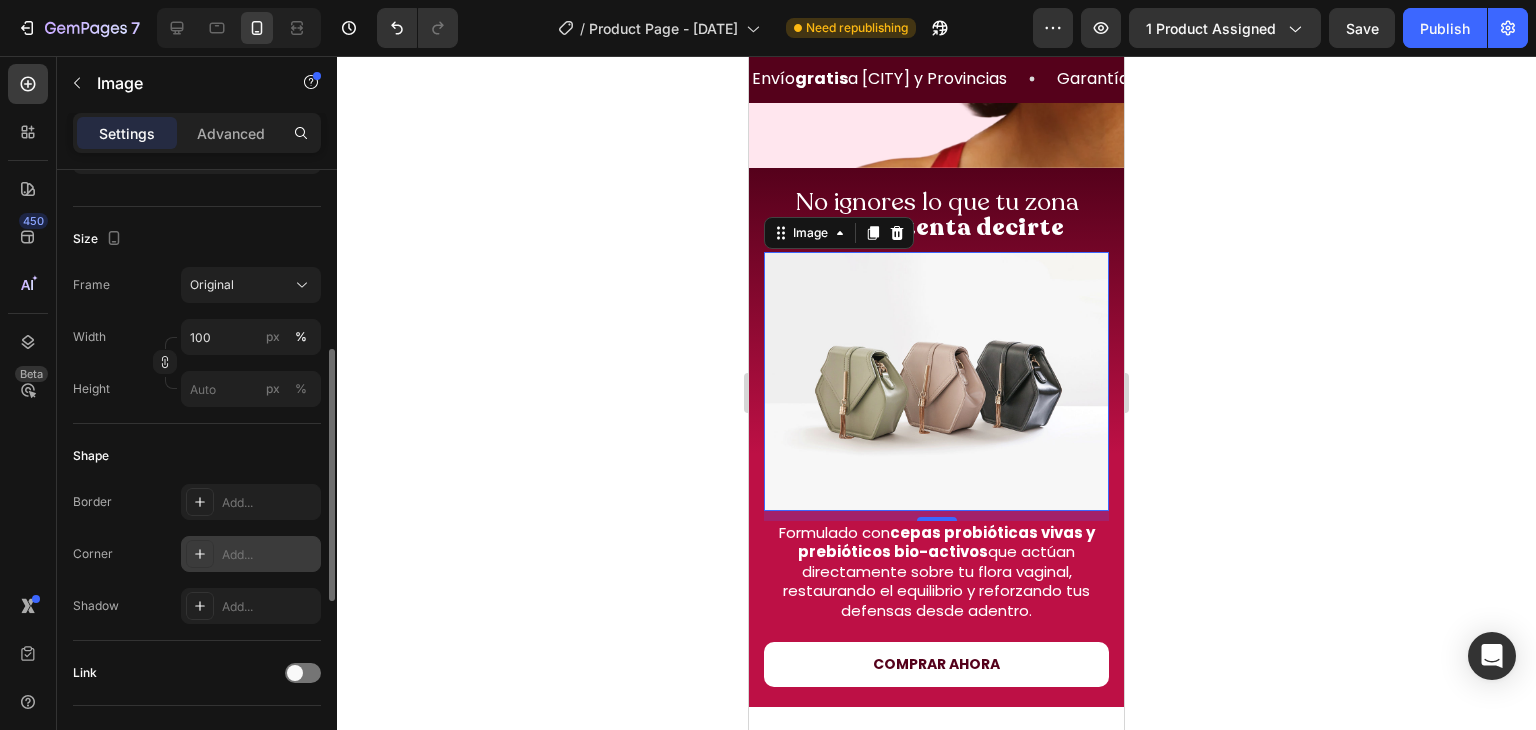 click on "Add..." at bounding box center [269, 555] 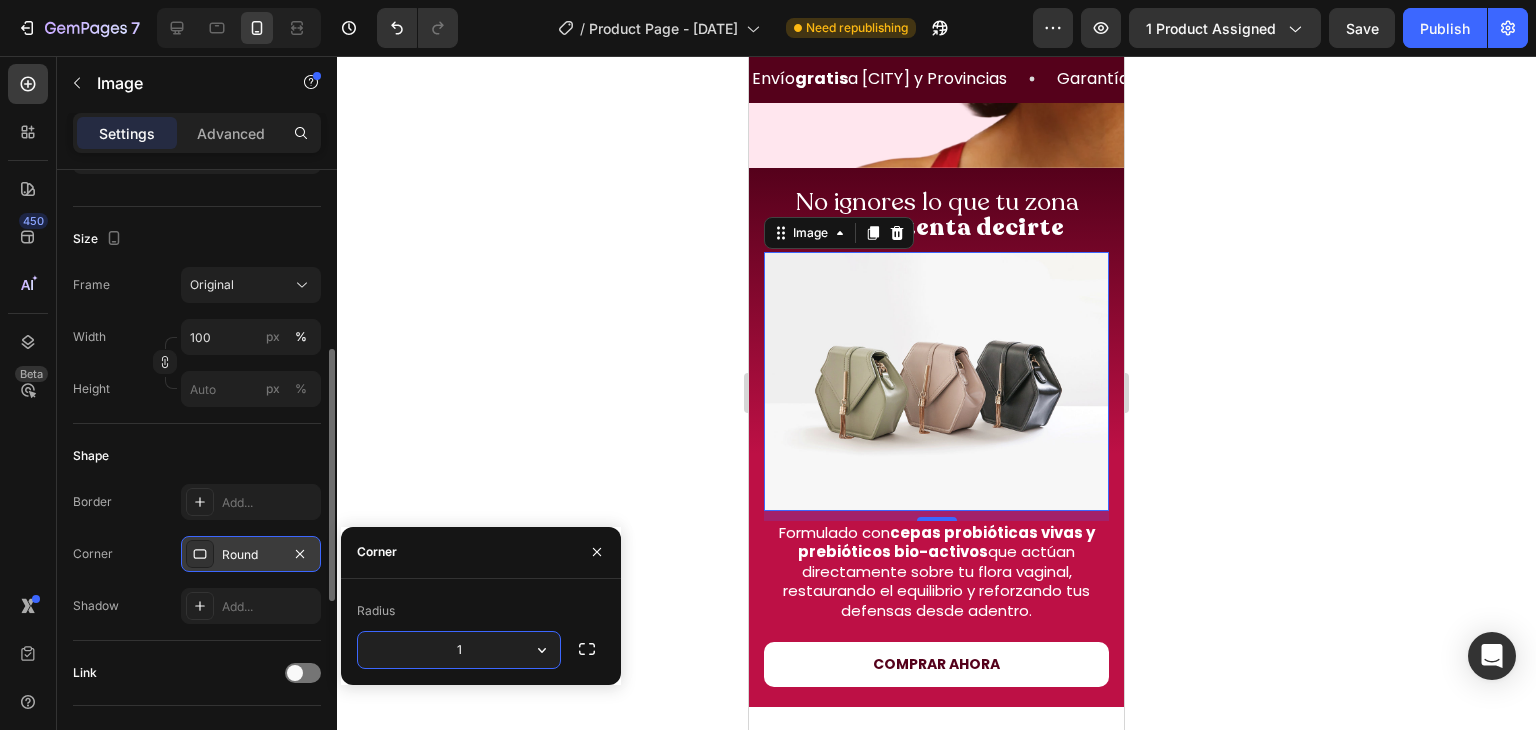 type on "16" 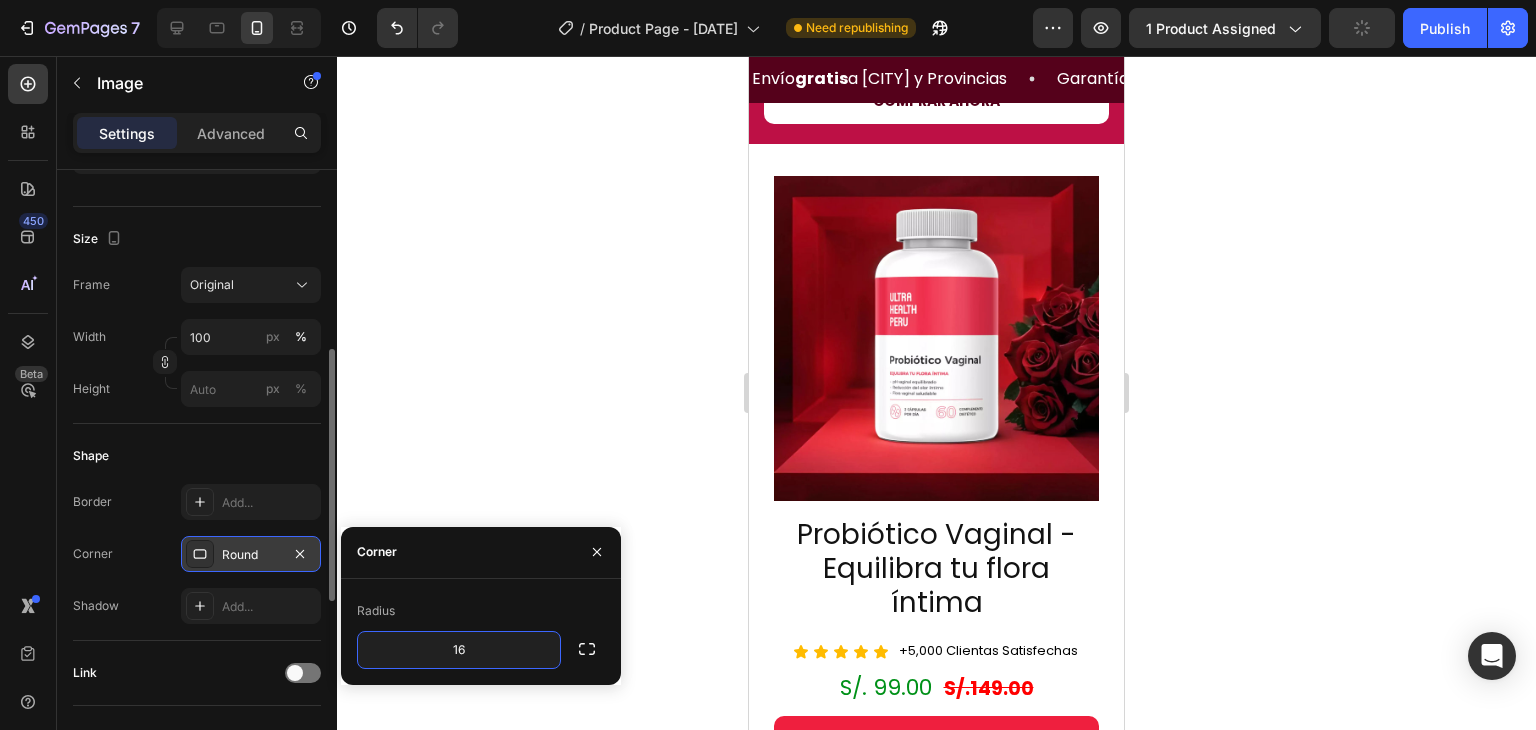 scroll, scrollTop: 4211, scrollLeft: 0, axis: vertical 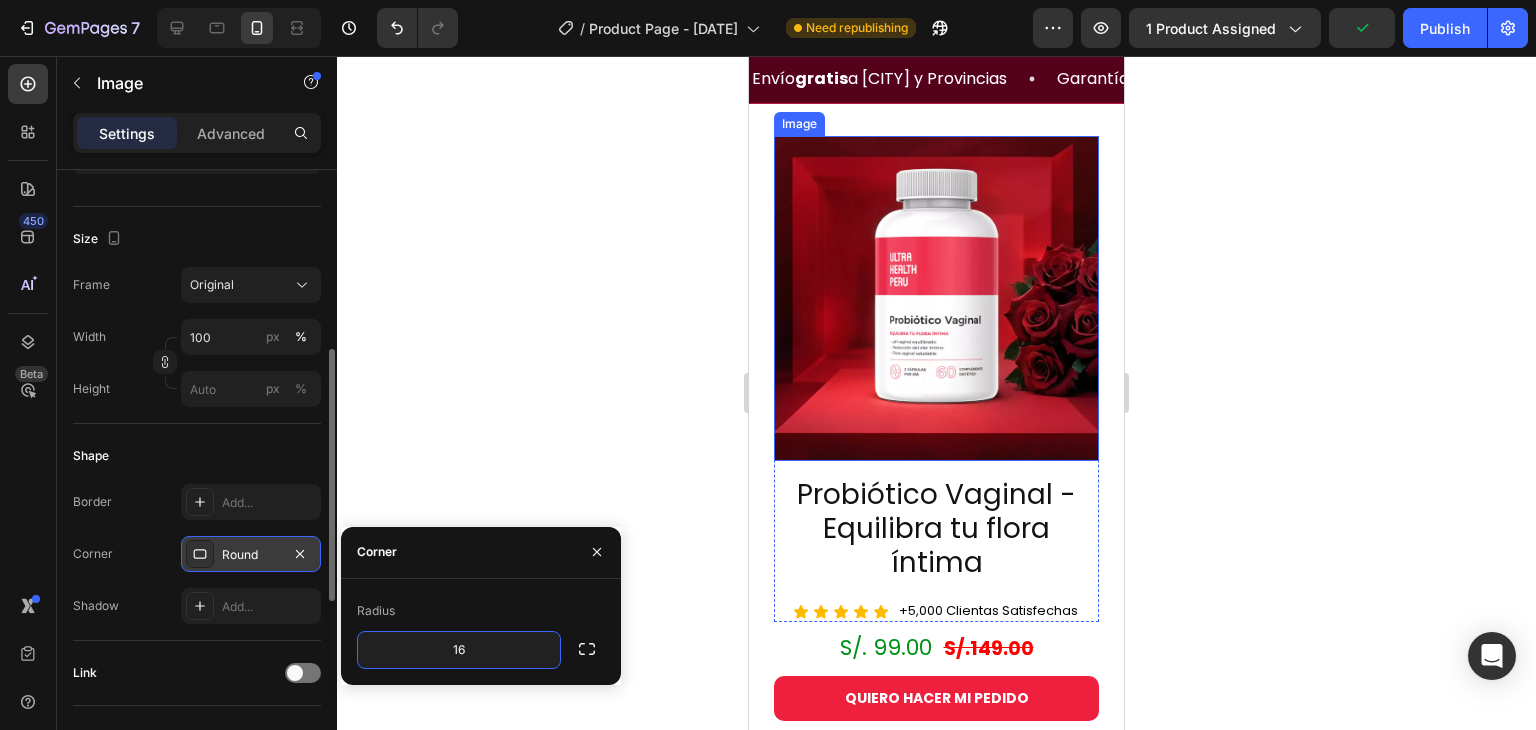 click at bounding box center [936, 298] 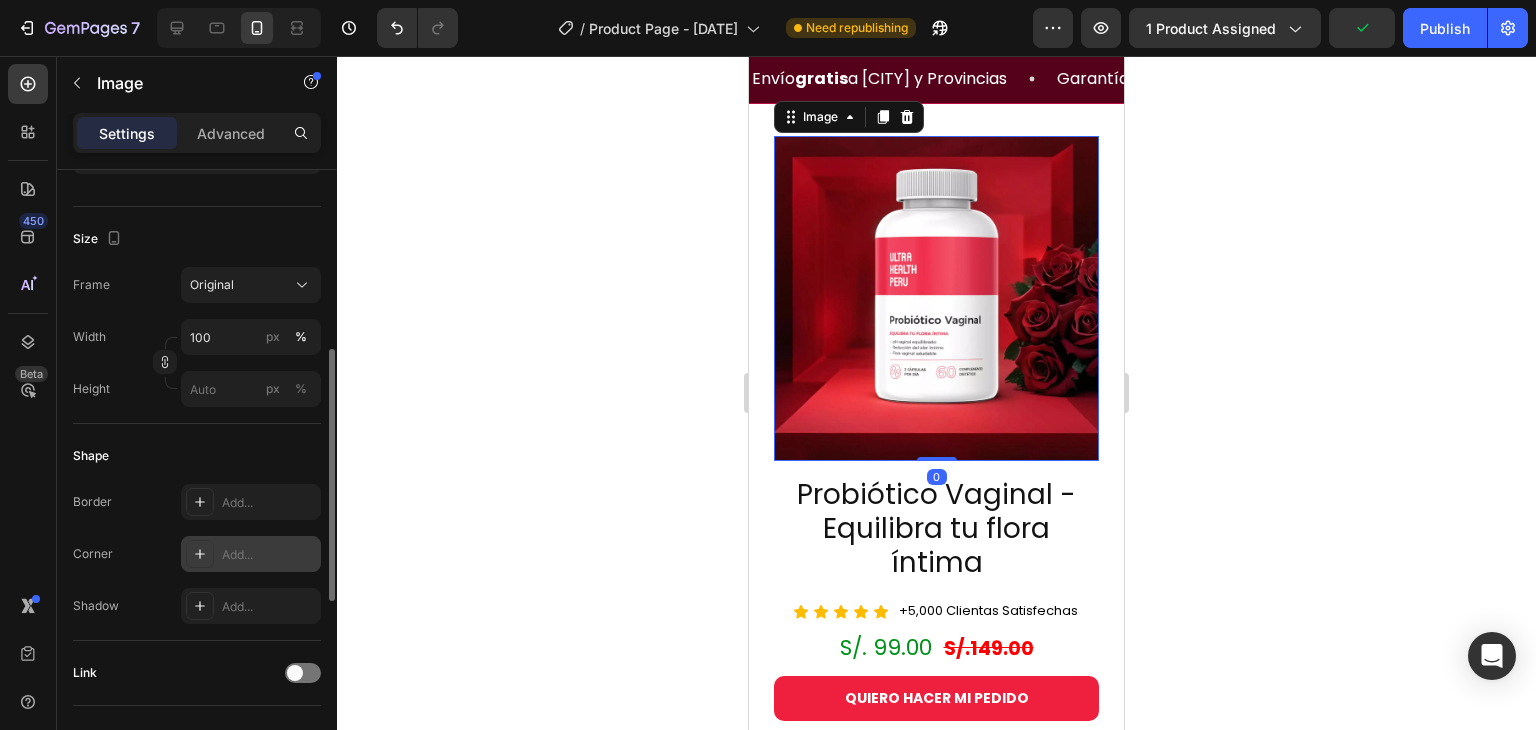 click on "Add..." at bounding box center (251, 554) 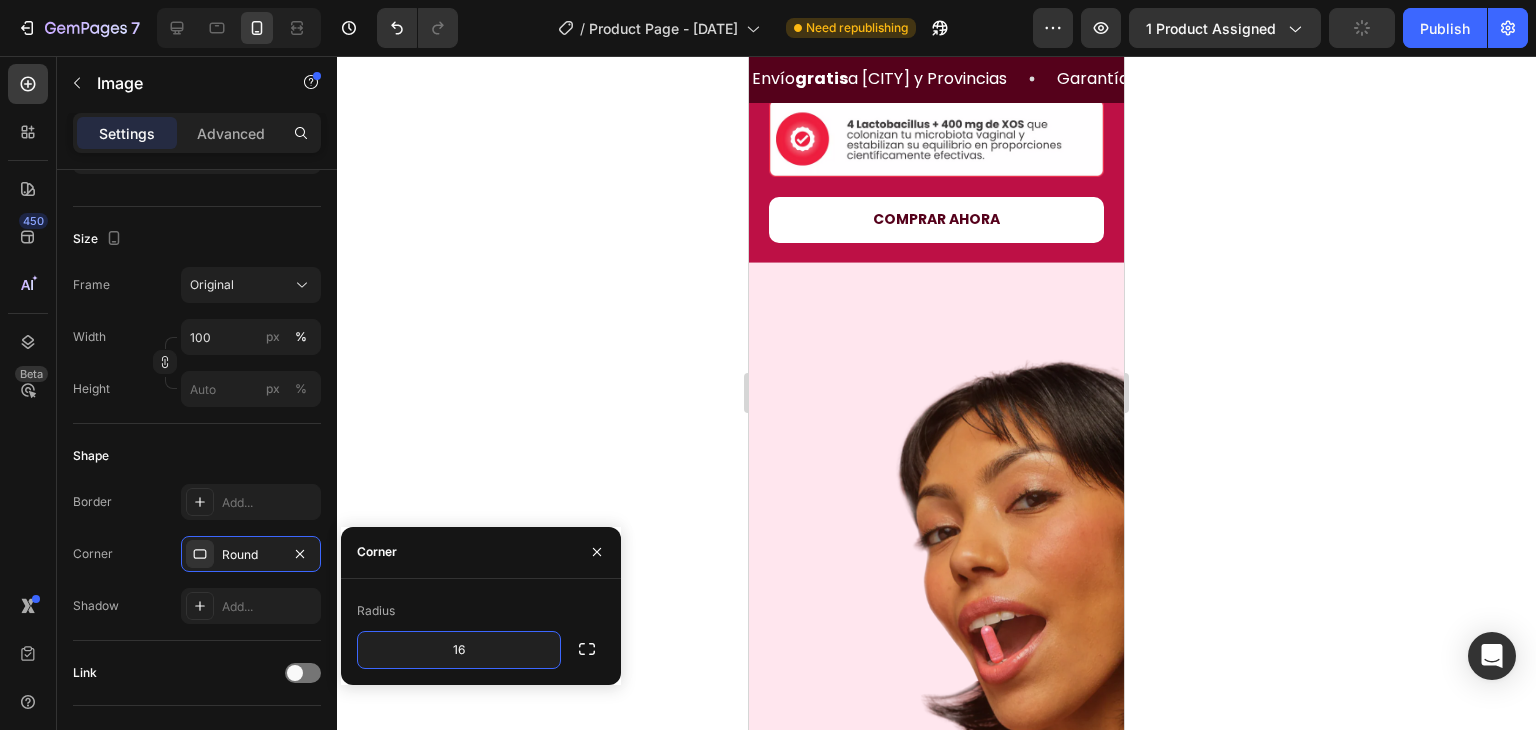 scroll, scrollTop: 1254, scrollLeft: 0, axis: vertical 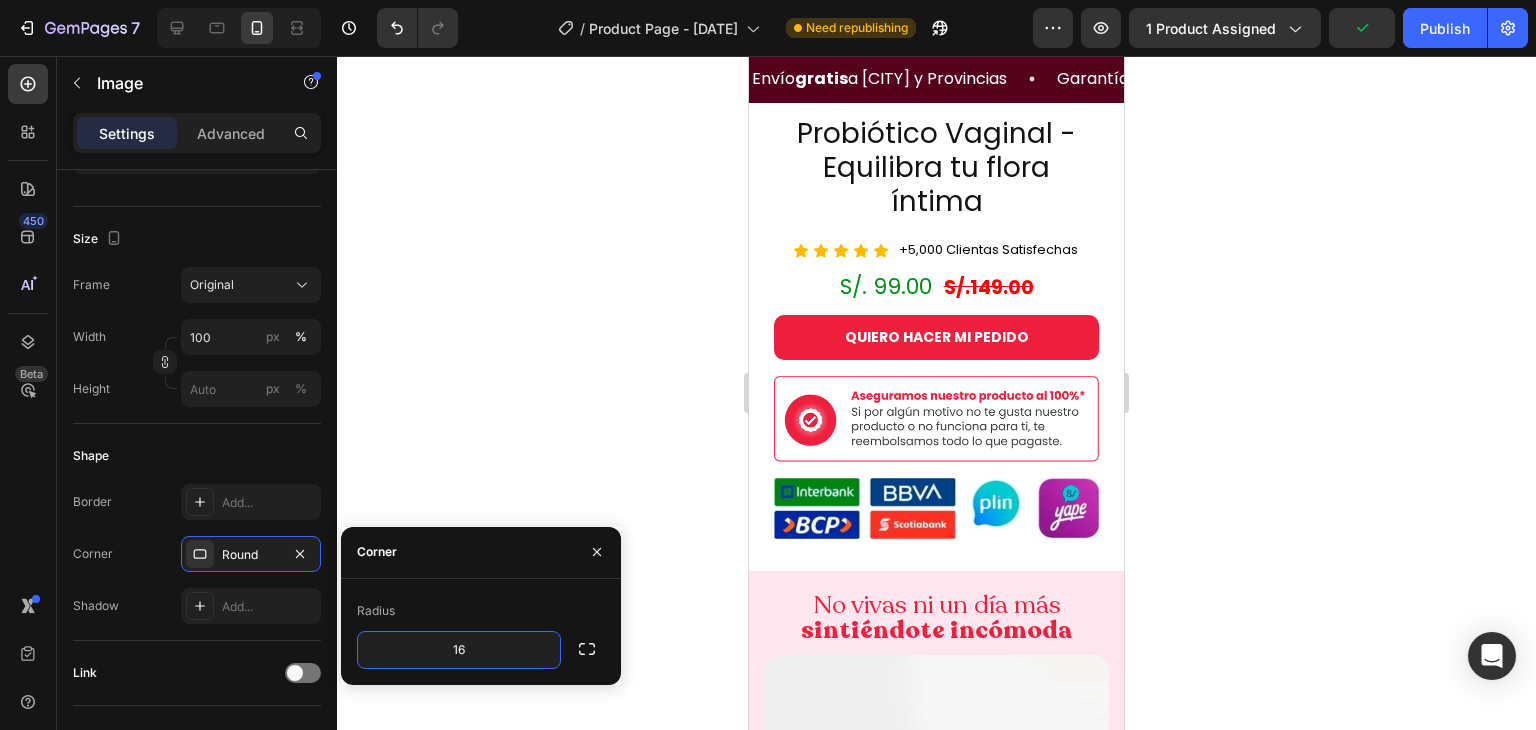 type on "16" 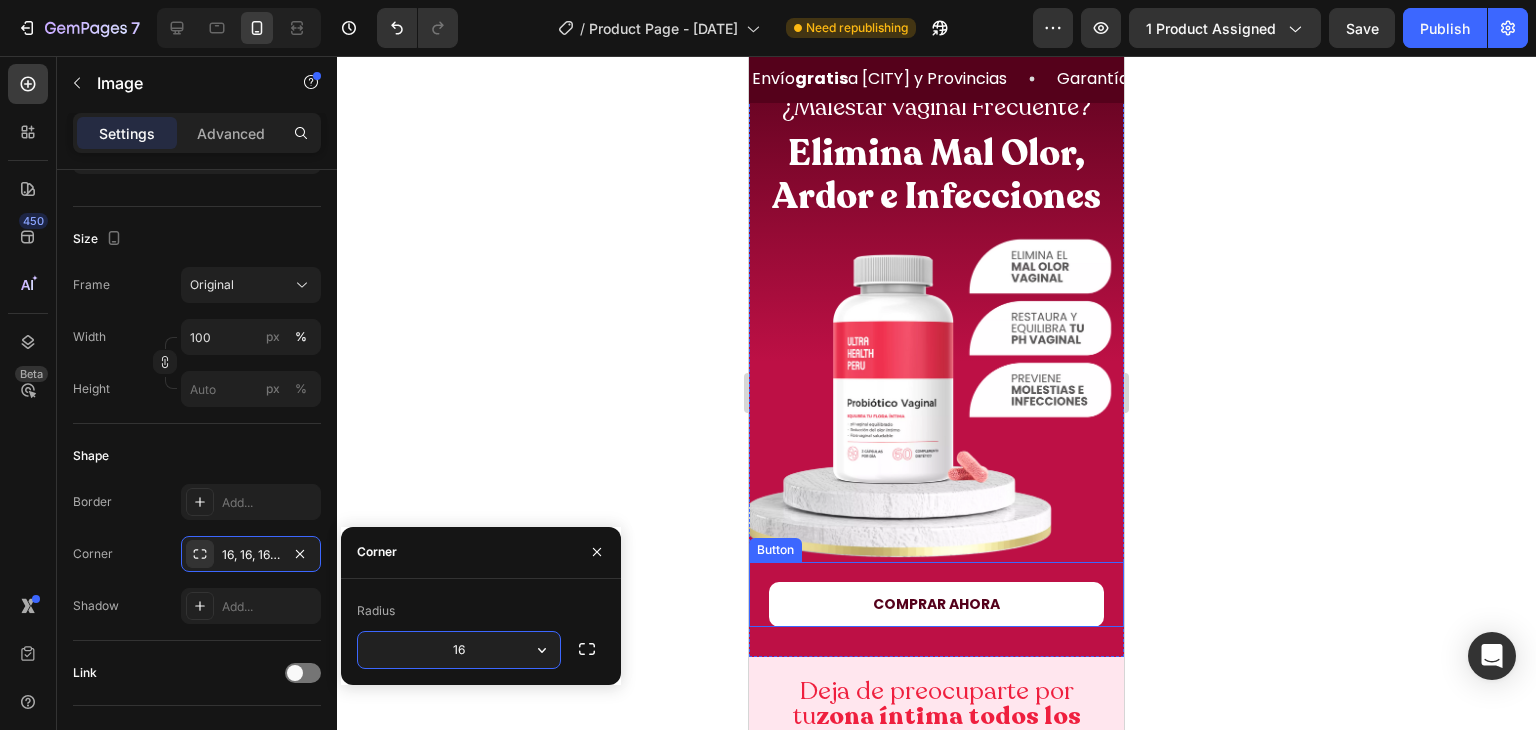scroll, scrollTop: 0, scrollLeft: 0, axis: both 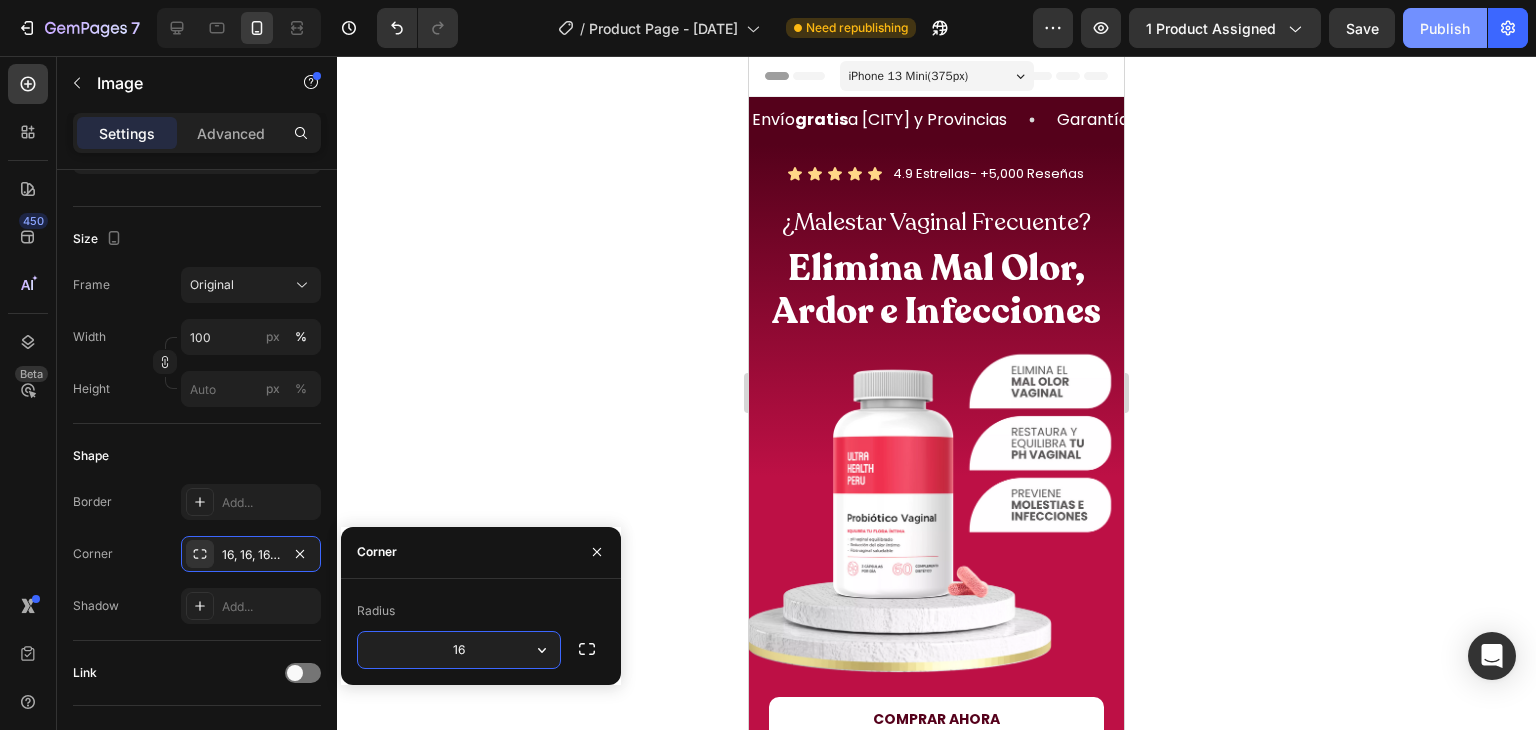 click on "Publish" at bounding box center (1445, 28) 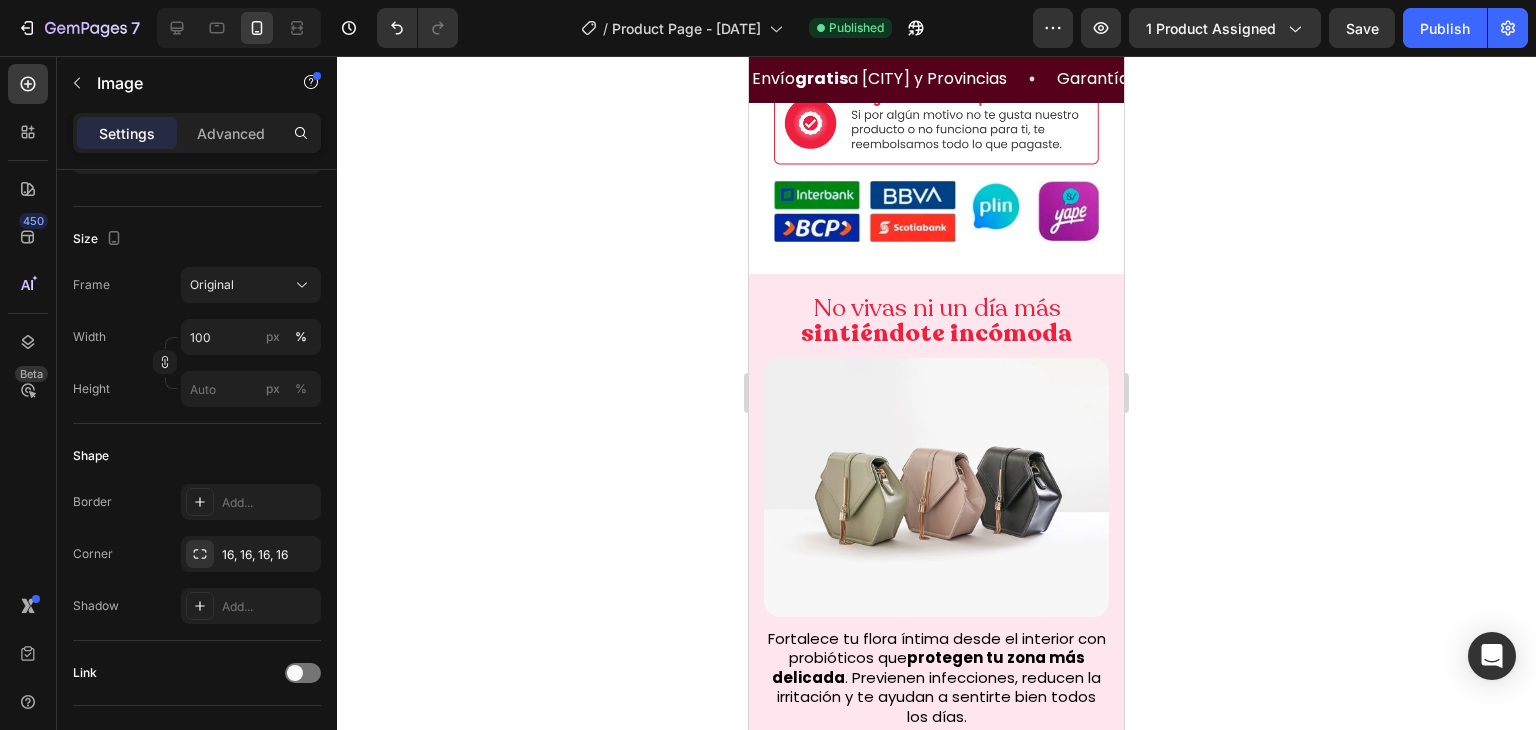 scroll, scrollTop: 2079, scrollLeft: 0, axis: vertical 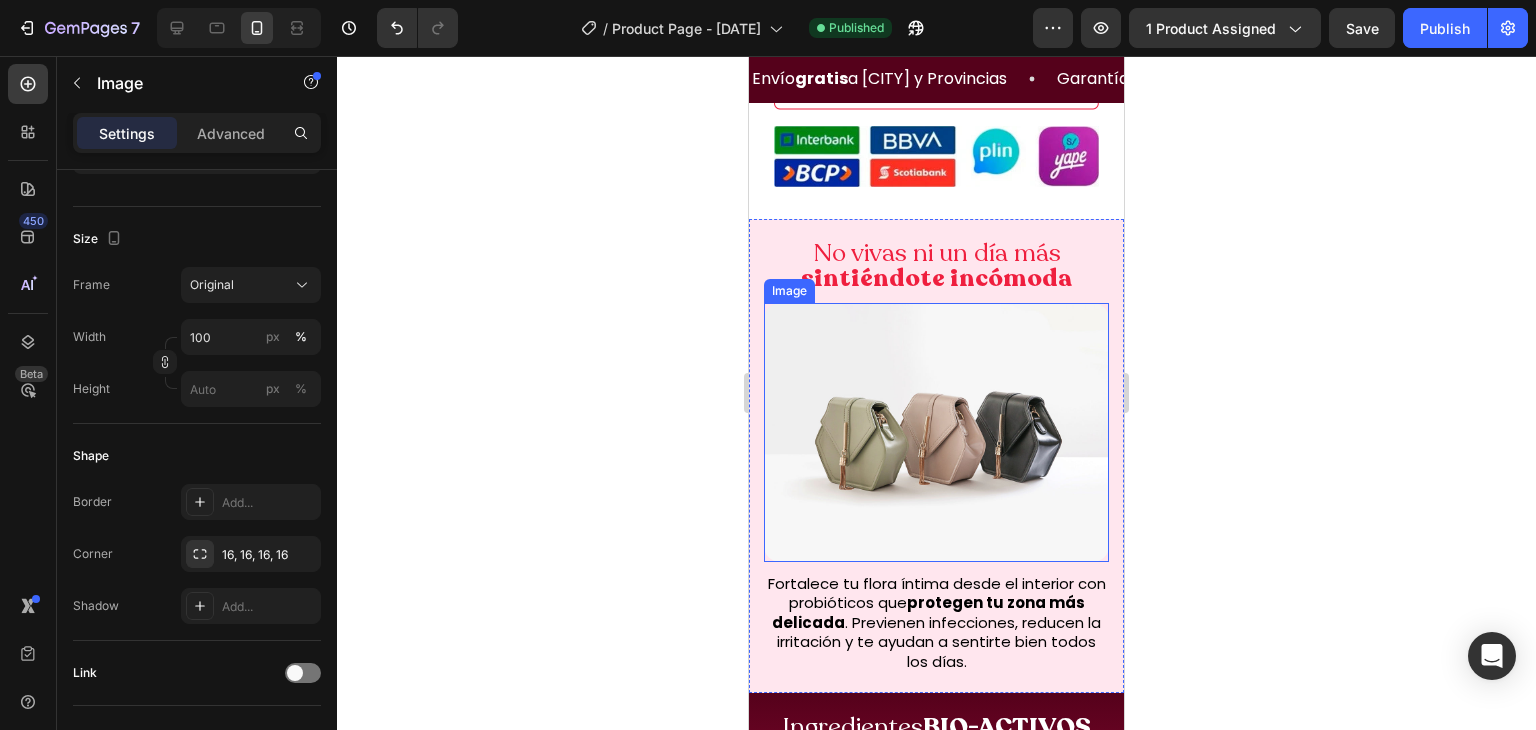 click at bounding box center [936, 432] 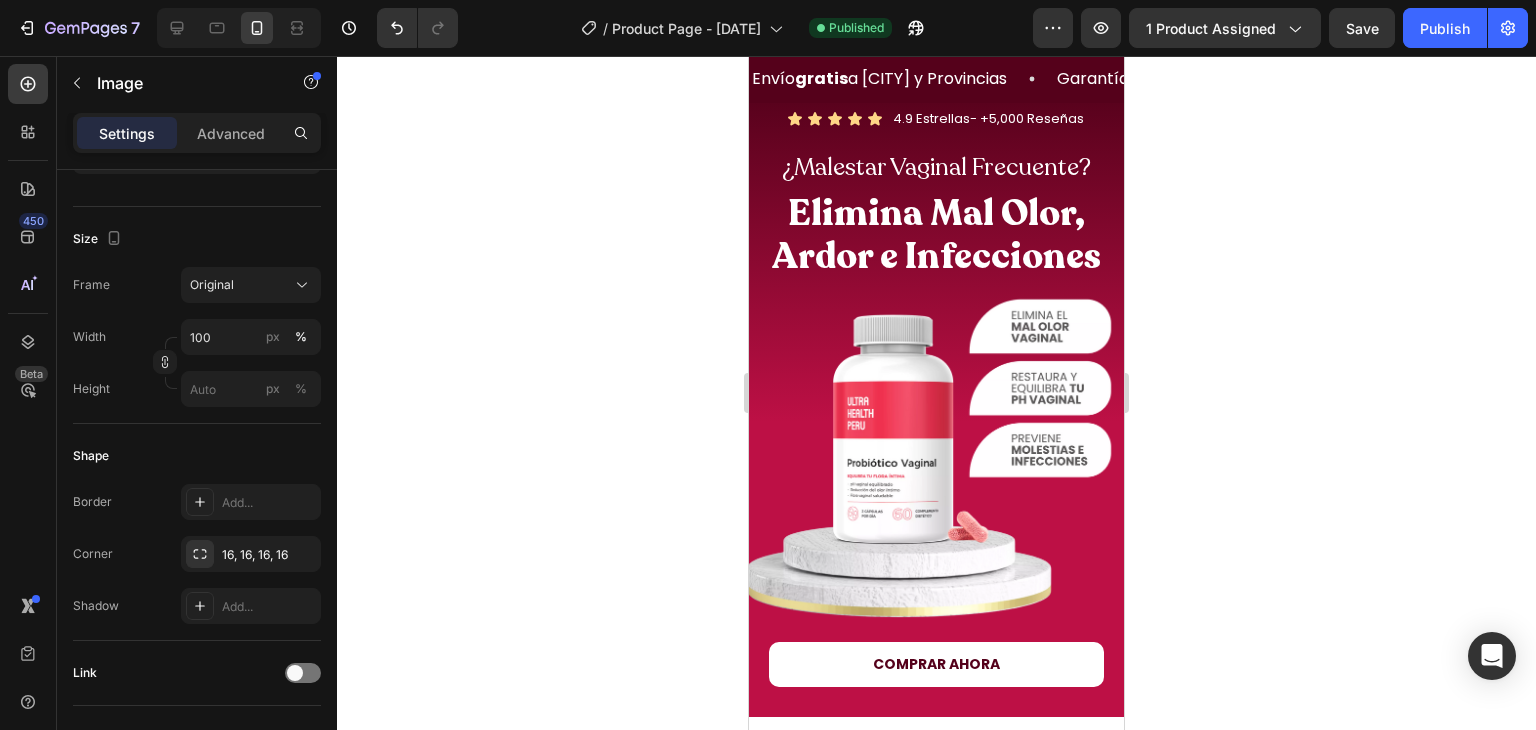 scroll, scrollTop: 0, scrollLeft: 0, axis: both 